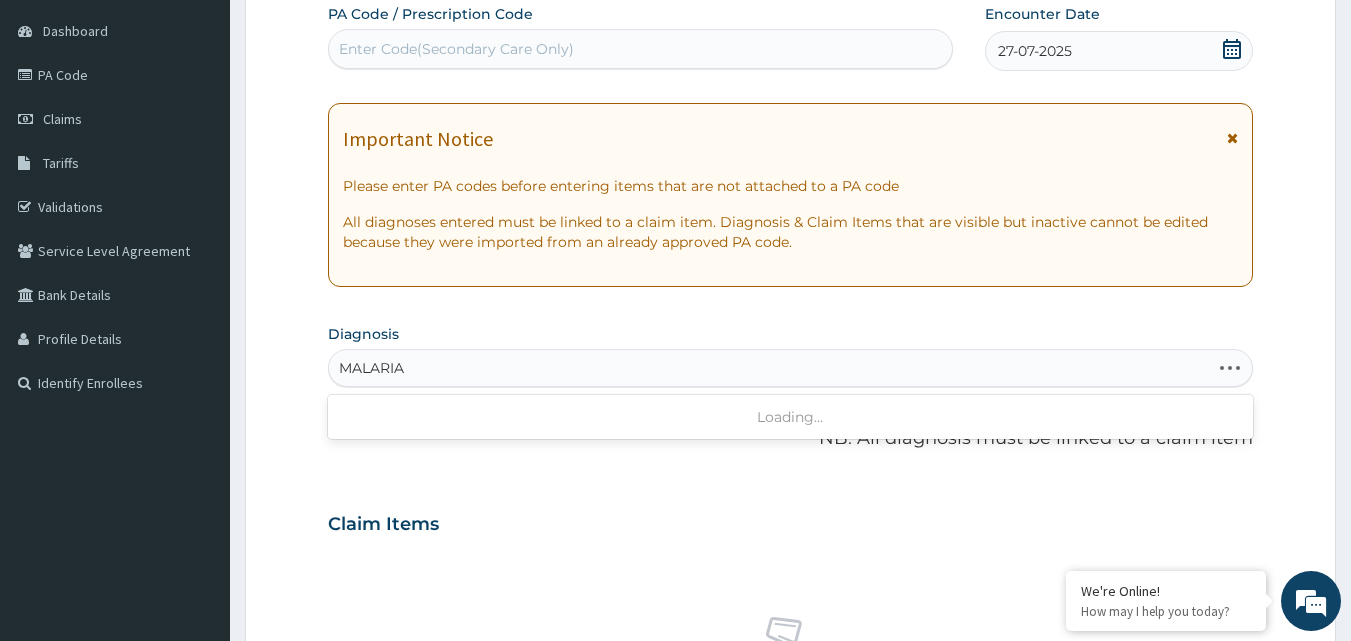scroll, scrollTop: 187, scrollLeft: 0, axis: vertical 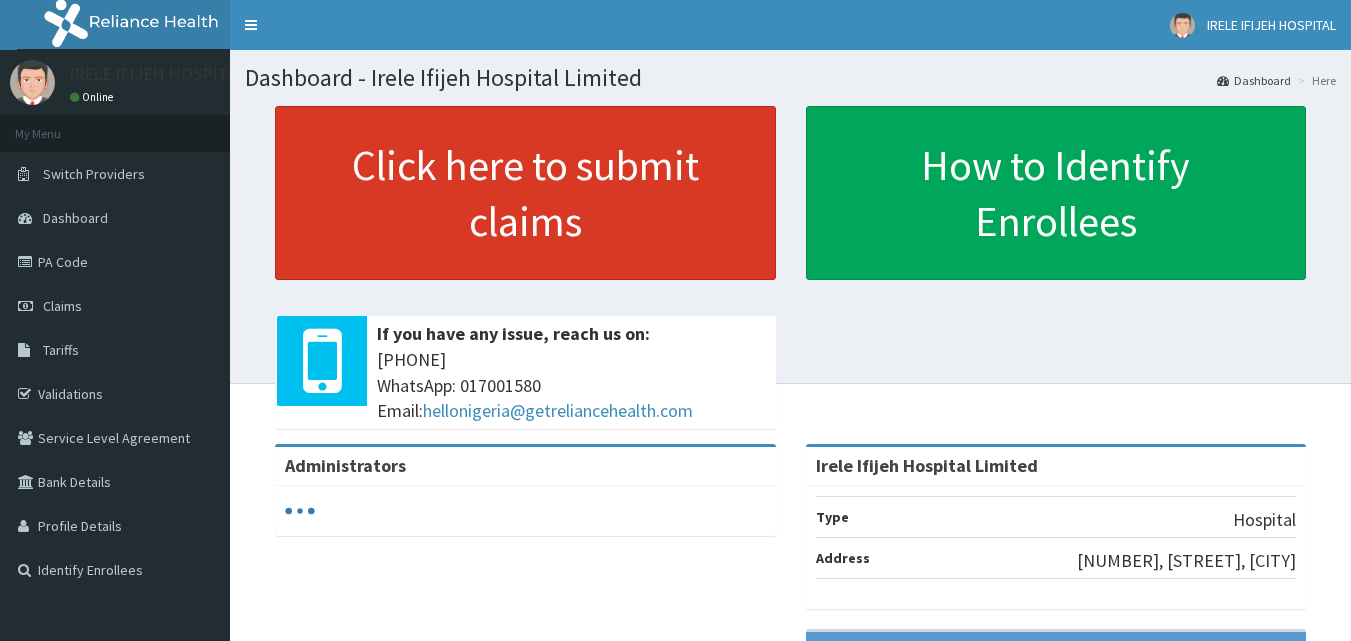 click on "Click here to submit claims" at bounding box center (525, 193) 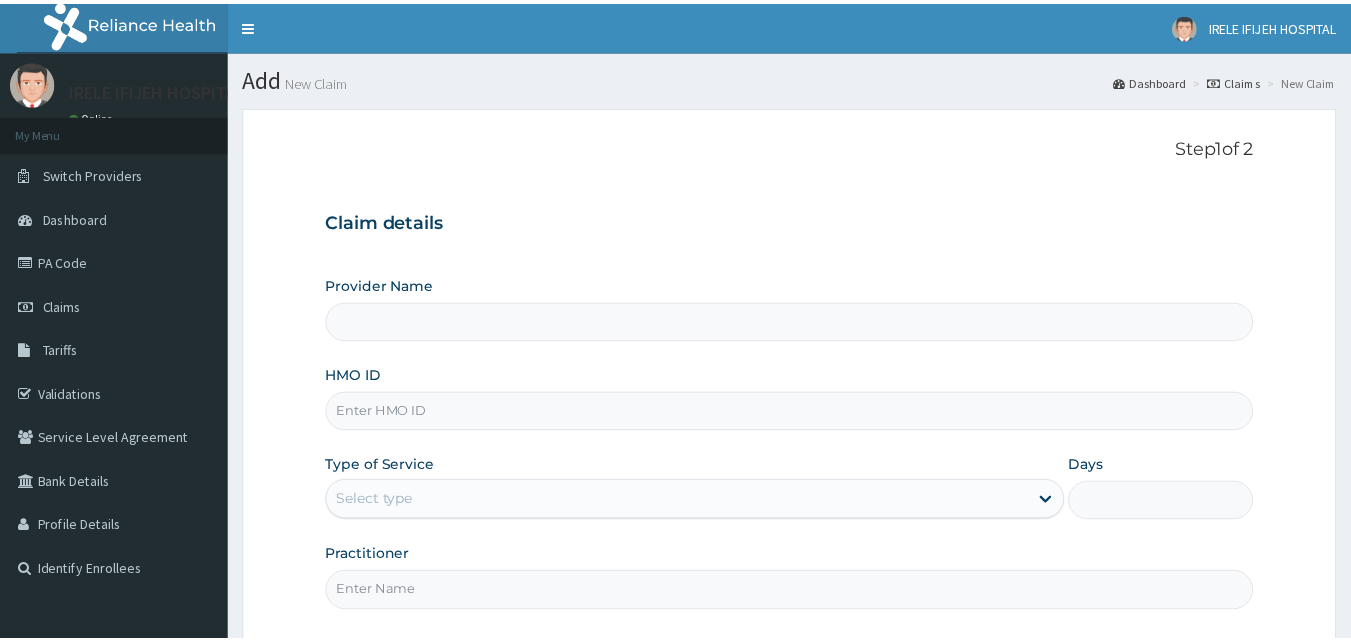 scroll, scrollTop: 0, scrollLeft: 0, axis: both 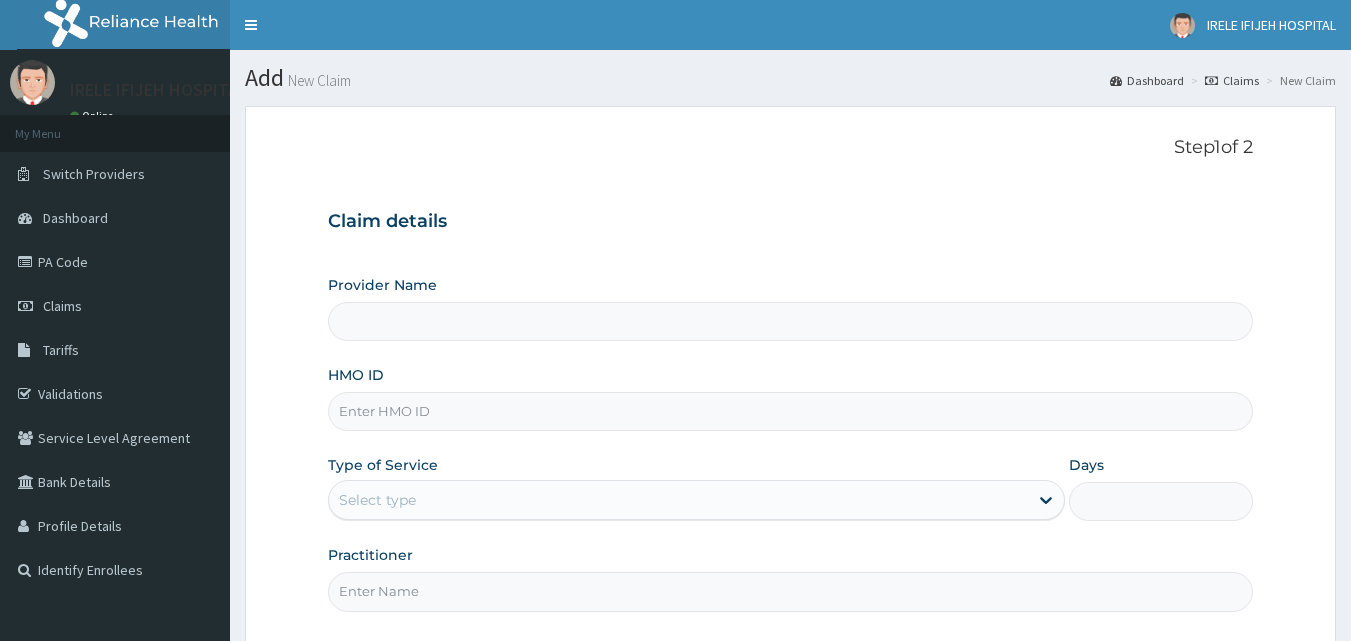 type on "Irele Ifijeh Hospital Limited" 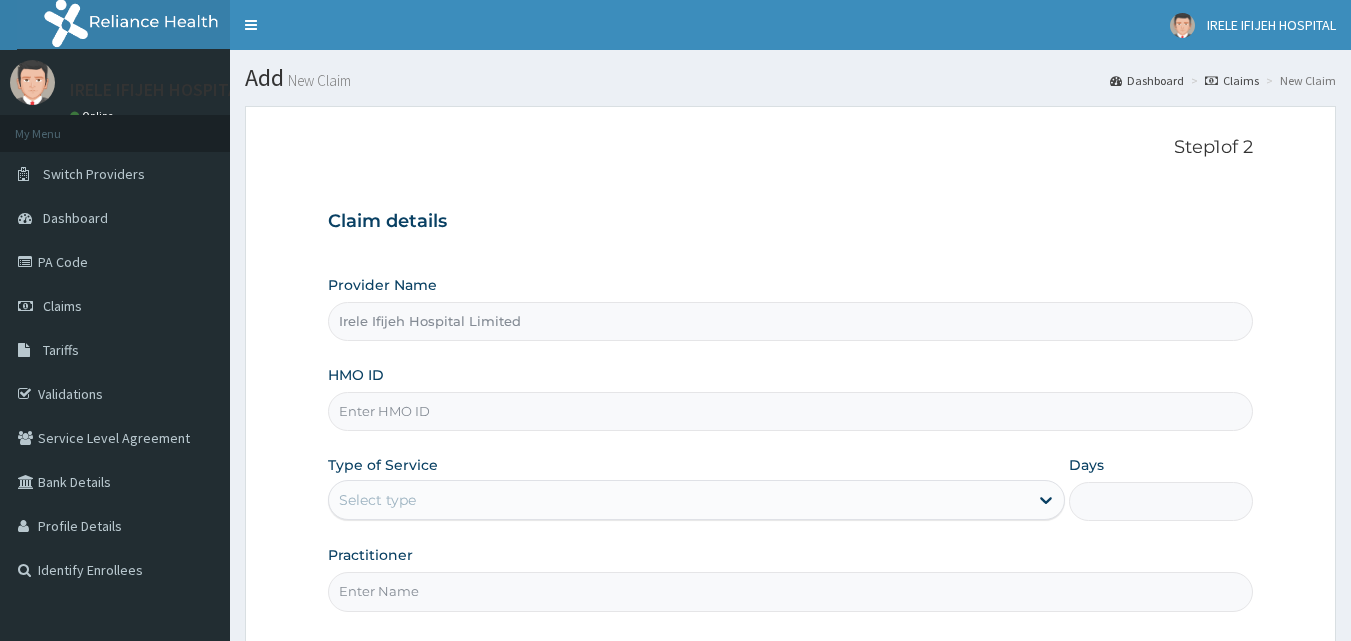 click on "HMO ID" at bounding box center [791, 411] 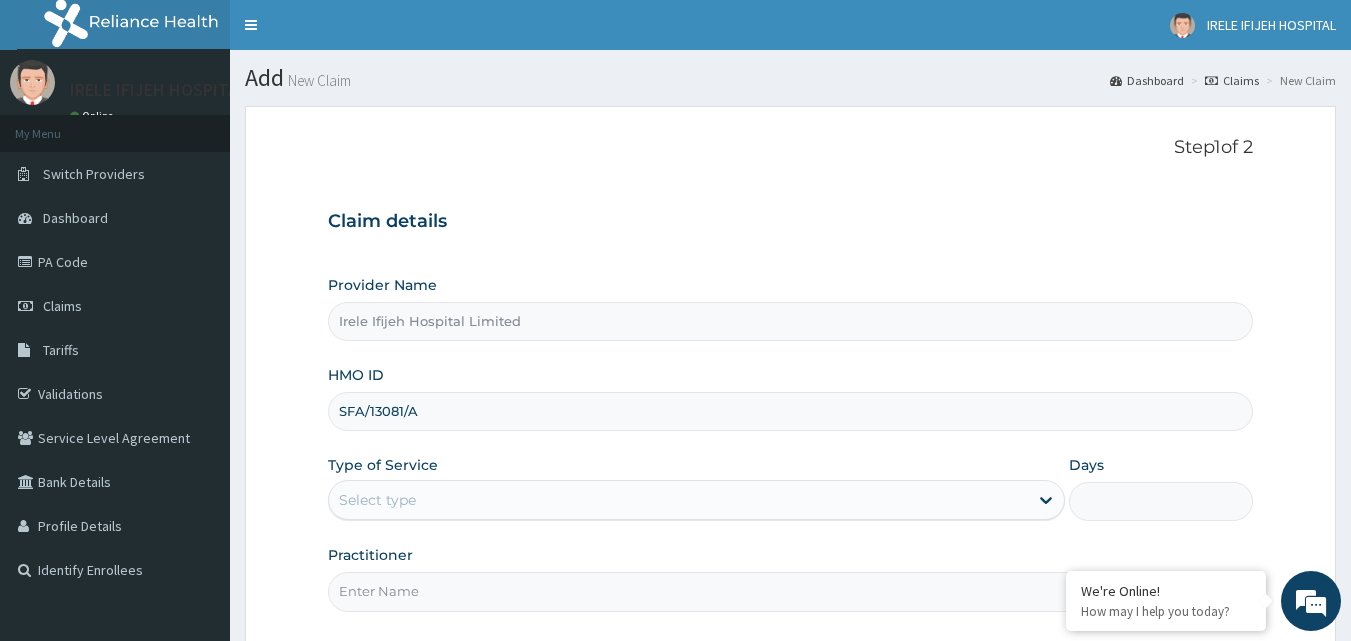 scroll, scrollTop: 0, scrollLeft: 0, axis: both 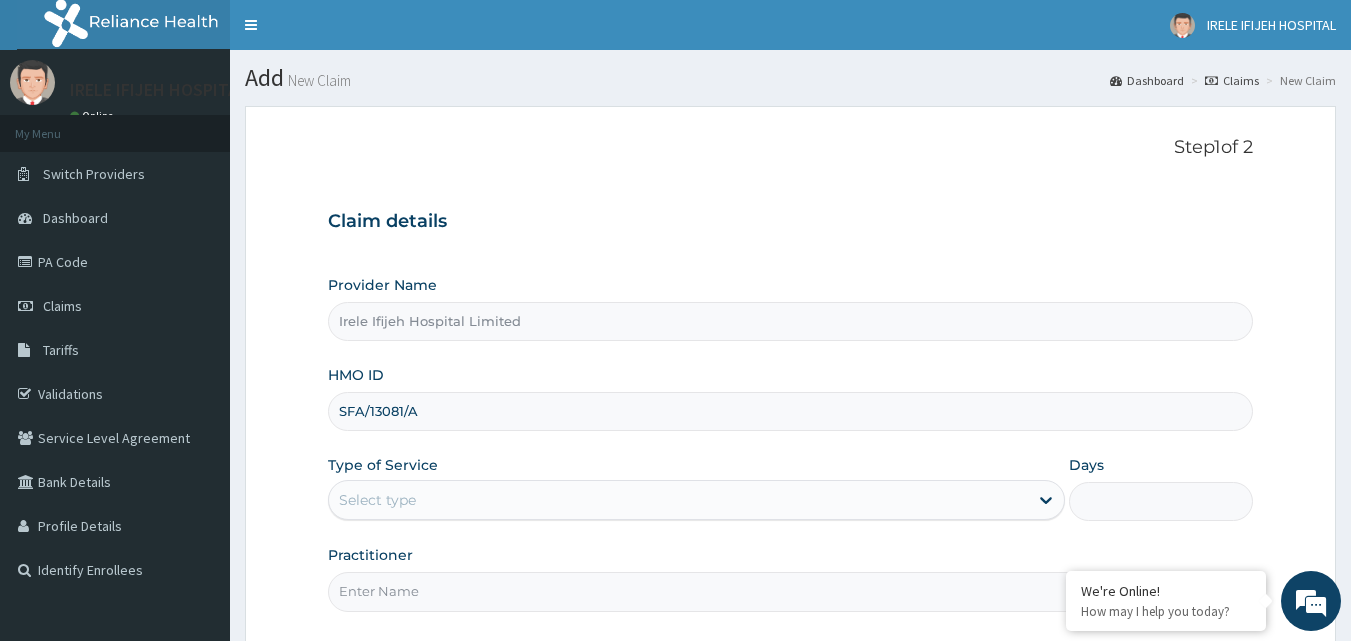 type on "SFA/13081/A" 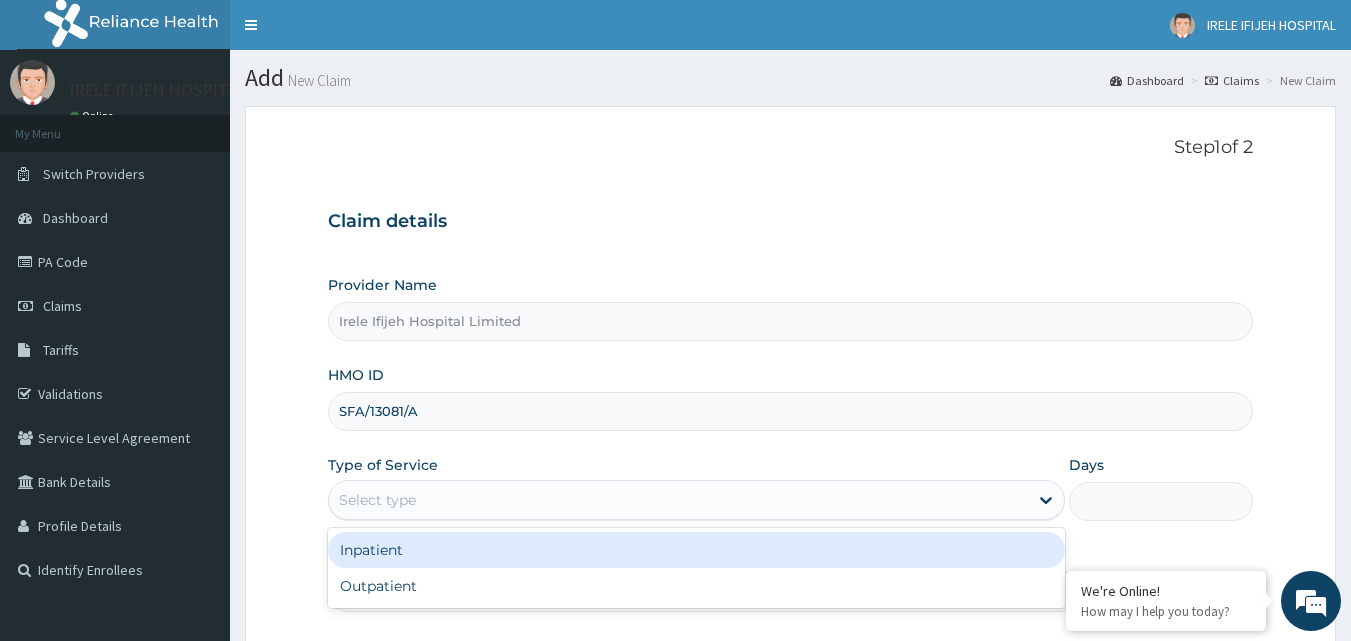 click on "Select type" at bounding box center (377, 500) 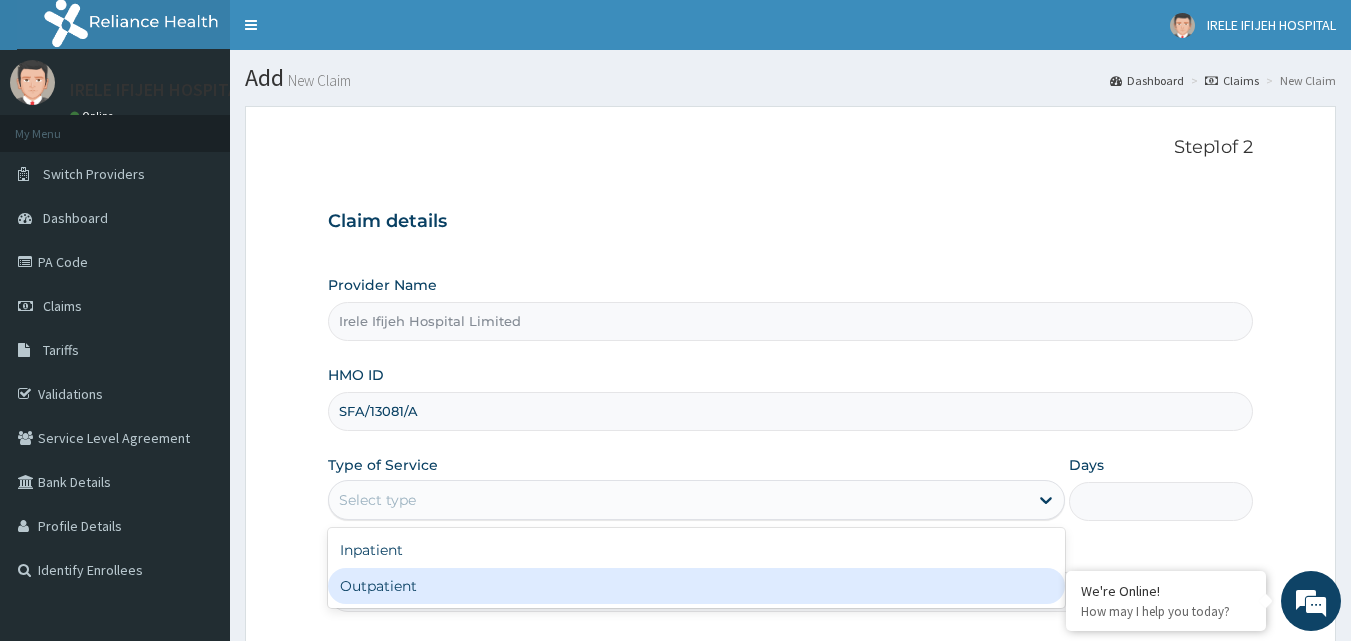 click on "Outpatient" at bounding box center [696, 586] 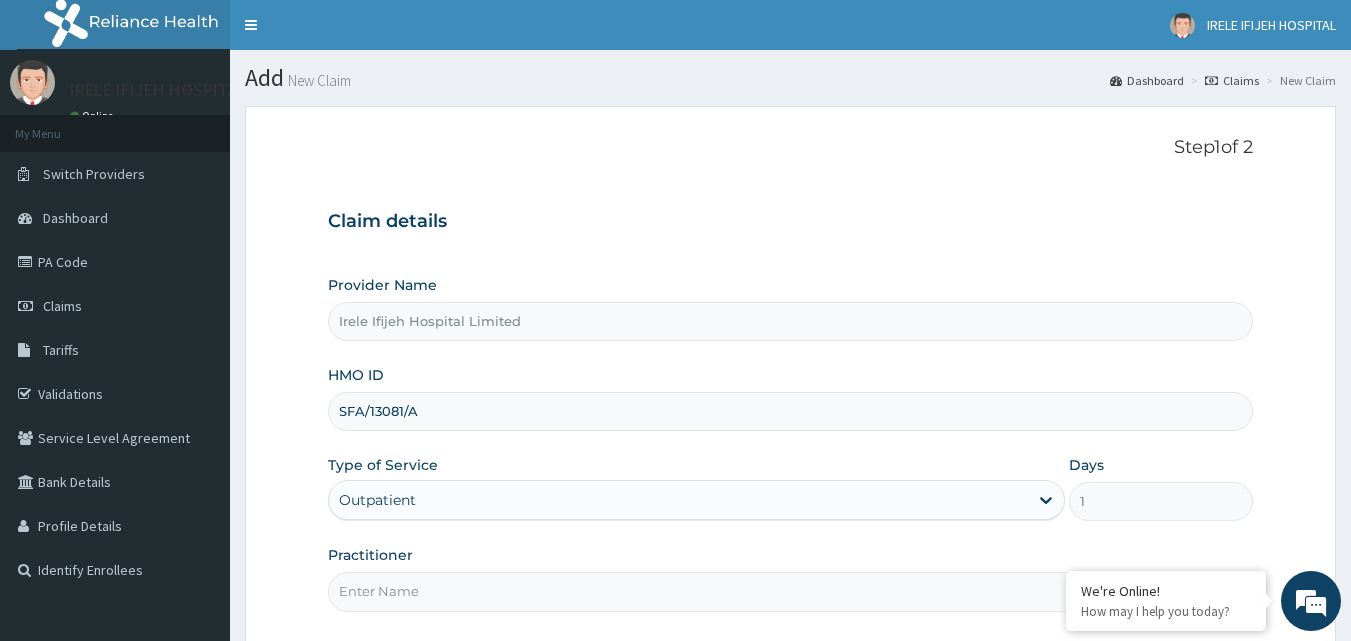 click on "Practitioner" at bounding box center [791, 591] 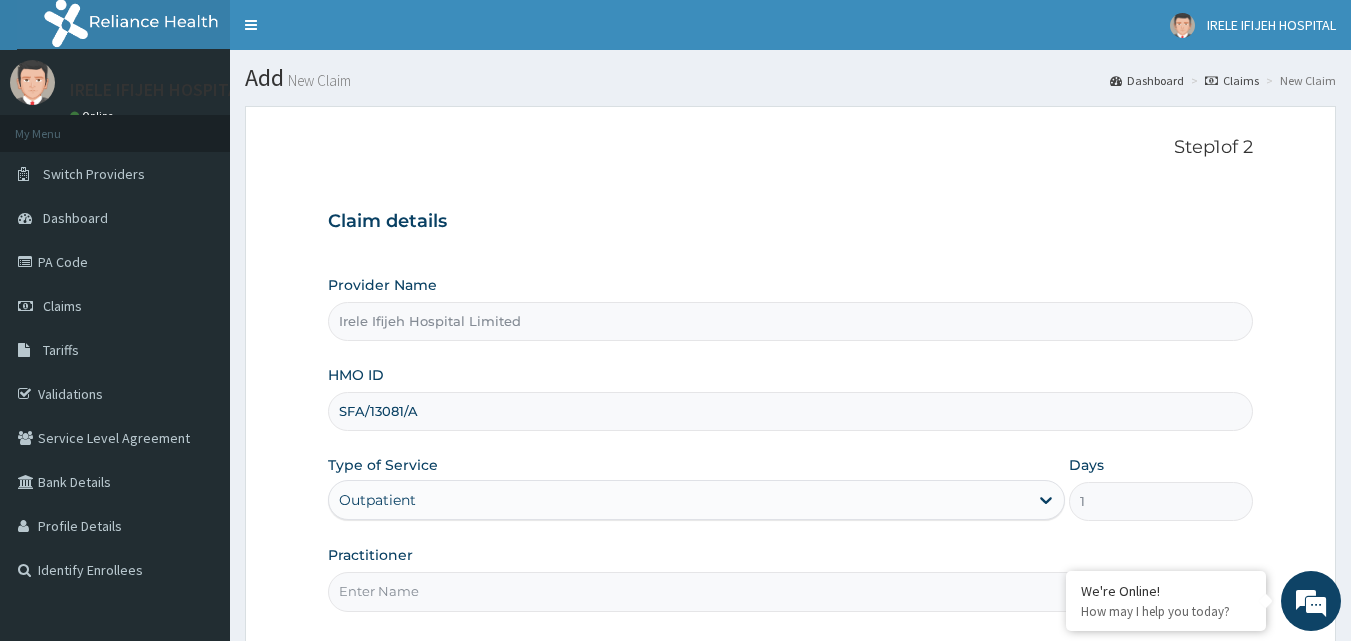 type on "[TITLE] [LAST]" 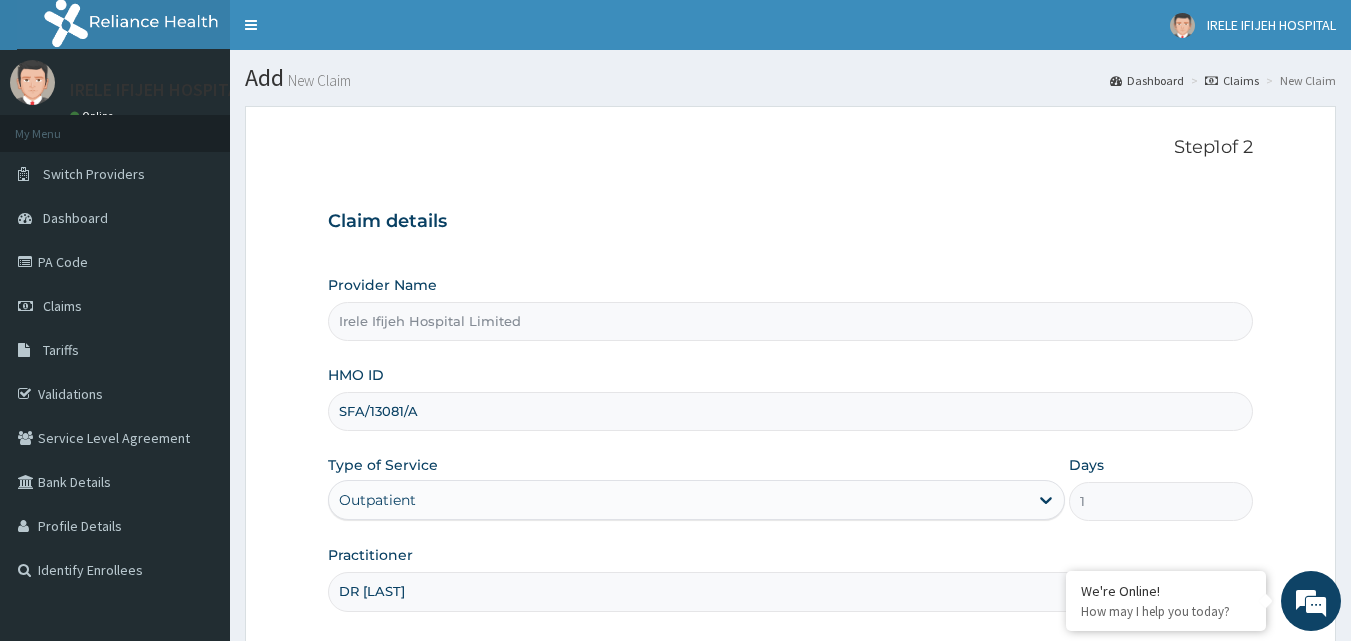 click on "Step  1  of 2 Claim details Provider Name [HOSPITAL] Limited HMO ID [HMO ID] Type of Service Outpatient Days 1 Practitioner DR [LAST] [LAST]     Previous   Next" at bounding box center [790, 434] 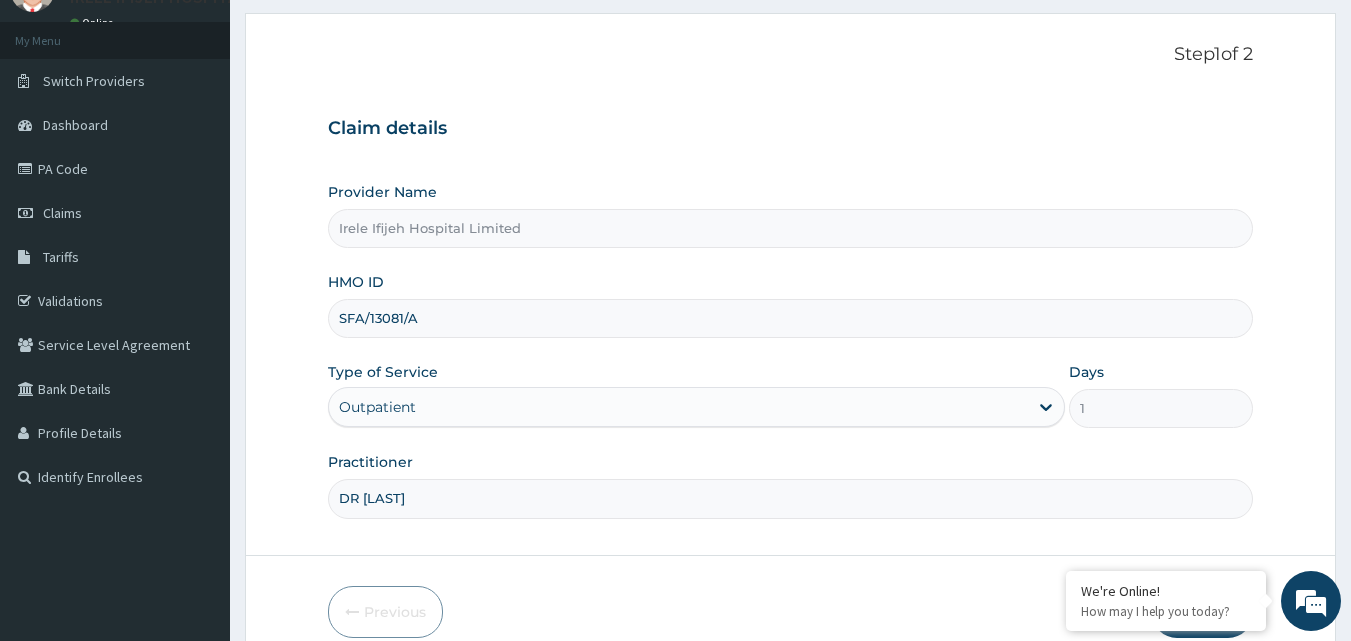 scroll, scrollTop: 187, scrollLeft: 0, axis: vertical 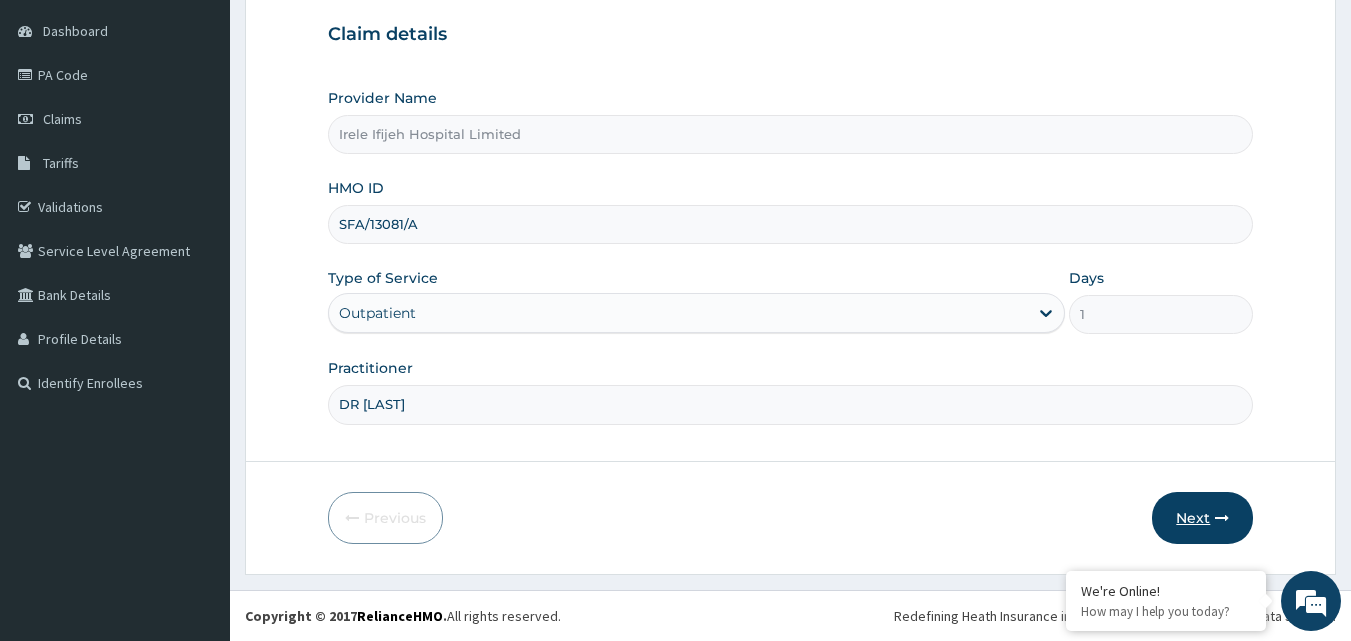 click on "Next" at bounding box center (1202, 518) 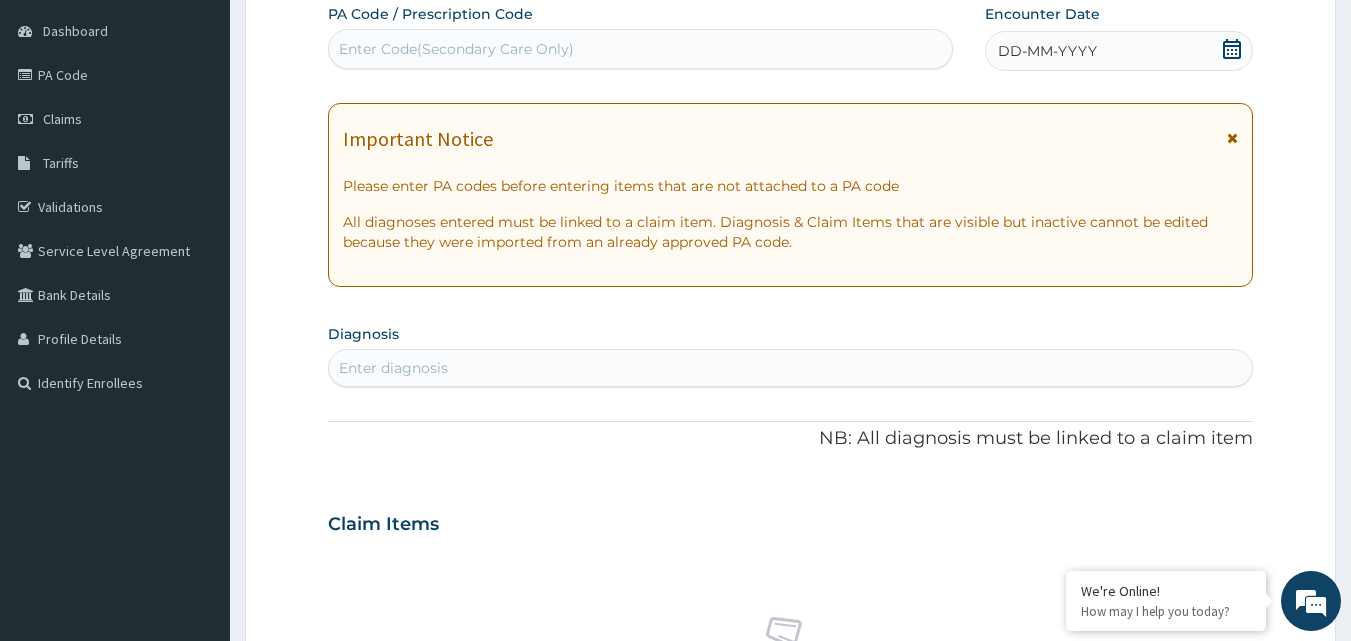 click 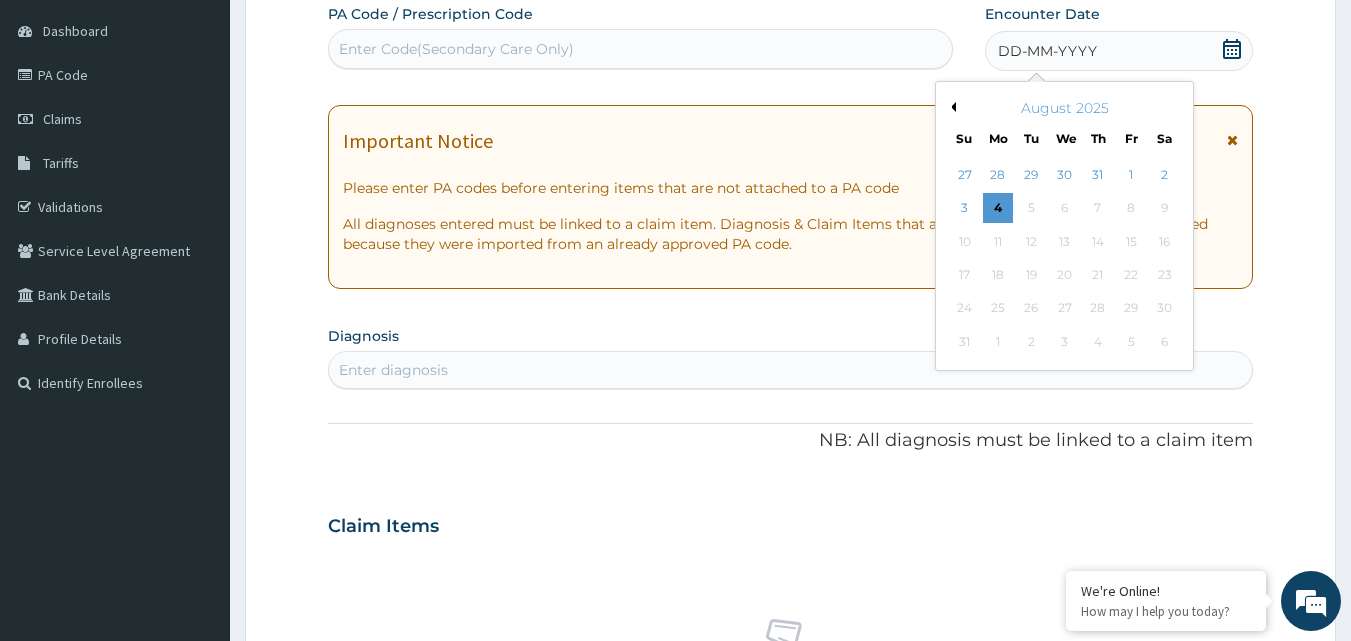 click on "Previous Month" at bounding box center [951, 107] 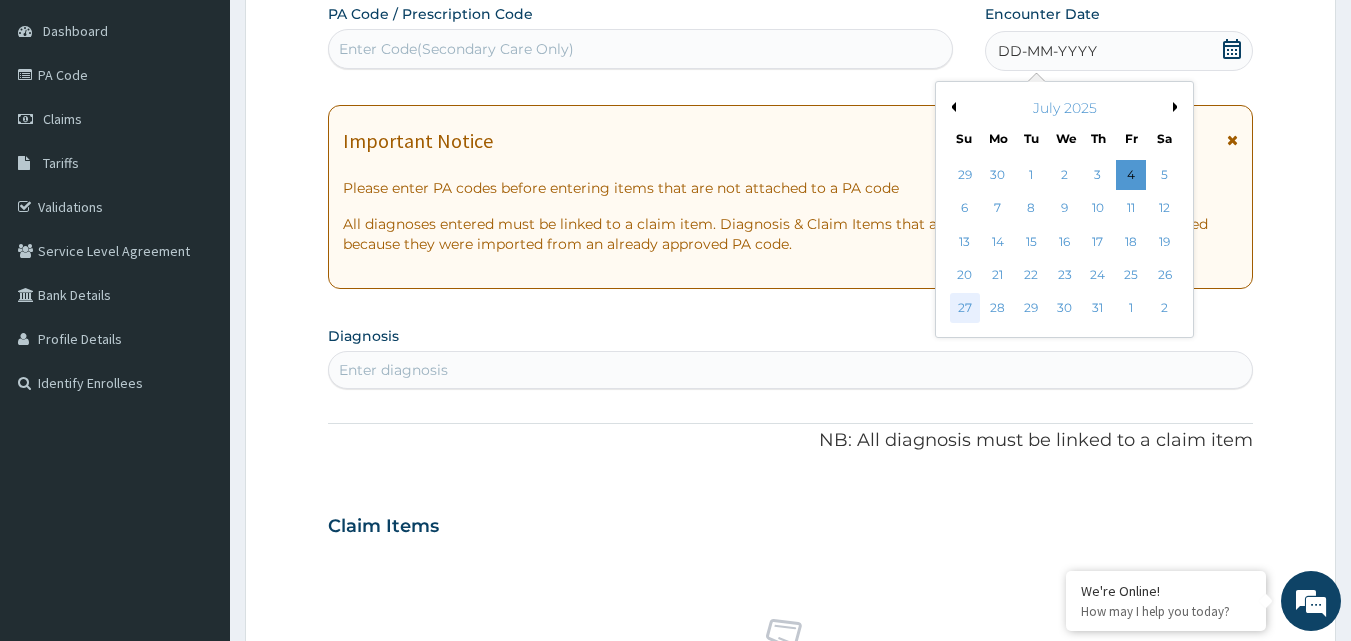 click on "27" at bounding box center [965, 309] 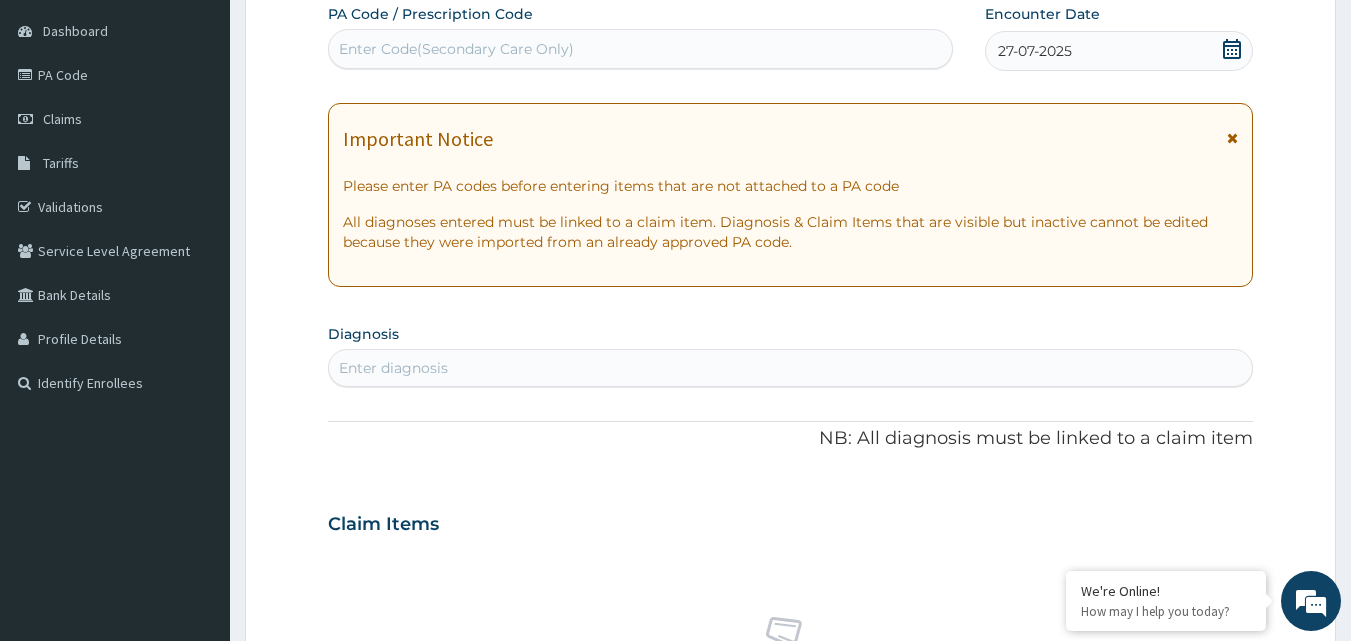 click on "Enter diagnosis" at bounding box center (393, 368) 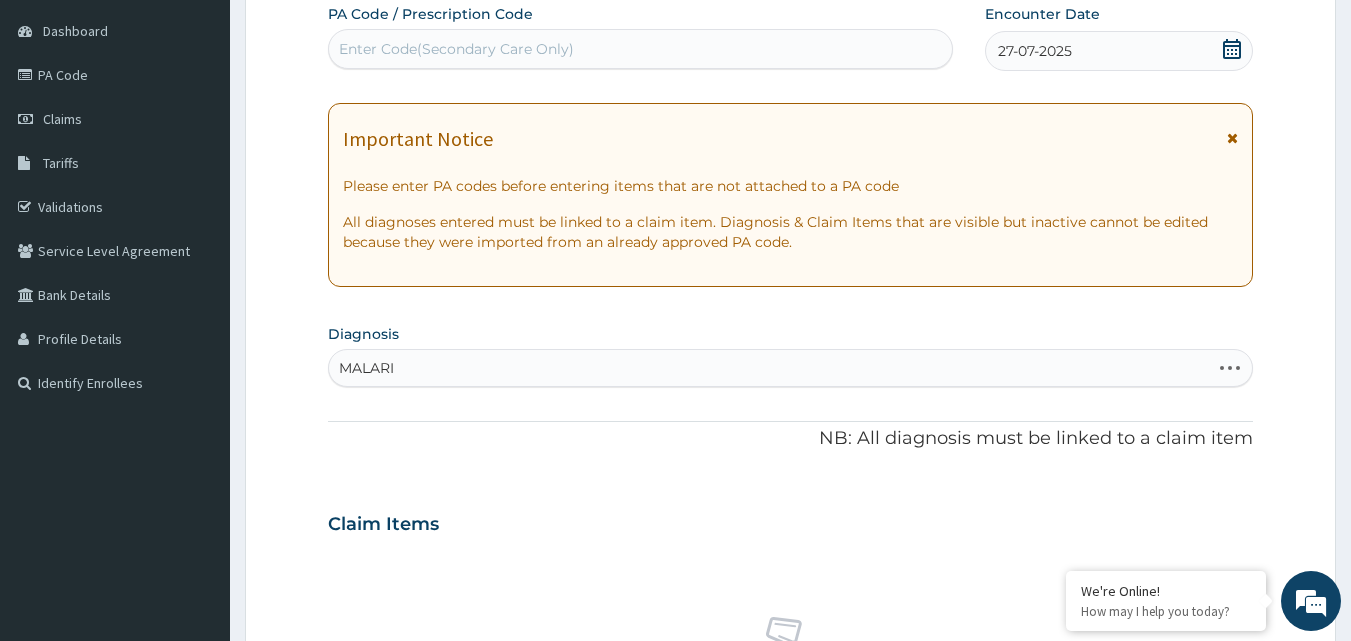 type on "MALARIA" 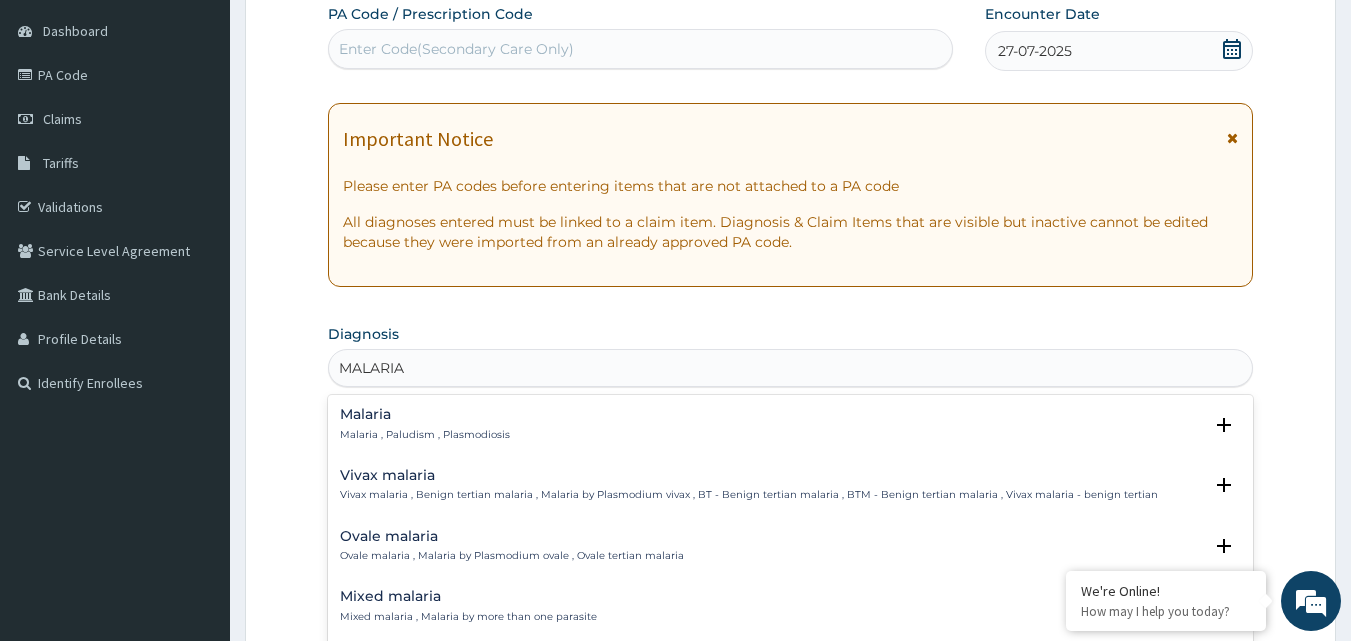 click on "Malaria" at bounding box center [425, 414] 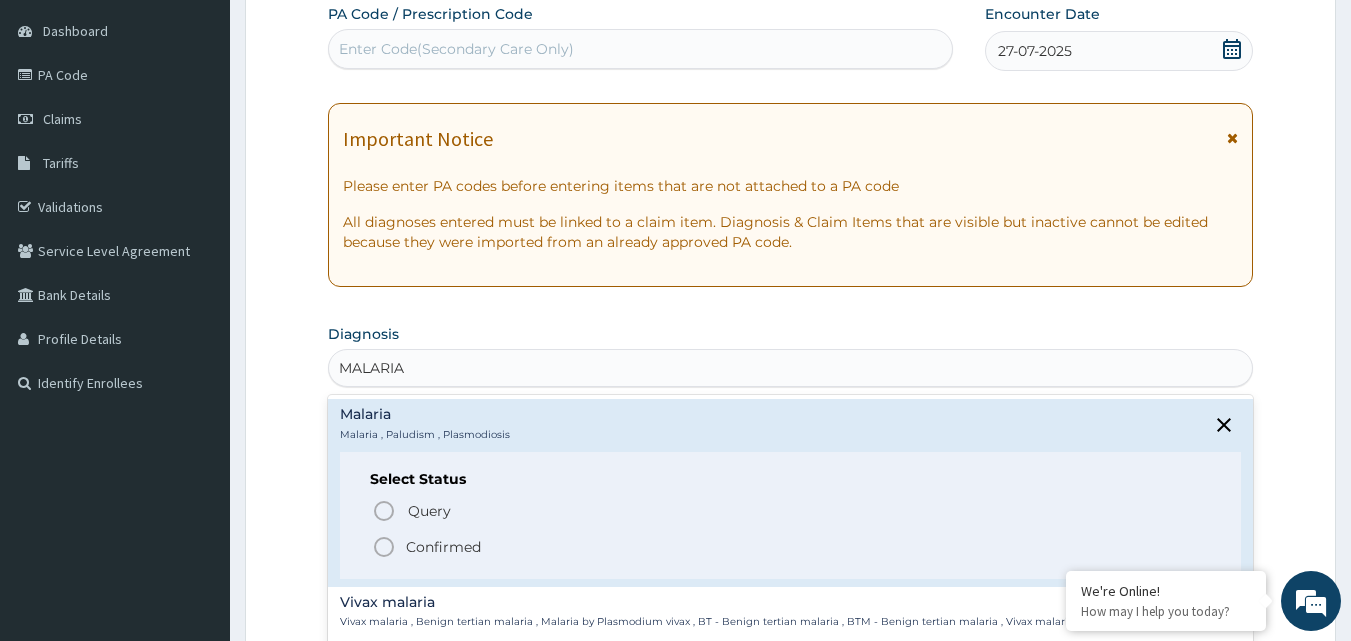 click 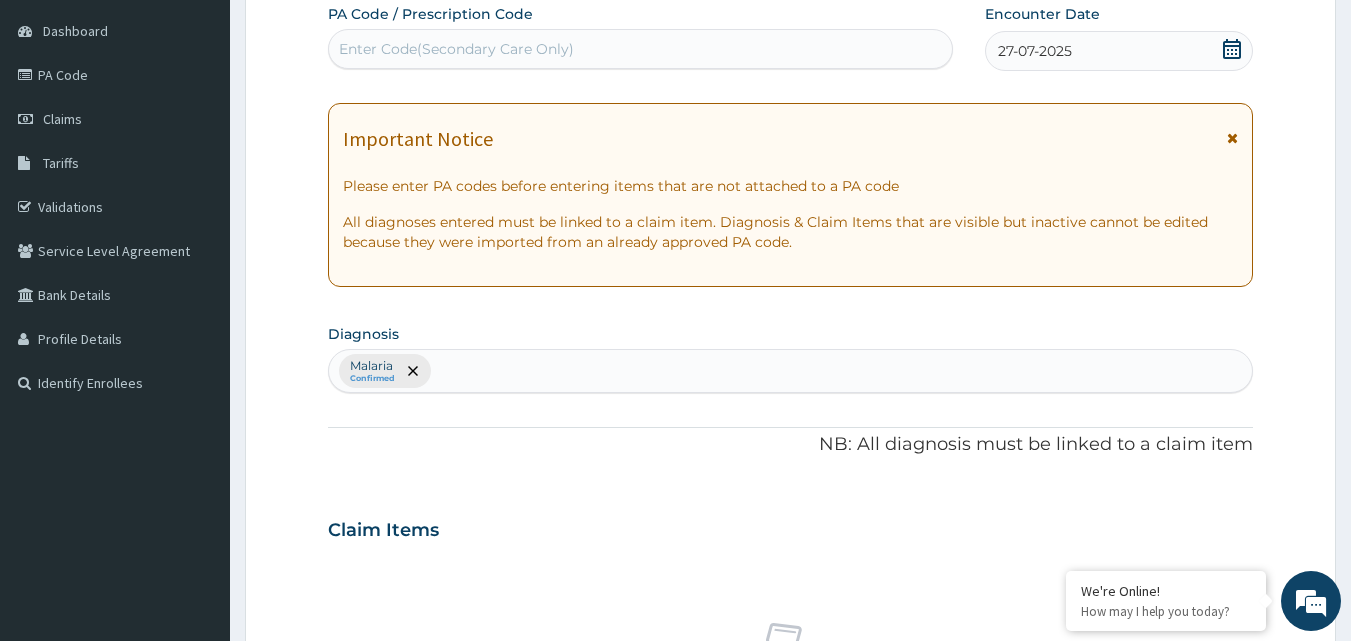click on "Step  2  of 2 PA Code / Prescription Code Enter Code(Secondary Care Only) Encounter Date 27-07-2025 Important Notice Please enter PA codes before entering items that are not attached to a PA code   All diagnoses entered must be linked to a claim item. Diagnosis & Claim Items that are visible but inactive cannot be edited because they were imported from an already approved PA code. Diagnosis option Malaria, selected.   Select is focused ,type to refine list, press Down to open the menu,  press left to focus selected values Malaria Confirmed NB: All diagnosis must be linked to a claim item Claim Items No claim item Types Select Type Item Select Item Pair Diagnosis Select Diagnosis Unit Price 0 Add Comment     Previous   Submit" at bounding box center [790, 553] 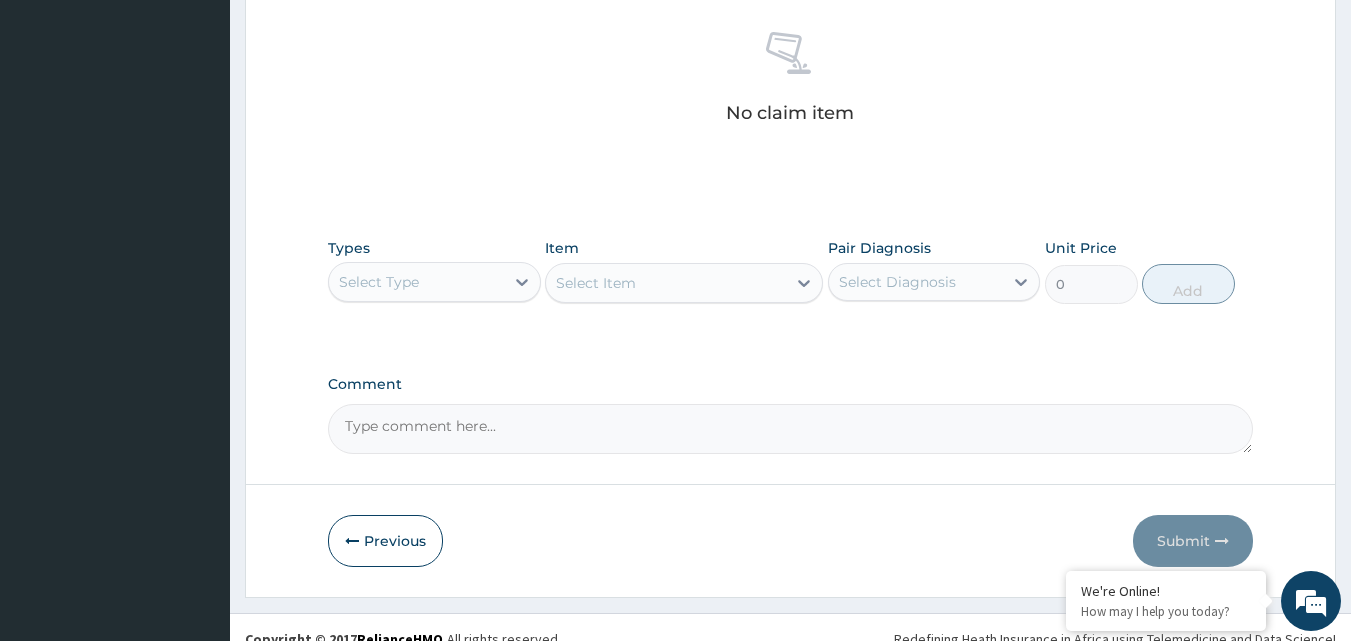 scroll, scrollTop: 801, scrollLeft: 0, axis: vertical 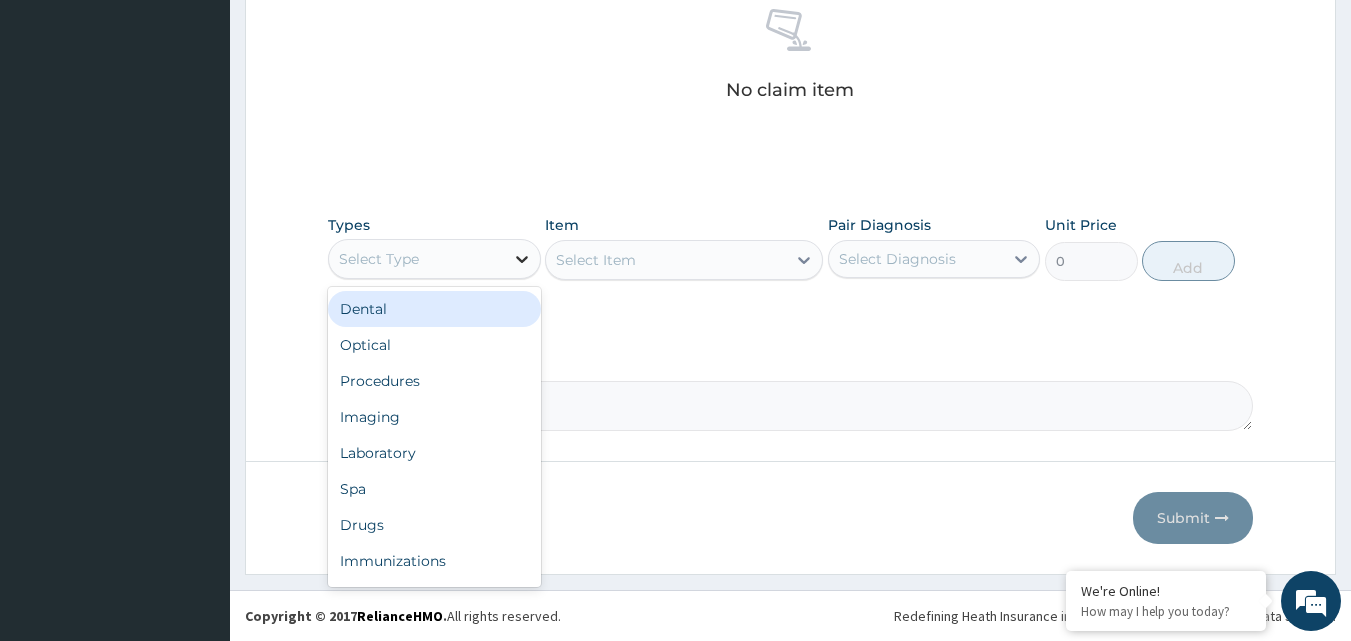 click 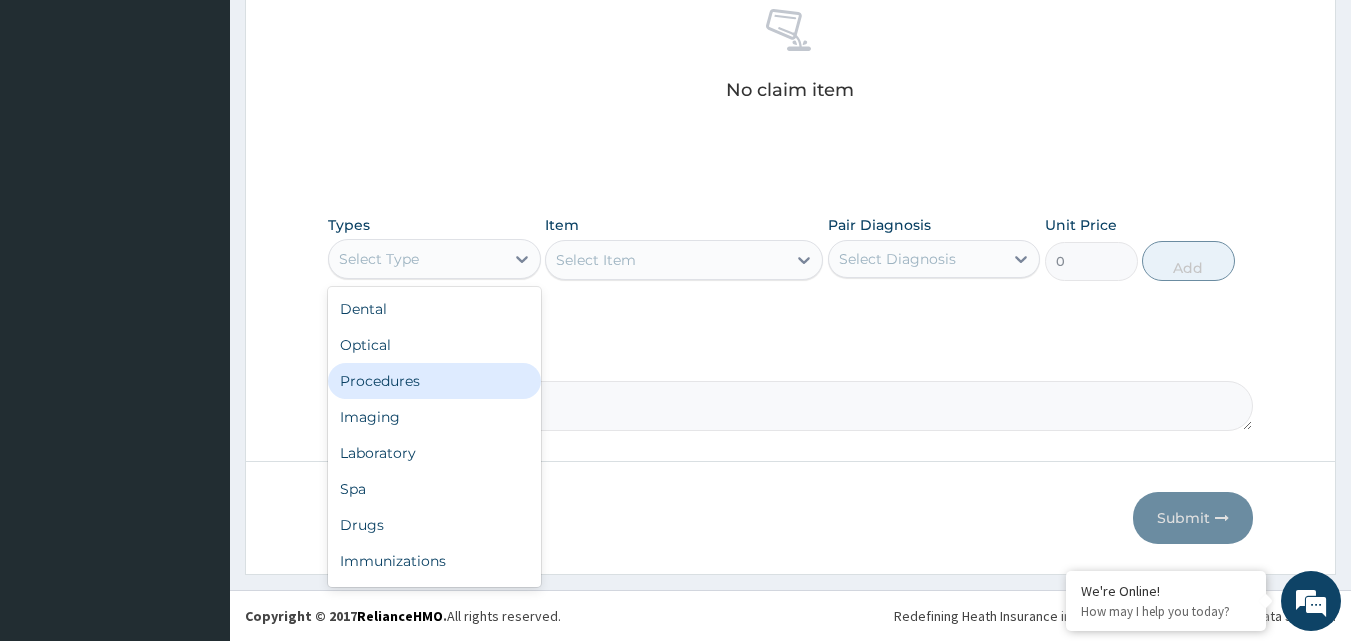 click on "Procedures" at bounding box center (434, 381) 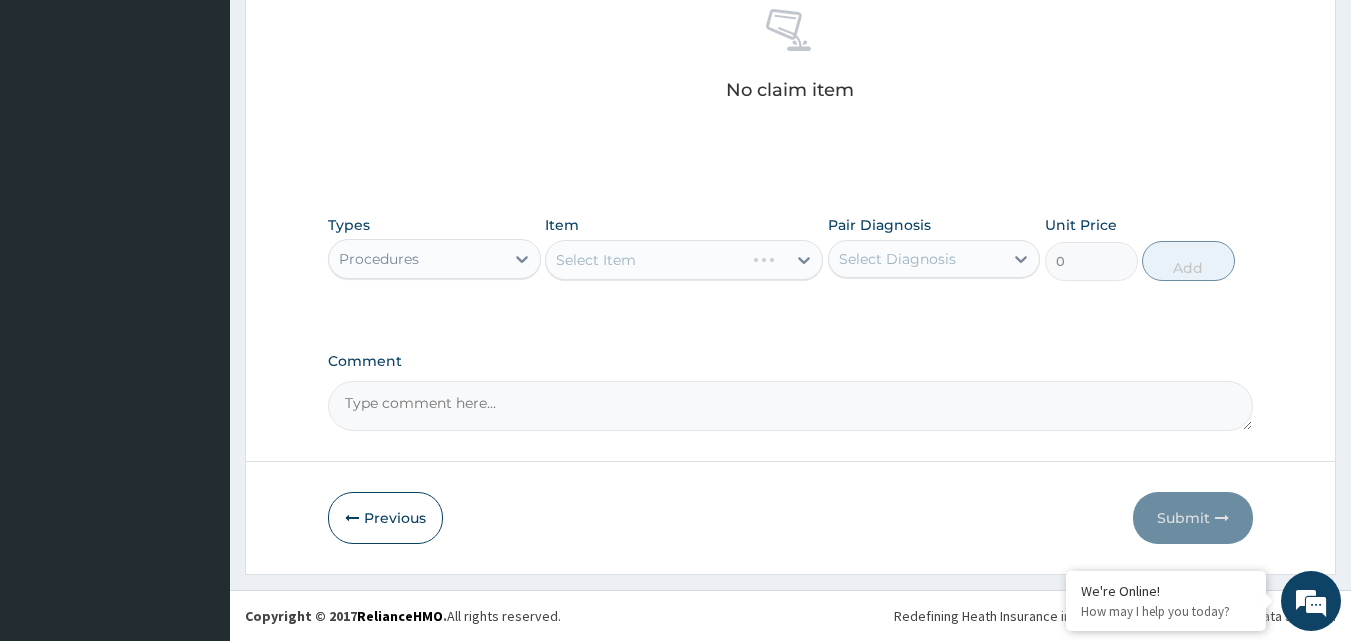 click on "Select Item" at bounding box center [684, 260] 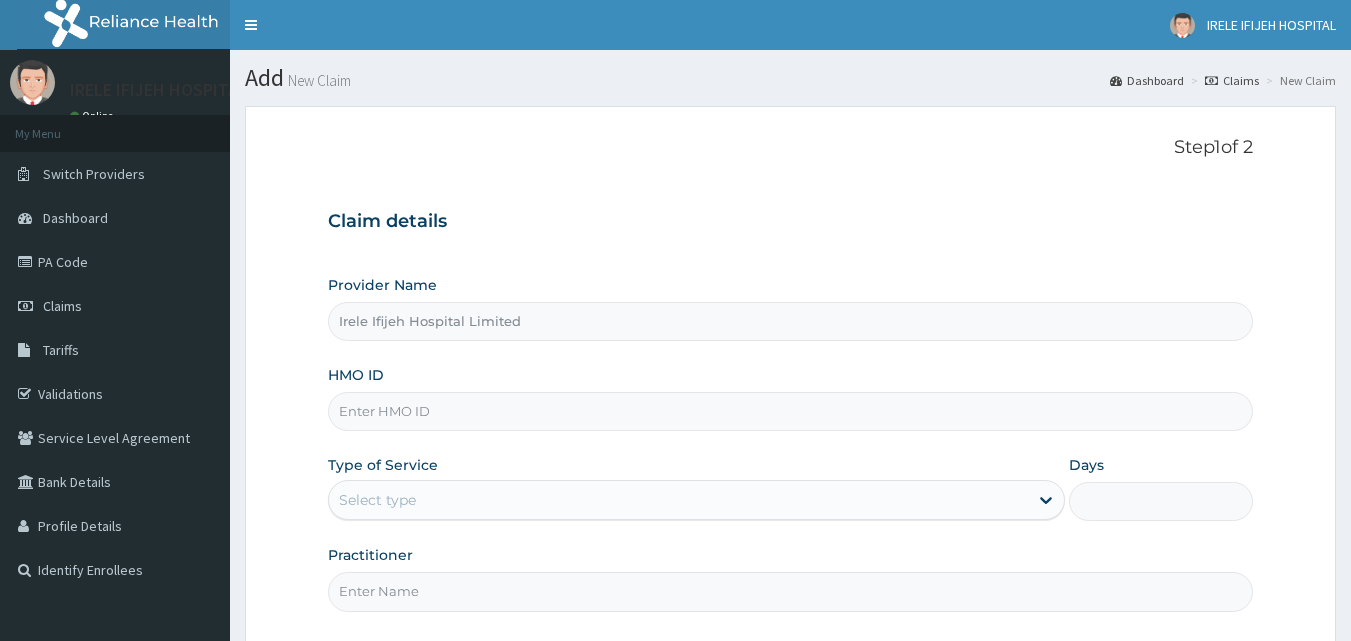 scroll, scrollTop: 0, scrollLeft: 0, axis: both 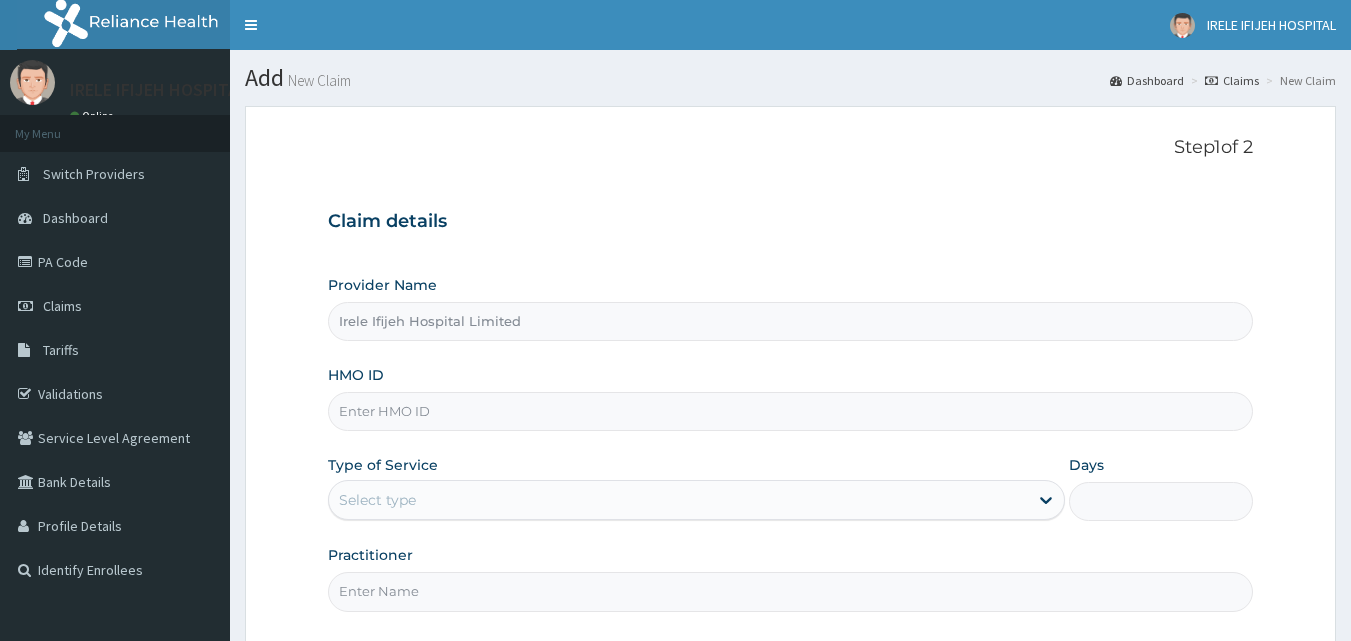click on "HMO ID" at bounding box center [791, 411] 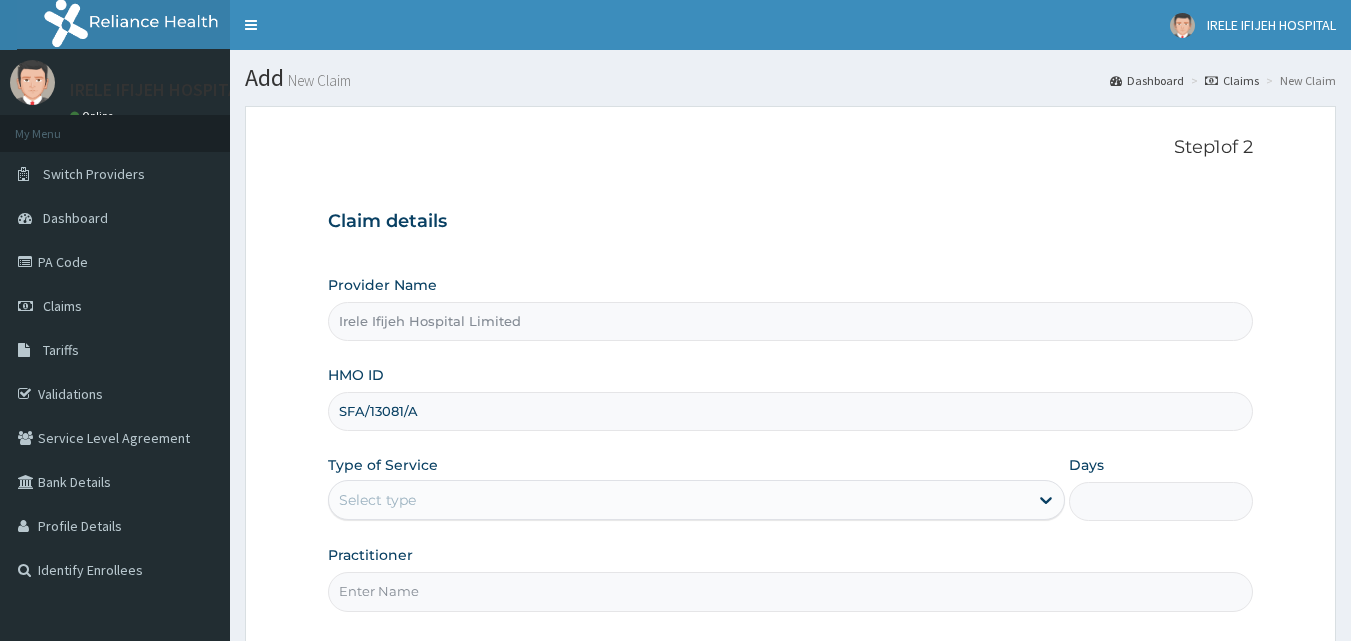 type on "SFA/13081/A" 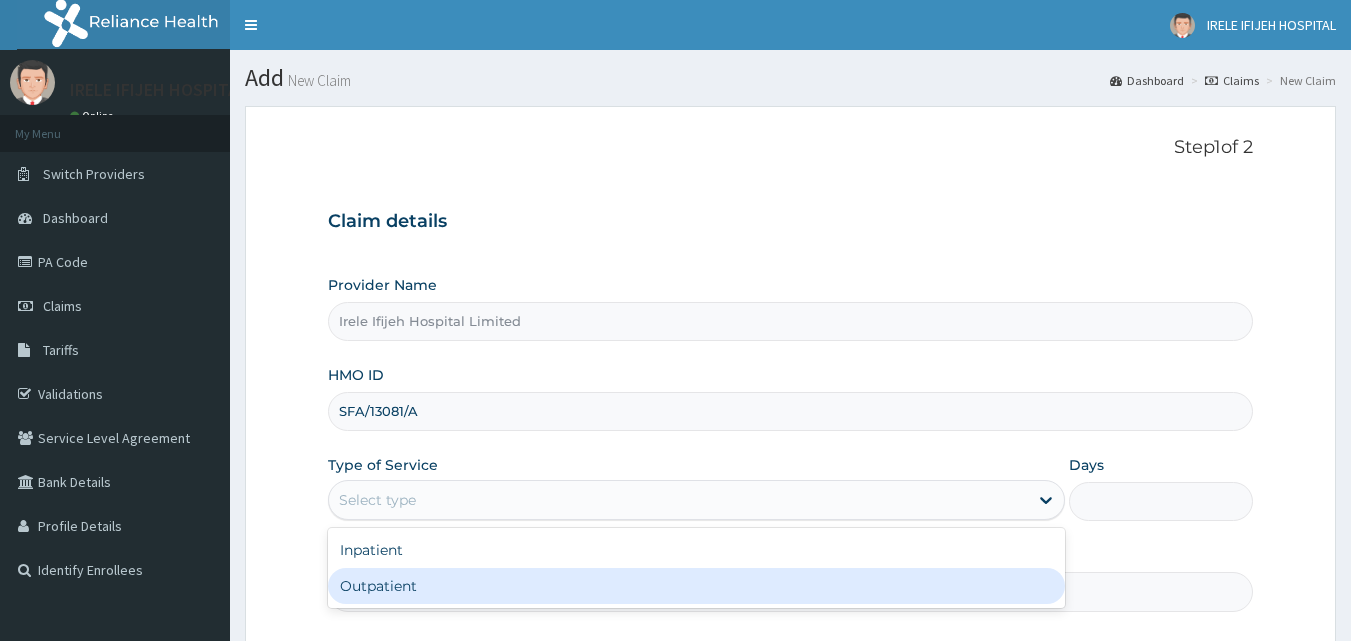 click on "Outpatient" at bounding box center [696, 586] 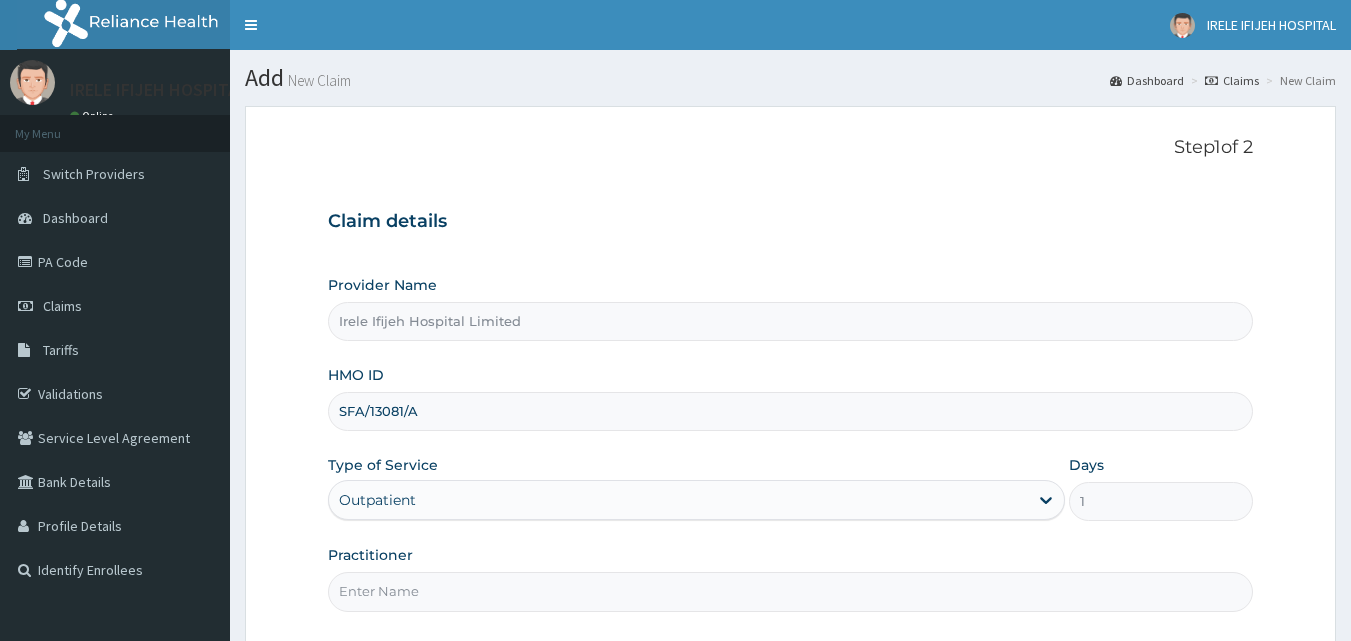 click on "Practitioner" at bounding box center [791, 591] 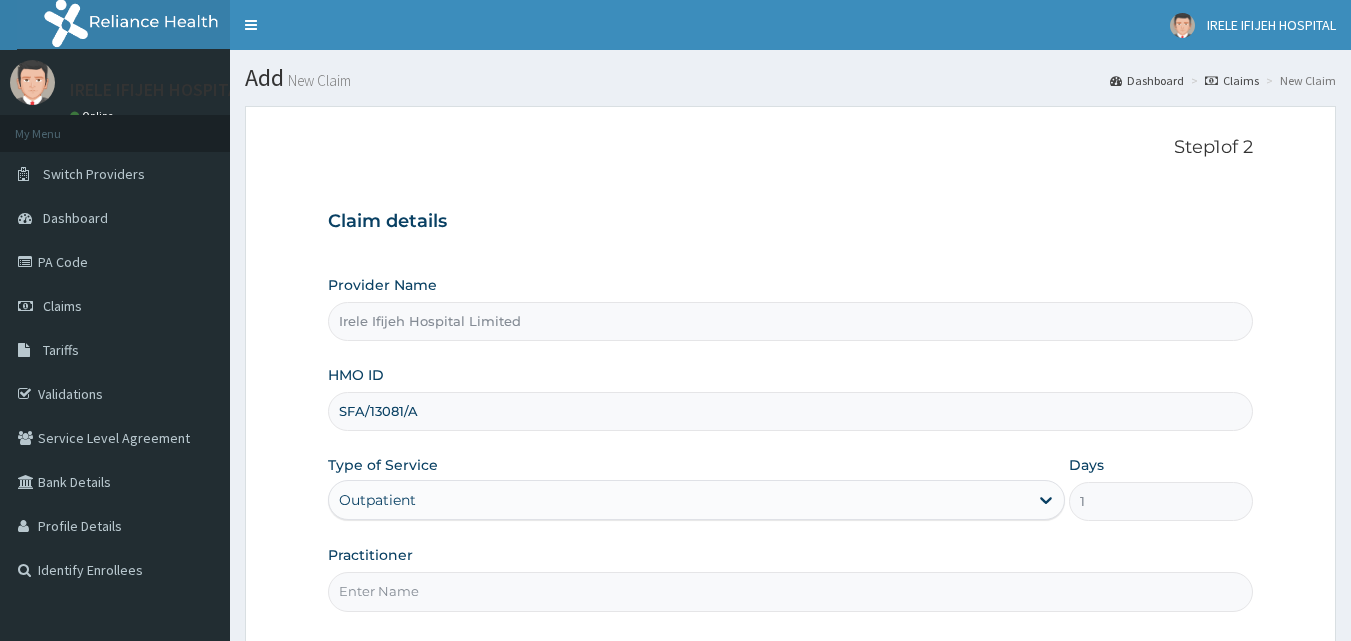 type on "DR [LAST] [LAST]" 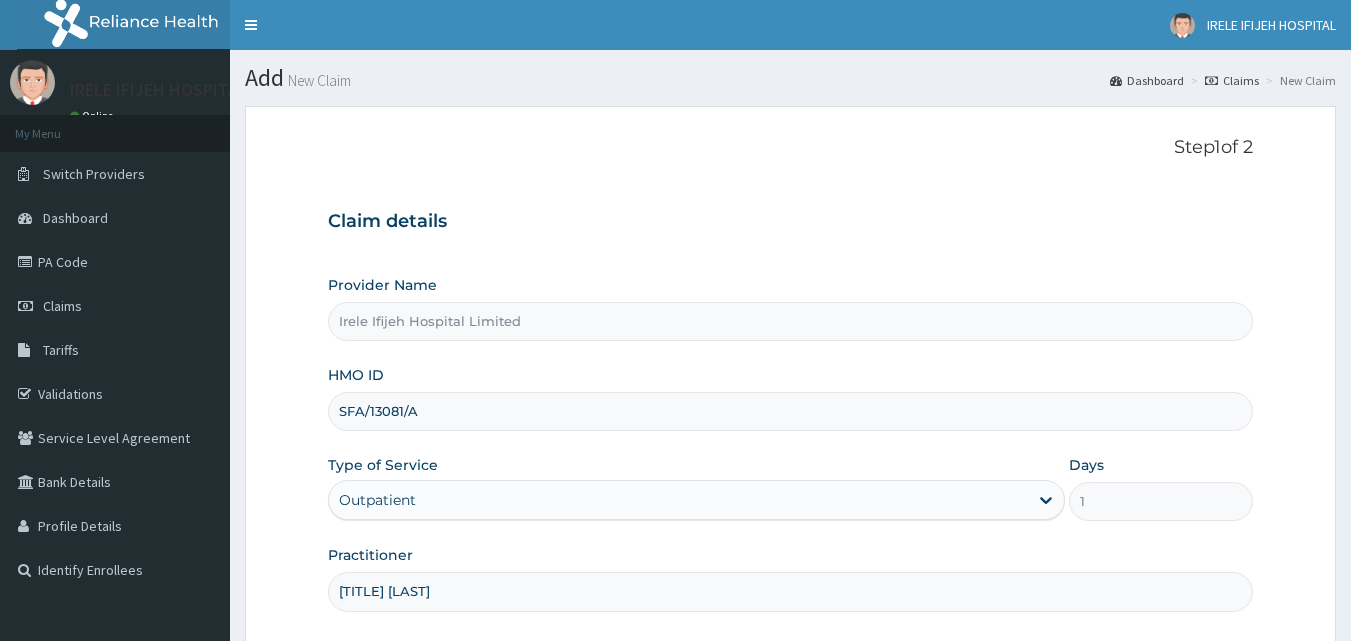 click on "Step  1  of 2 Claim details Provider Name [HOSPITAL] Limited HMO ID [HMO ID] Type of Service Outpatient Days 1 Practitioner DR [LAST] [LAST]     Previous   Next" at bounding box center [790, 434] 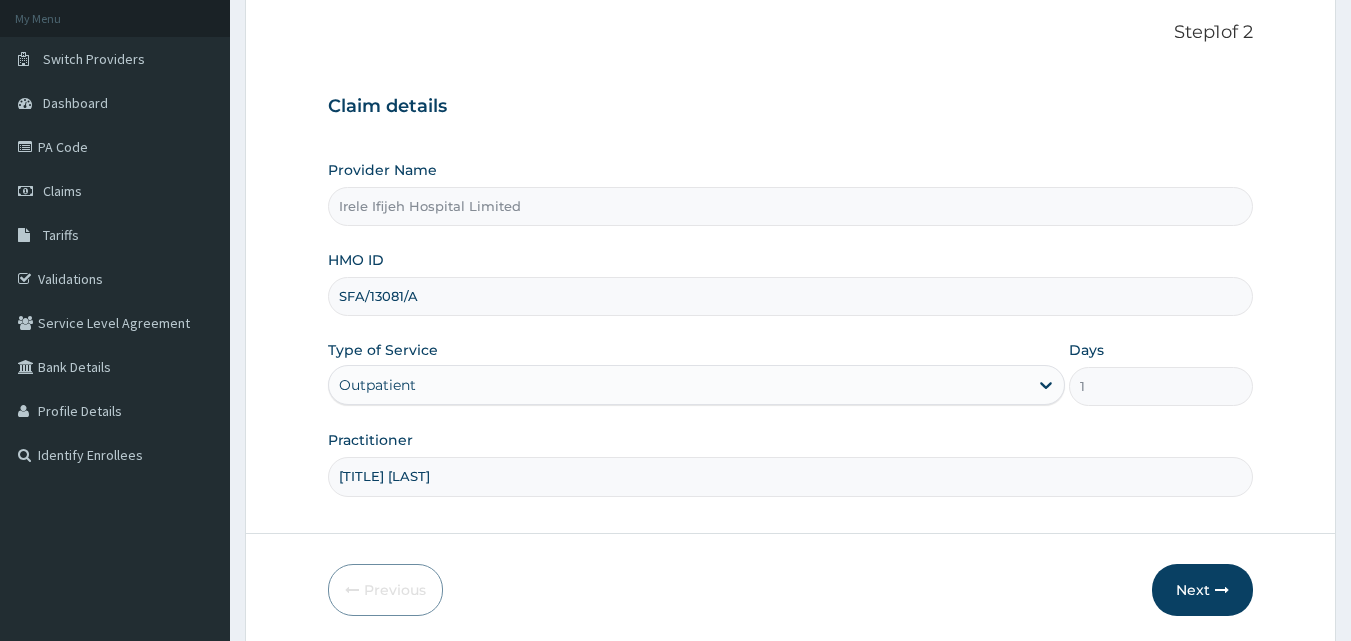 scroll, scrollTop: 187, scrollLeft: 0, axis: vertical 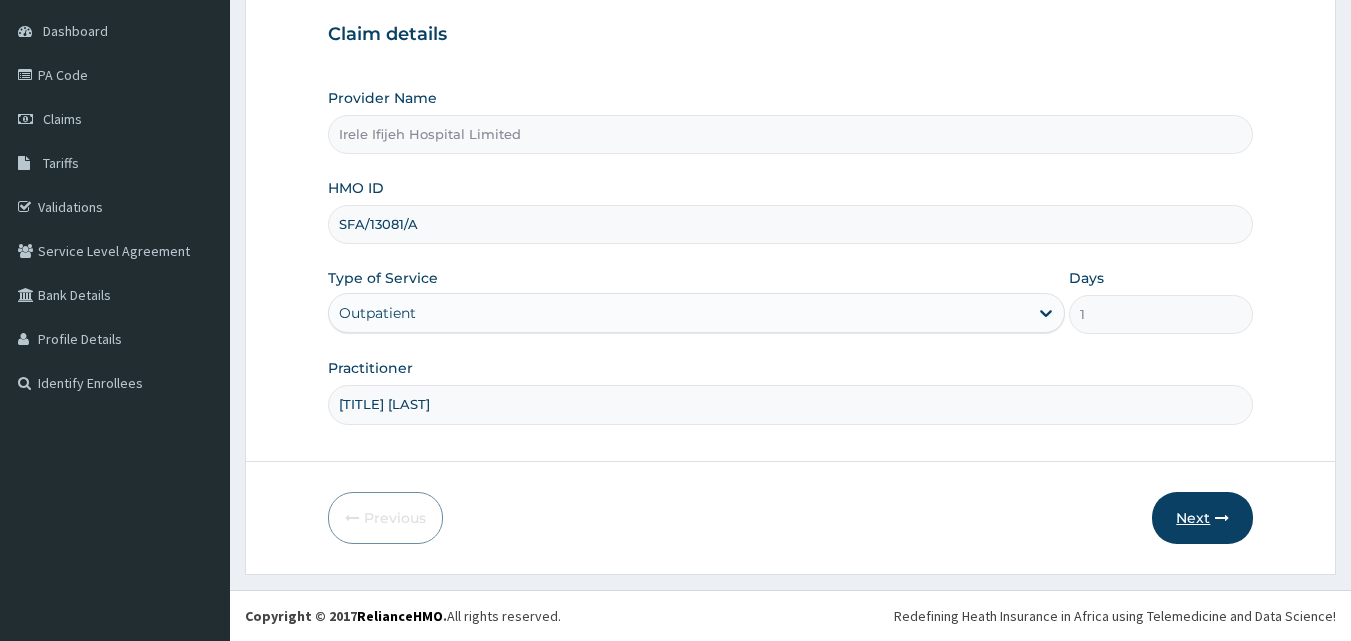 click on "Next" at bounding box center [1202, 518] 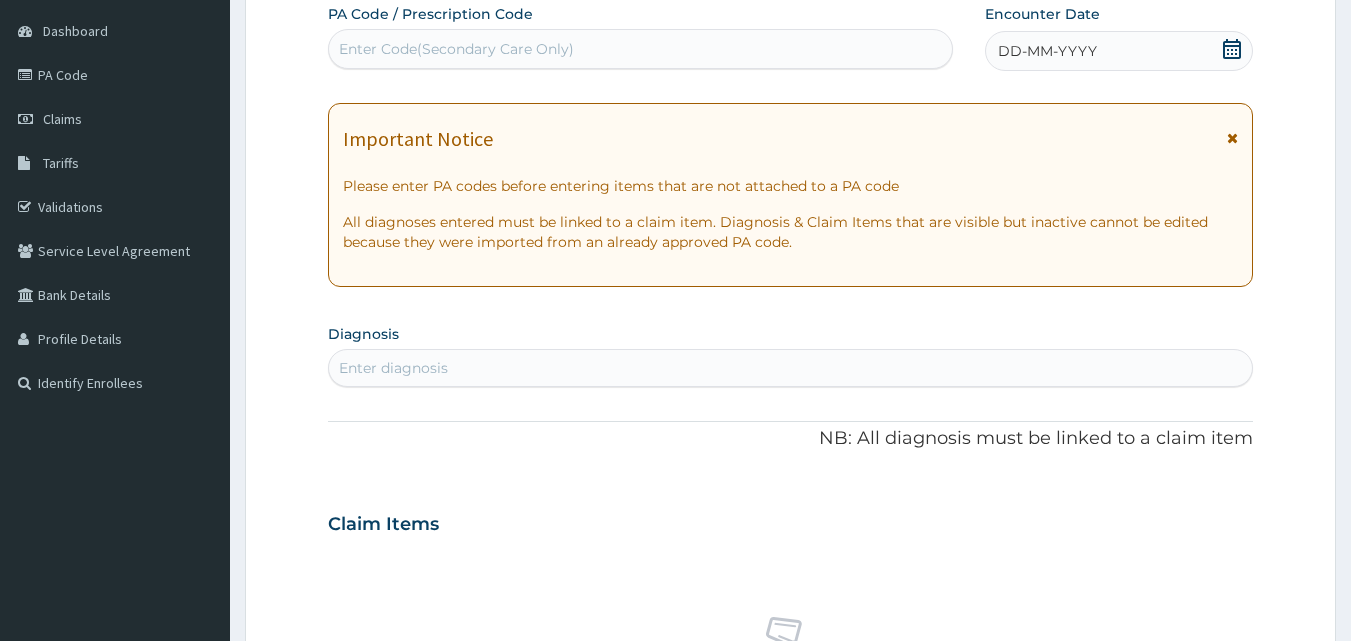 click on "DD-MM-YYYY" at bounding box center (1119, 51) 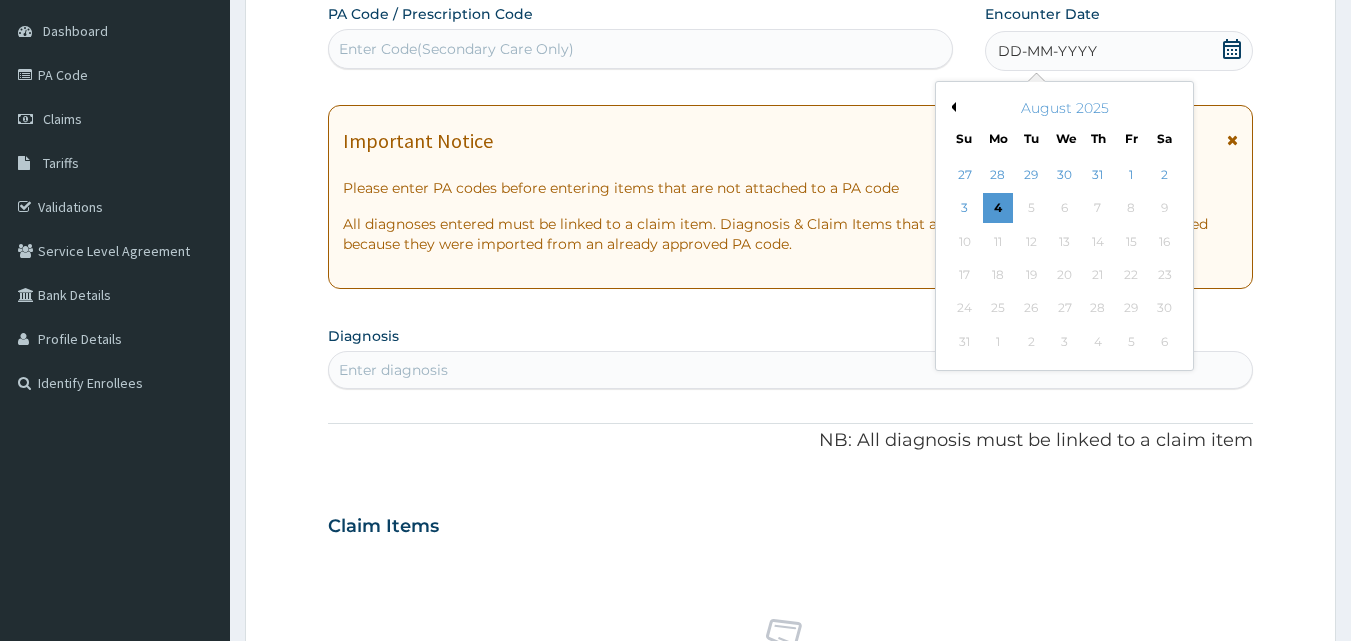click on "Previous Month" at bounding box center (951, 107) 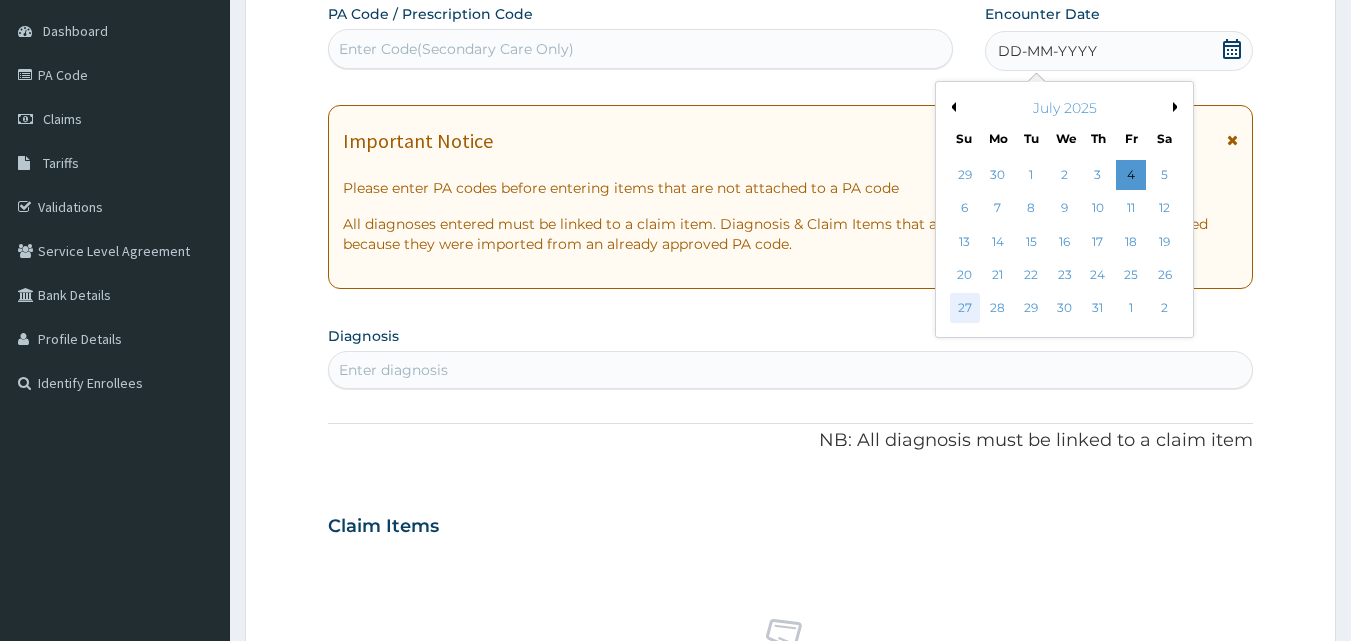 click on "27" at bounding box center [965, 309] 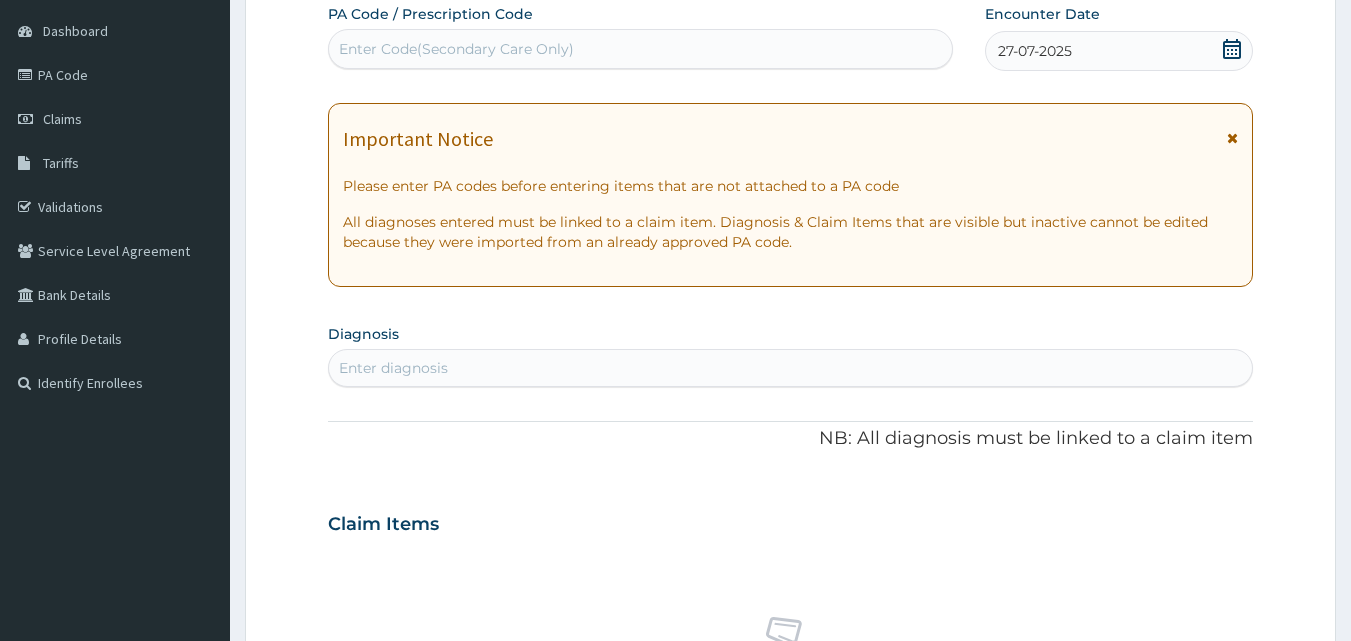 click on "Enter diagnosis" at bounding box center [791, 368] 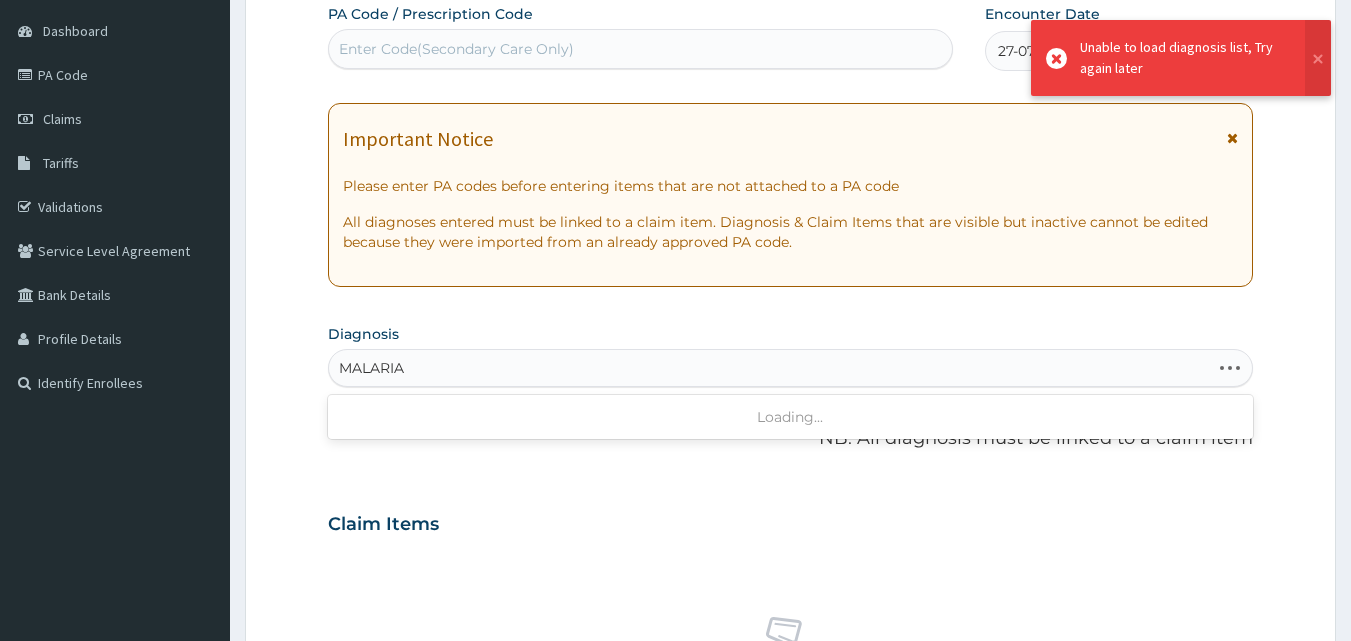 type on "MALARIA" 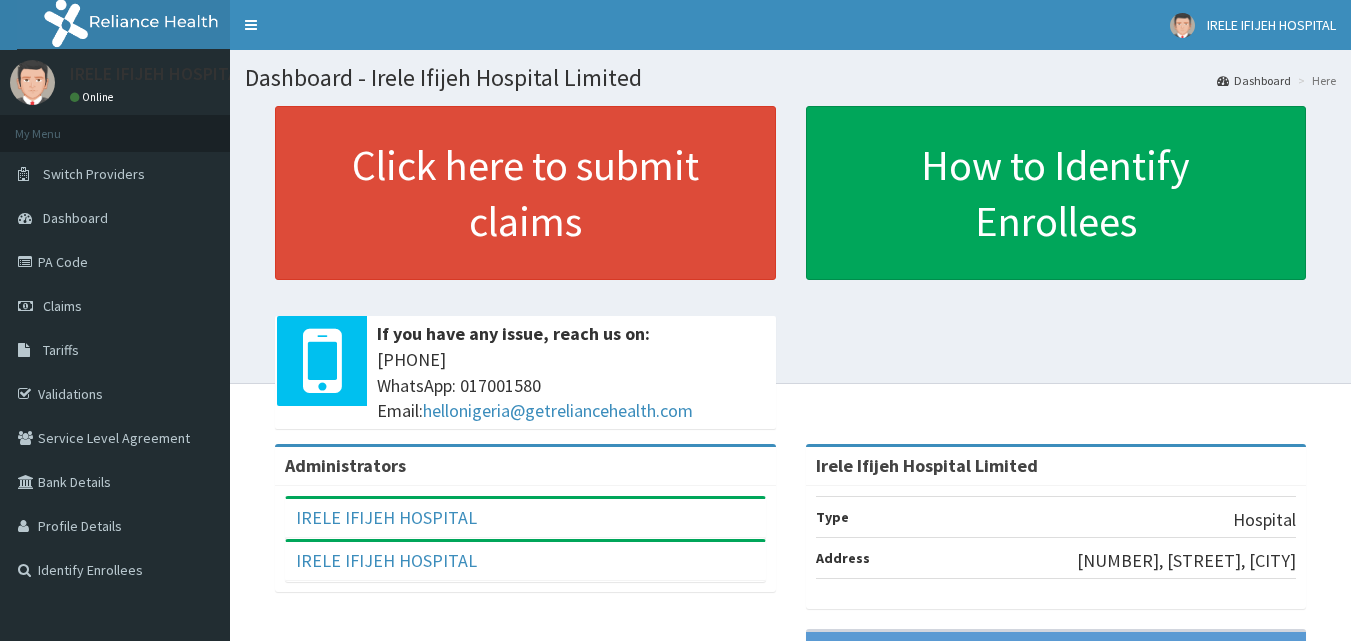 scroll, scrollTop: 0, scrollLeft: 0, axis: both 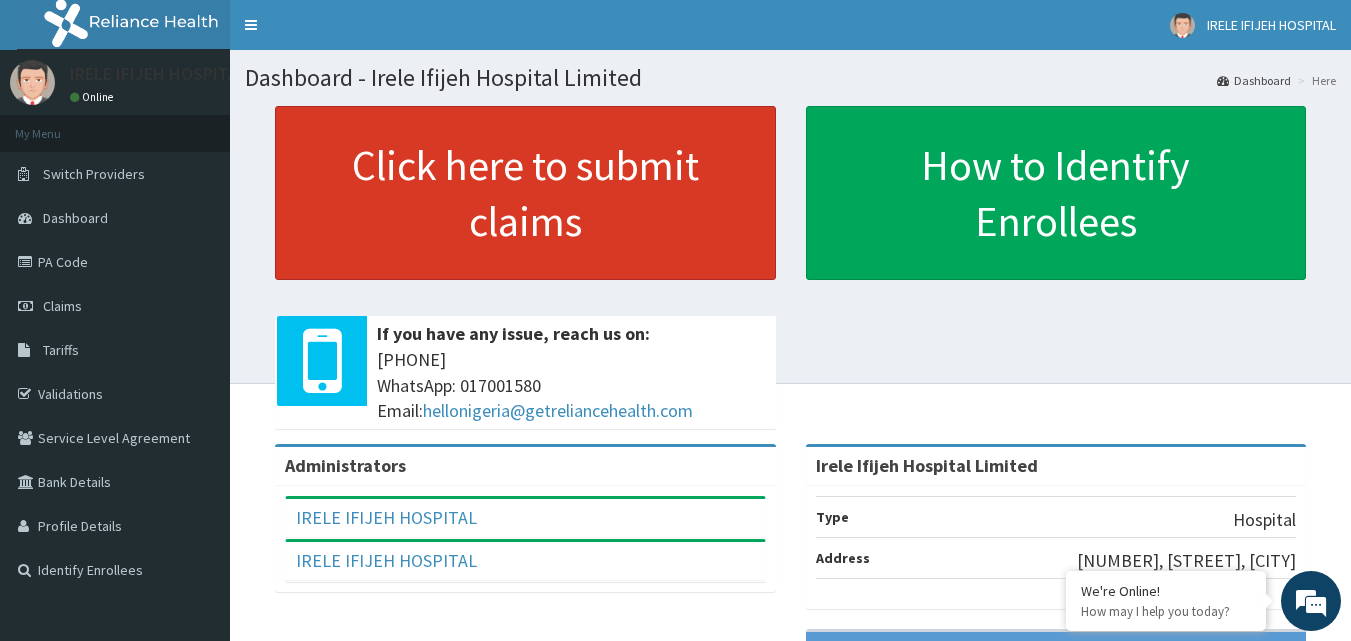 click on "Click here to submit claims" at bounding box center [525, 193] 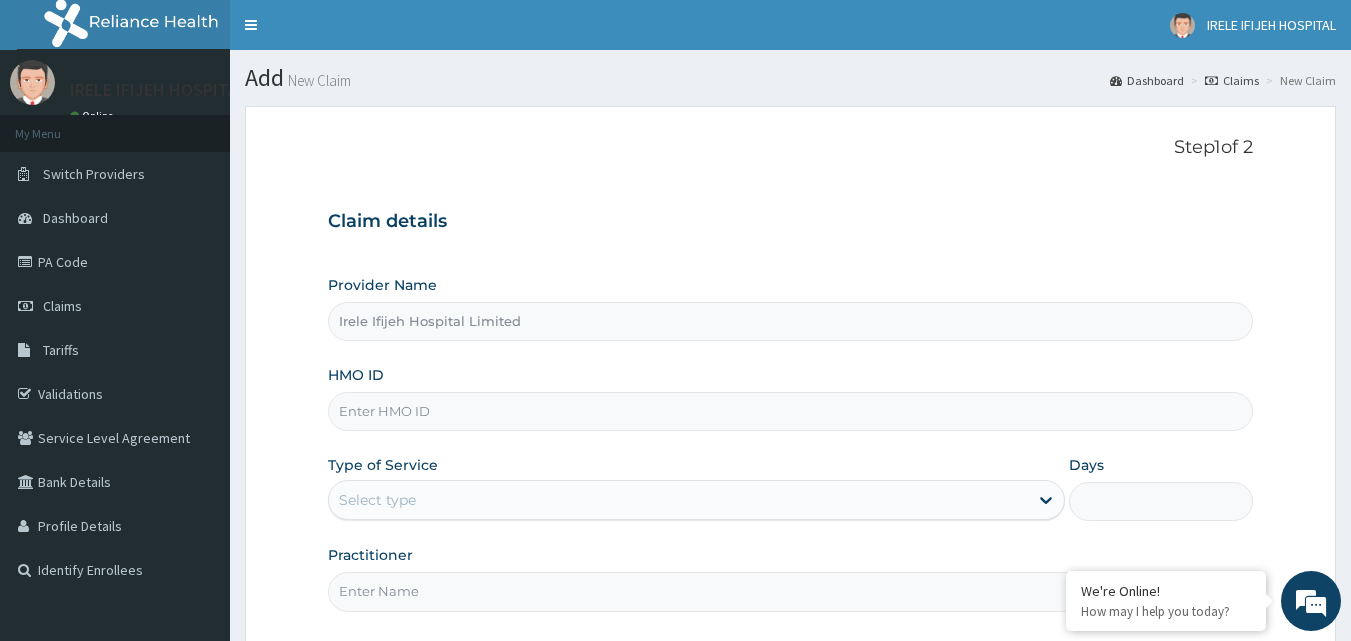 scroll, scrollTop: 0, scrollLeft: 0, axis: both 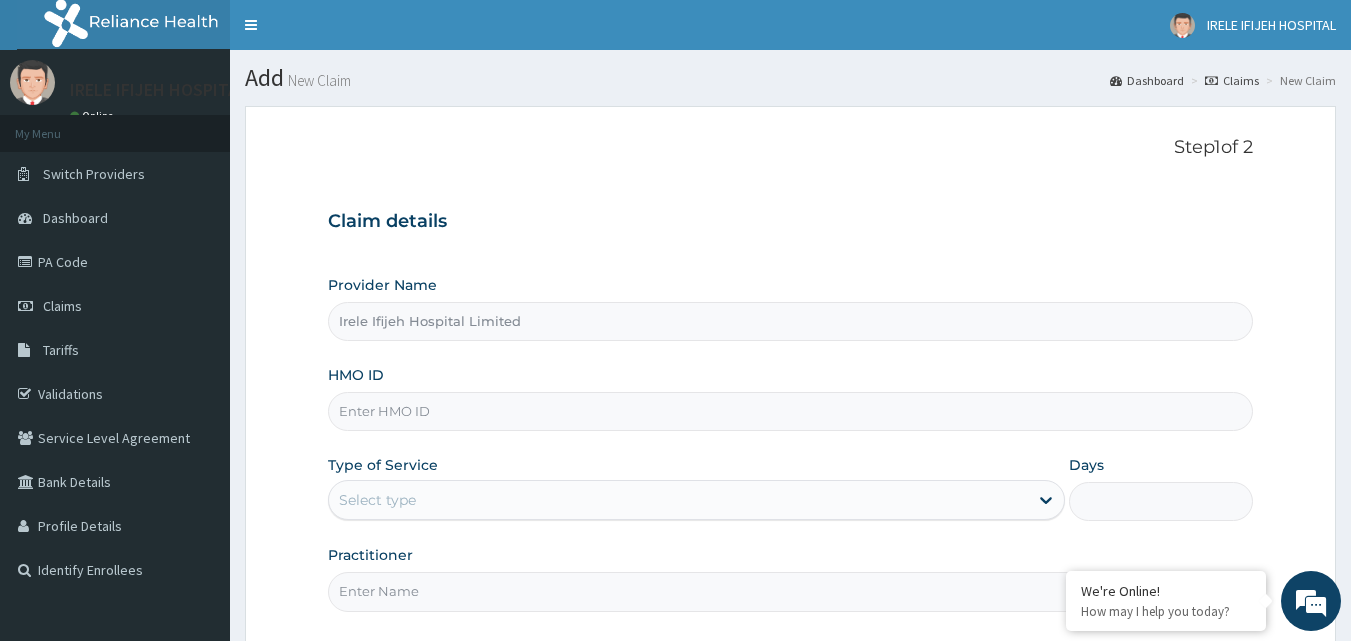click on "HMO ID" at bounding box center [791, 411] 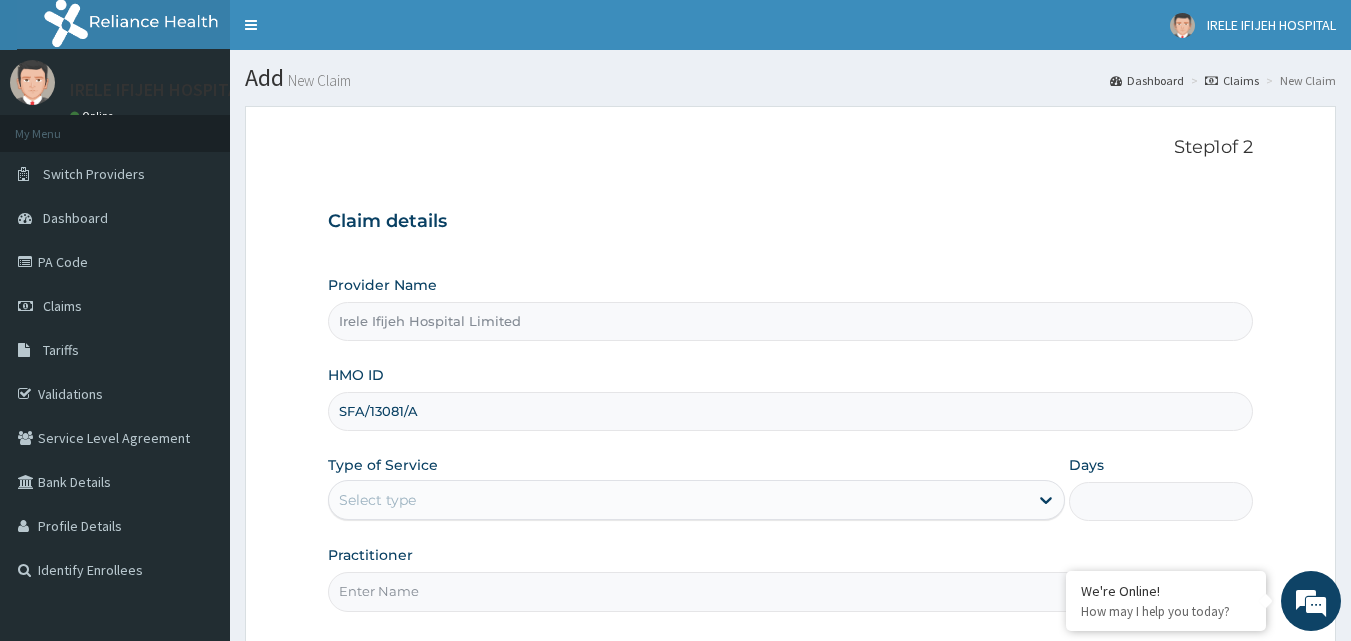 type on "SFA/13081/A" 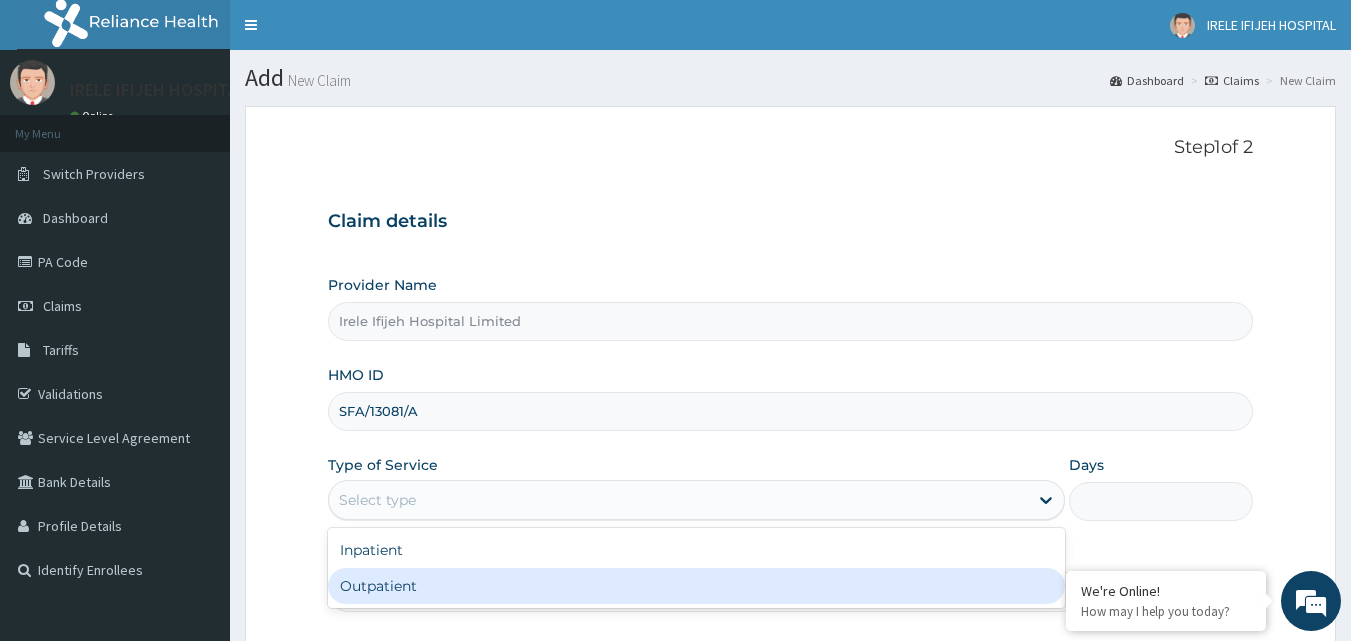 click on "Outpatient" at bounding box center [696, 586] 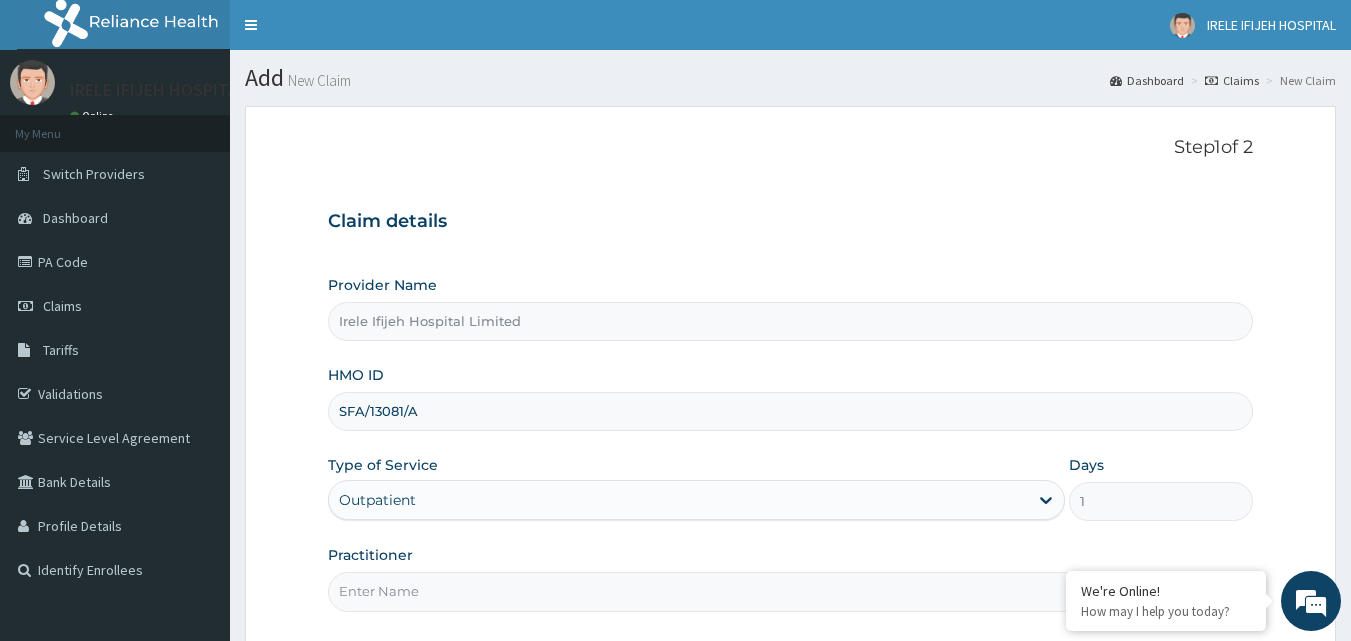 click on "Practitioner" at bounding box center [791, 591] 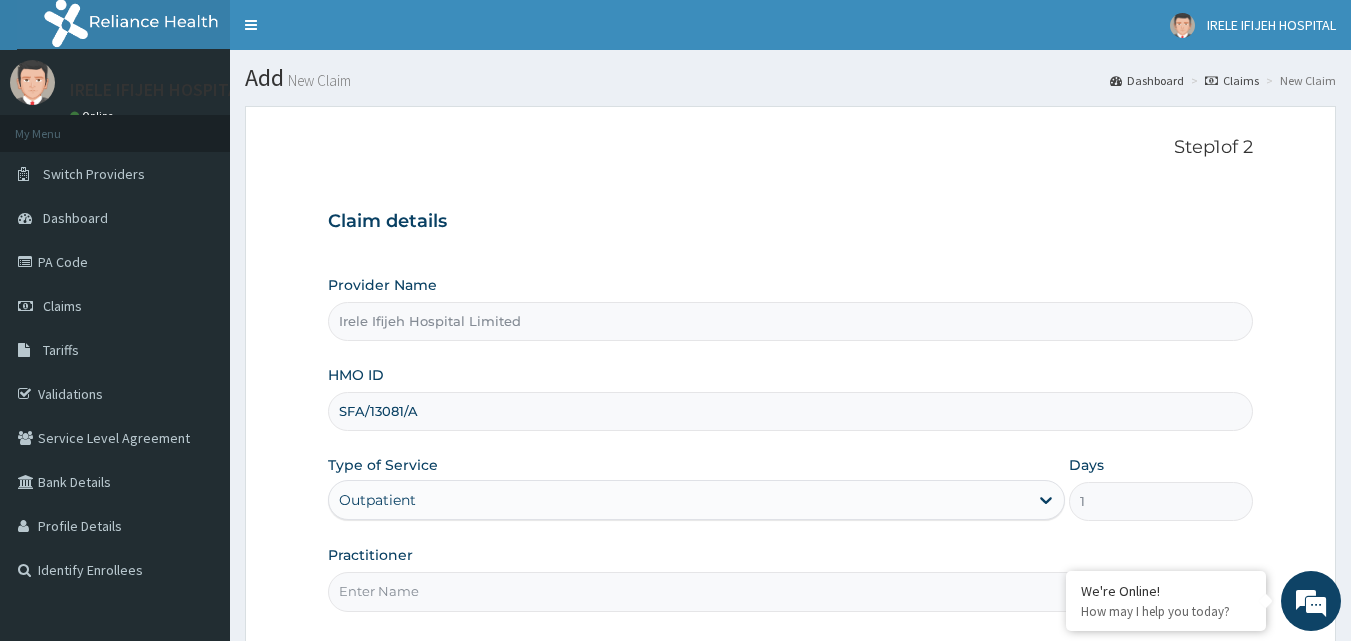 type on "DR [LAST] [LAST]" 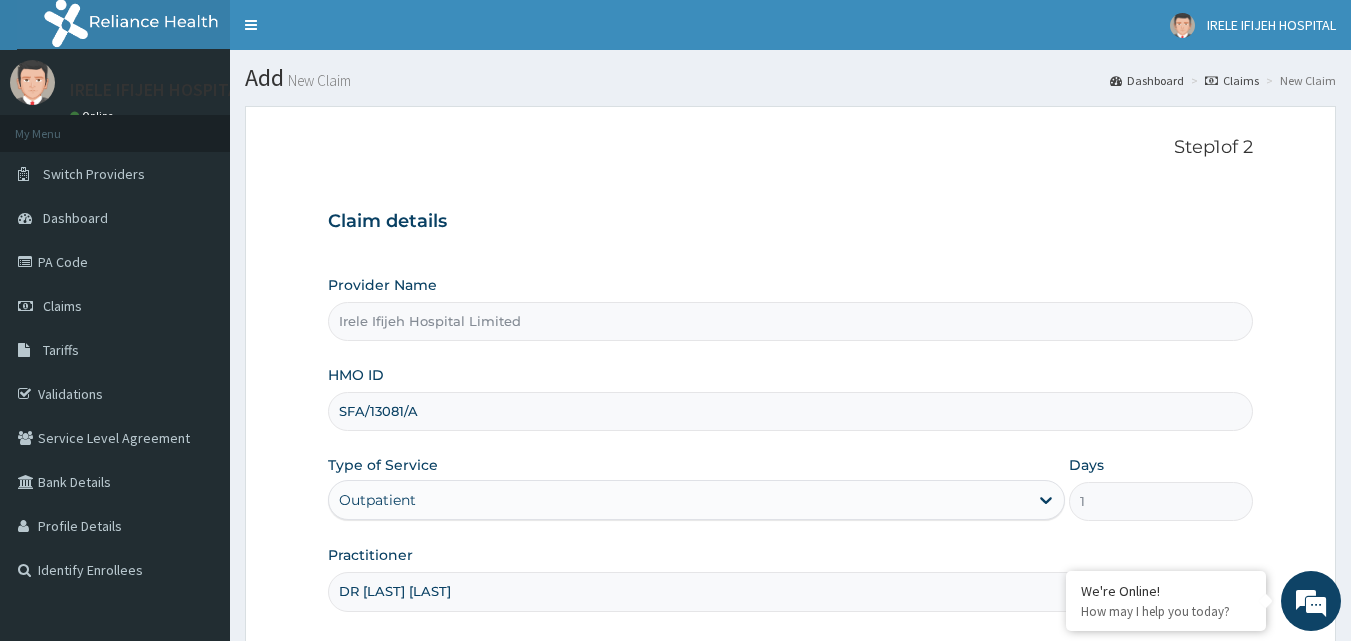 click on "Step  1  of 2 Claim details Provider Name [HOSPITAL] Limited HMO ID [HMO ID] Type of Service Outpatient Days 1 Practitioner DR [LAST] [LAST]     Previous   Next" at bounding box center [790, 434] 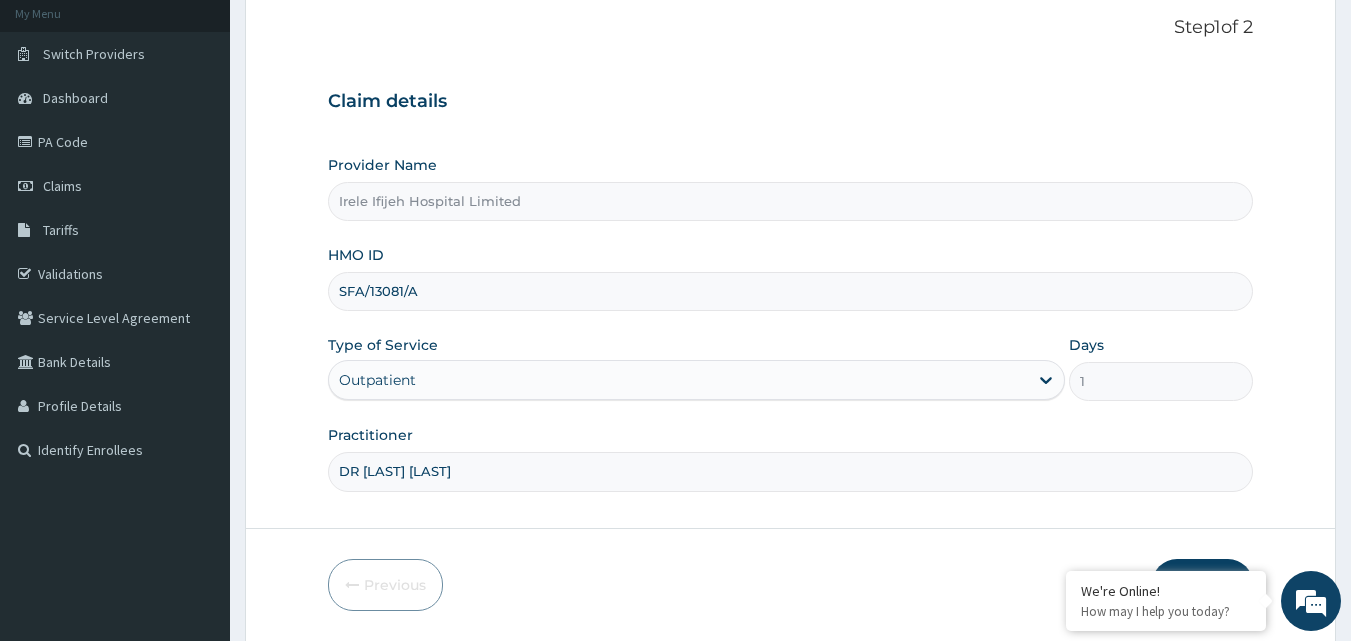 scroll, scrollTop: 187, scrollLeft: 0, axis: vertical 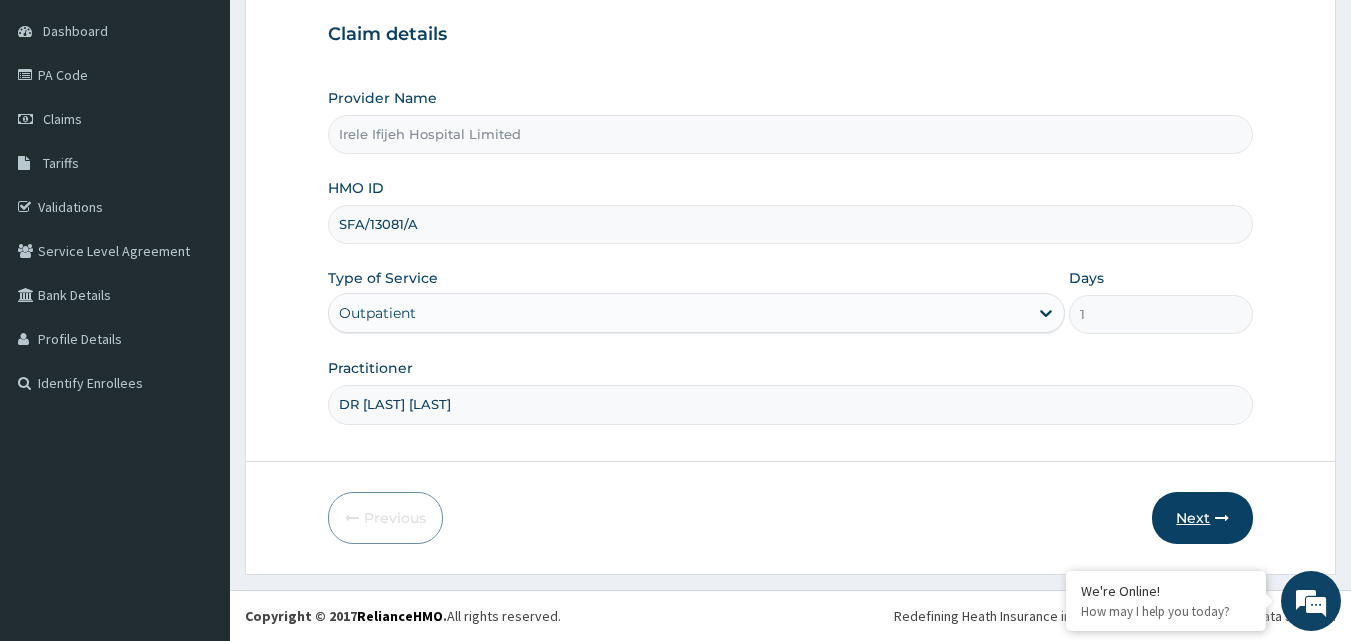 click on "Next" at bounding box center [1202, 518] 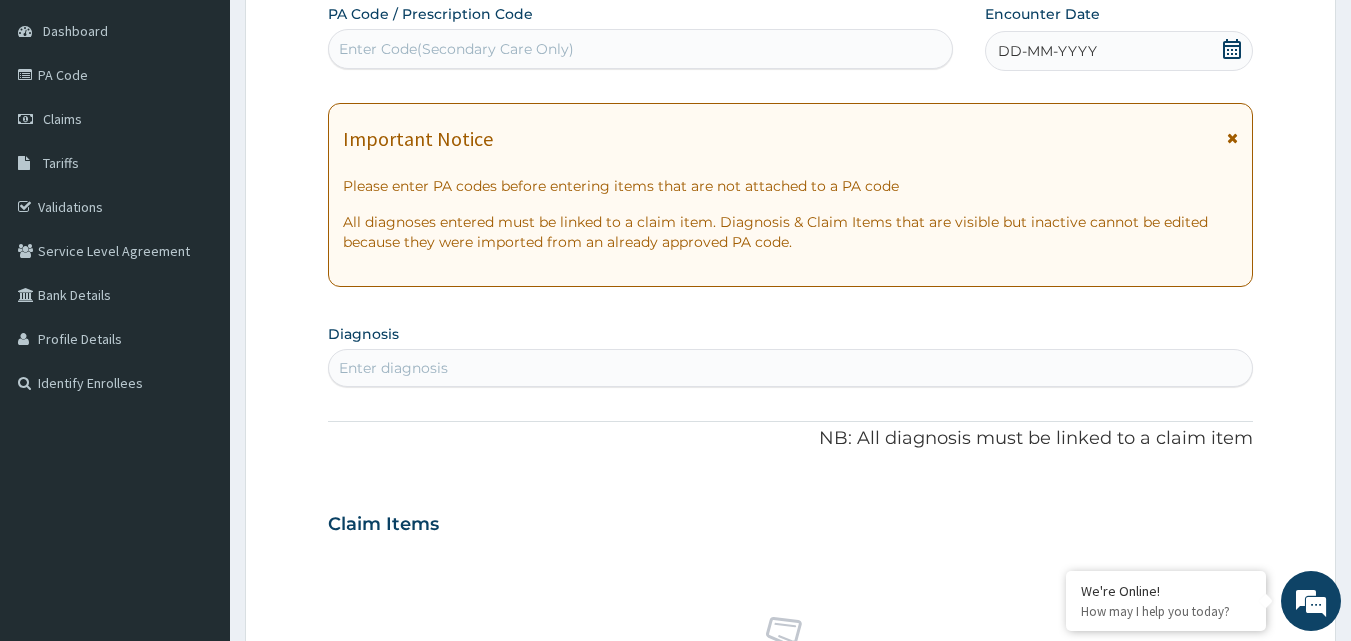 click 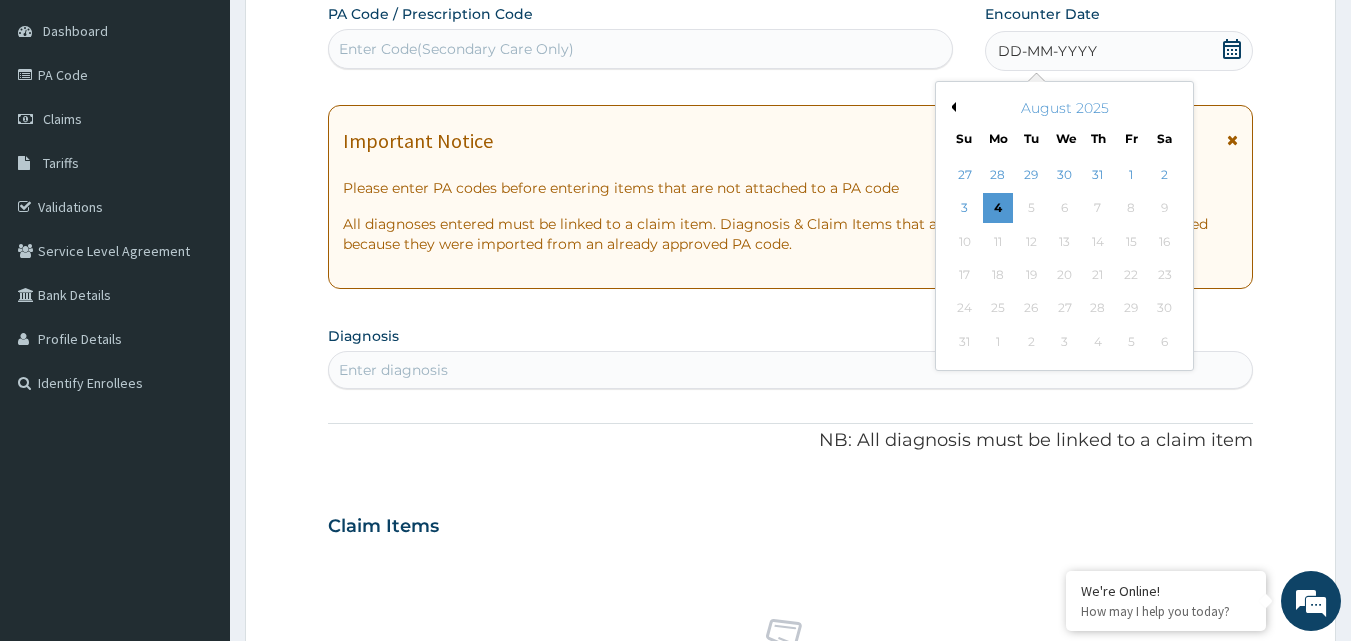 click on "August 2025" at bounding box center [1064, 108] 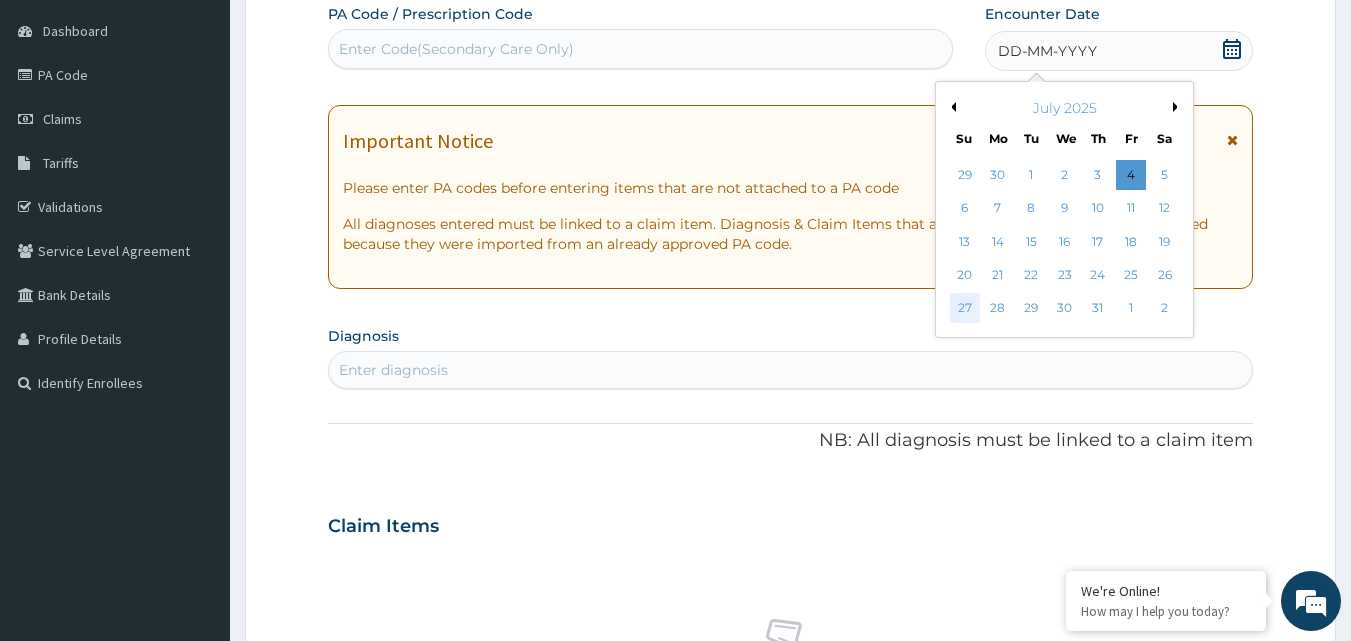 click on "27" at bounding box center (965, 309) 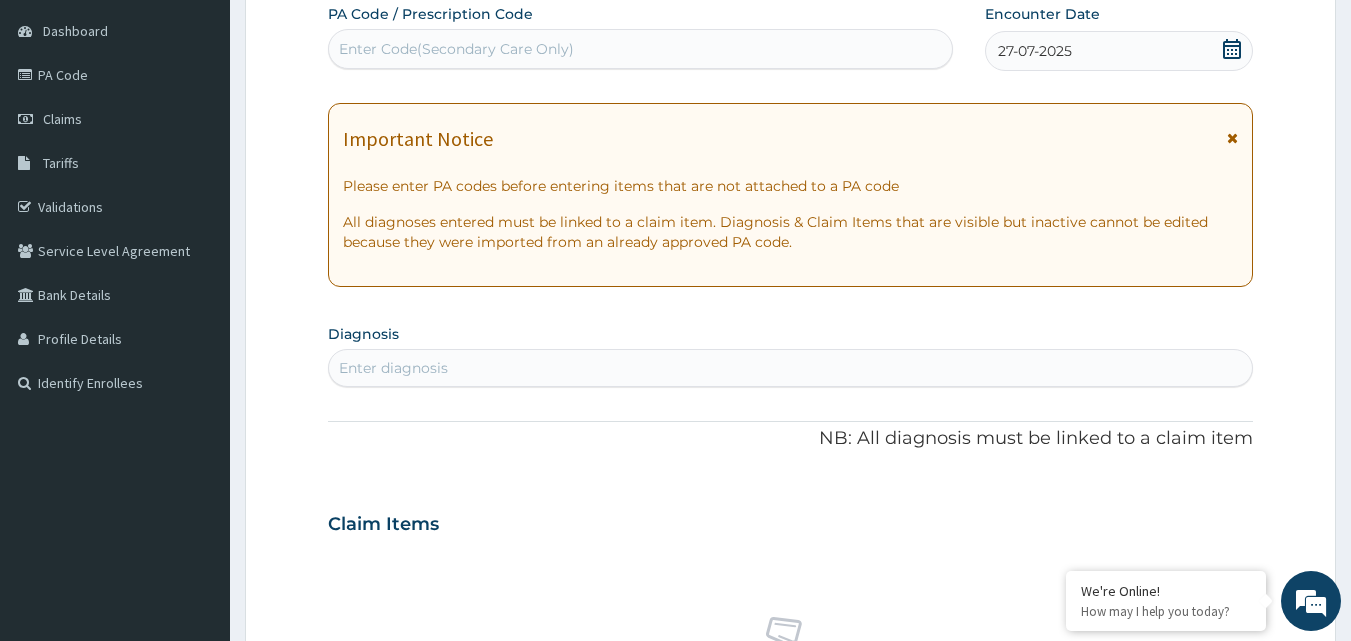 click on "Enter diagnosis" at bounding box center [791, 368] 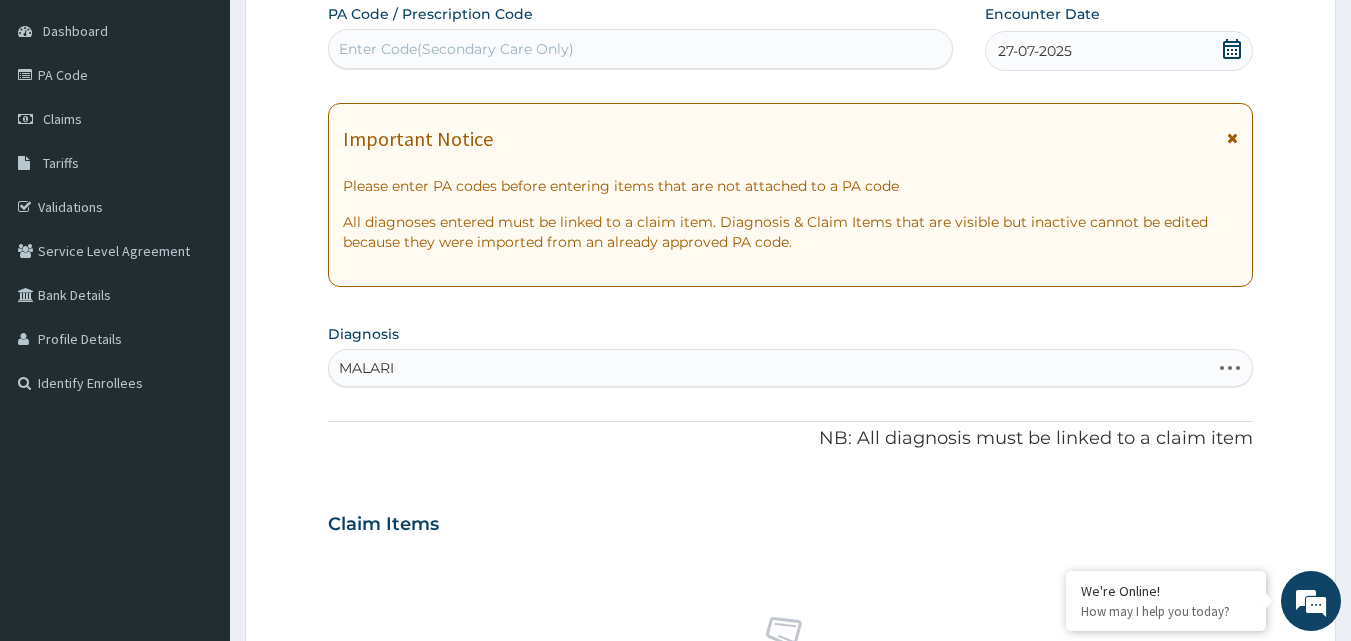 type on "MALARIA" 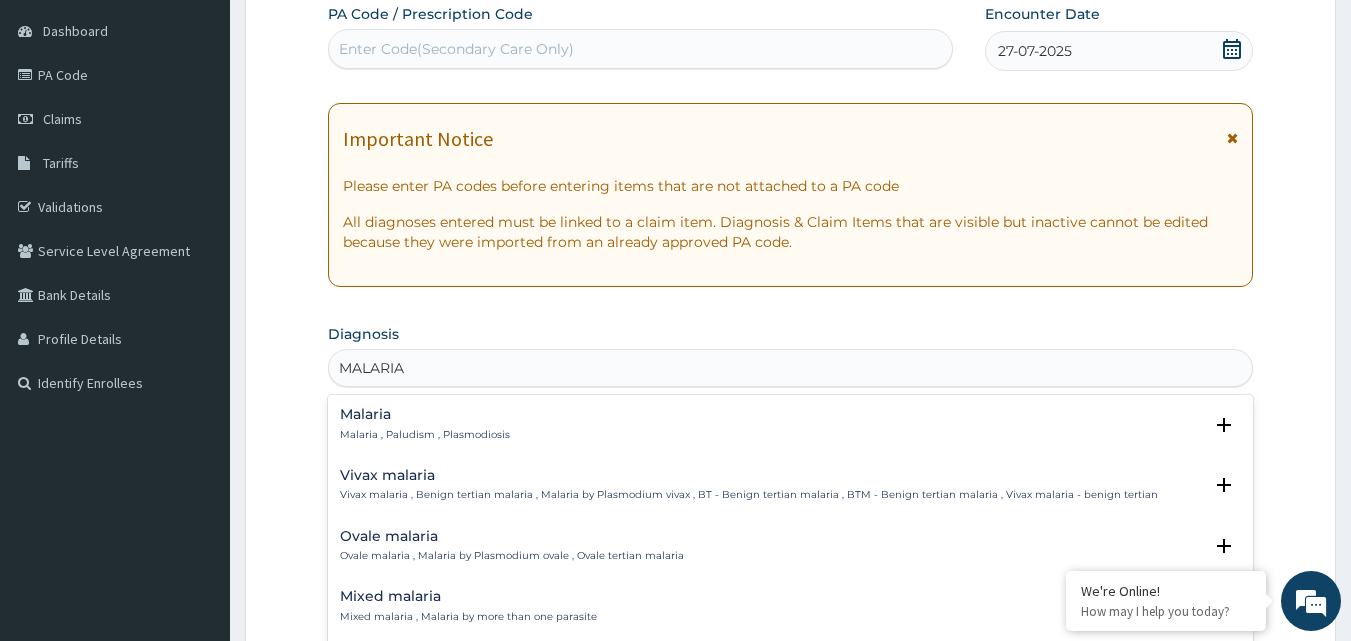 click on "Malaria" at bounding box center (425, 414) 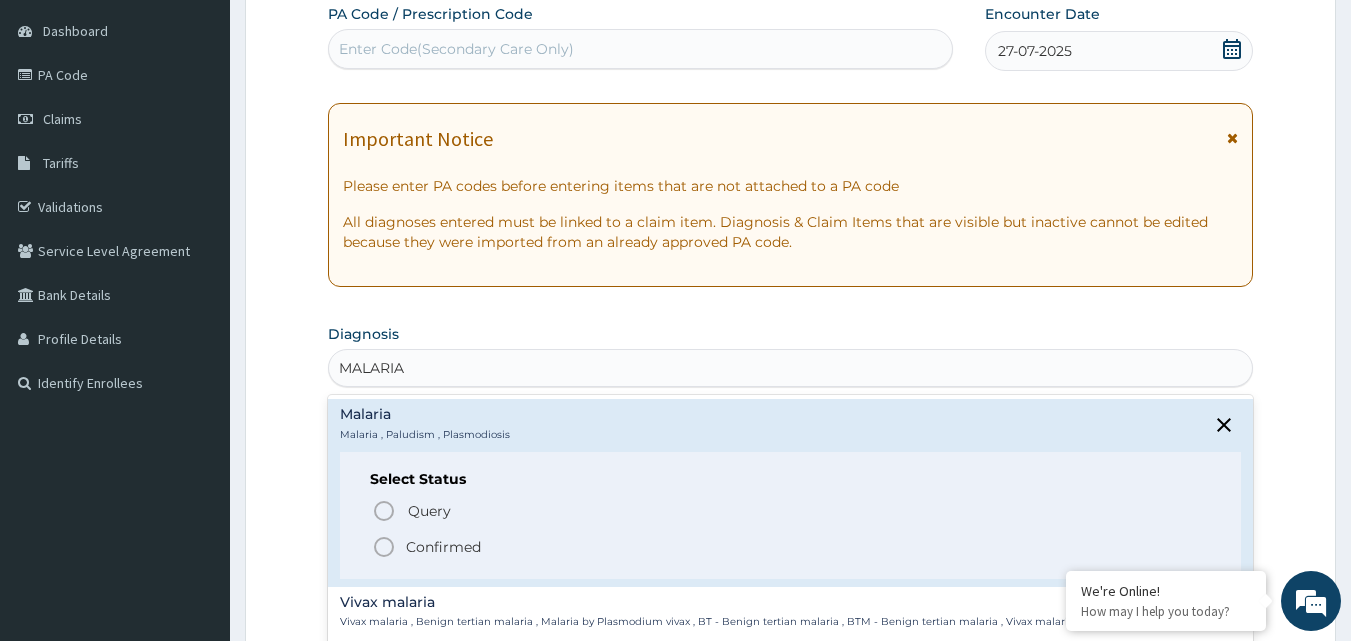 click 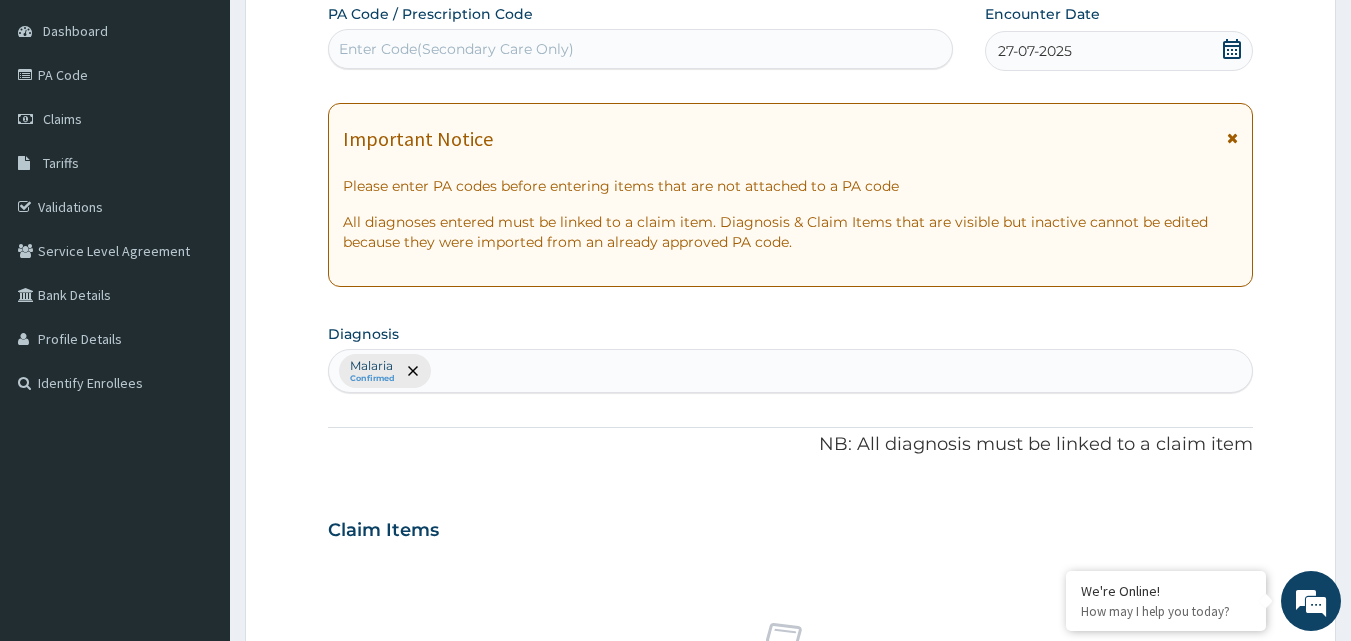 click on "Step  2  of 2 PA Code / Prescription Code Enter Code(Secondary Care Only) Encounter Date [DATE] Important Notice Please enter PA codes before entering items that are not attached to a PA code   All diagnoses entered must be linked to a claim item. Diagnosis & Claim Items that are visible but inactive cannot be edited because they were imported from an already approved PA code. Diagnosis Malaria Confirmed NB: All diagnosis must be linked to a claim item Claim Items No claim item Types Select Type Item Select Item Pair Diagnosis Select Diagnosis Unit Price 0 Add Comment     Previous   Submit" at bounding box center (790, 553) 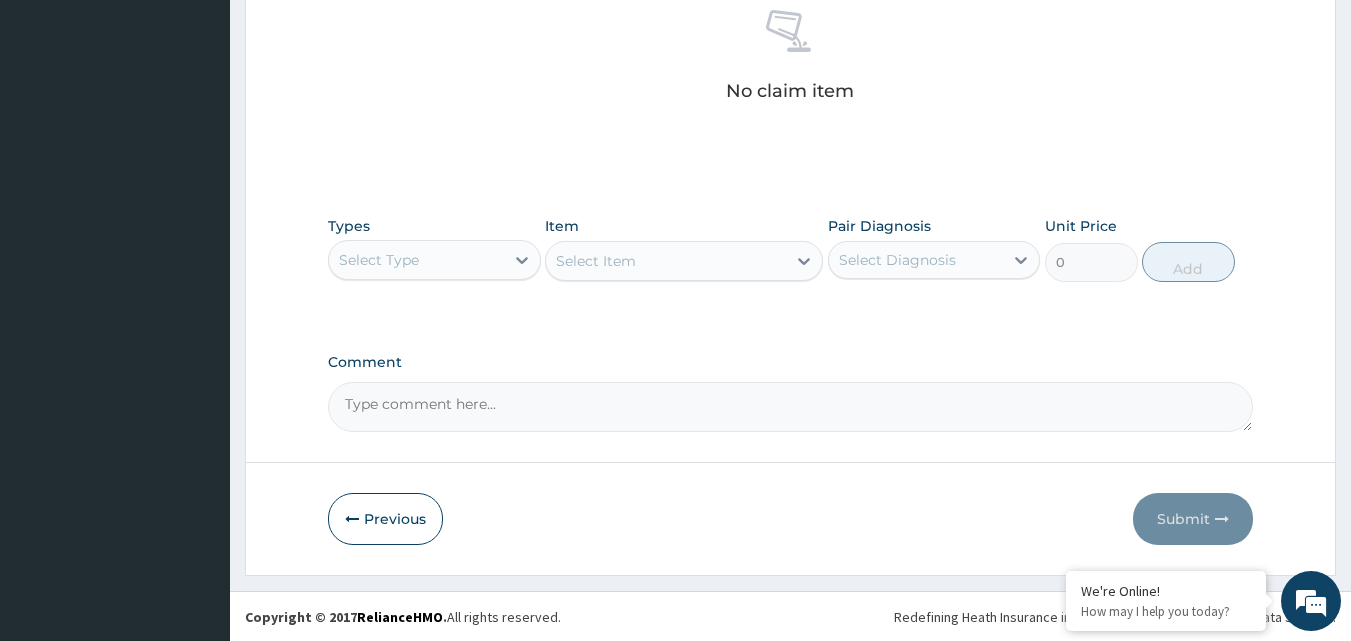 scroll, scrollTop: 801, scrollLeft: 0, axis: vertical 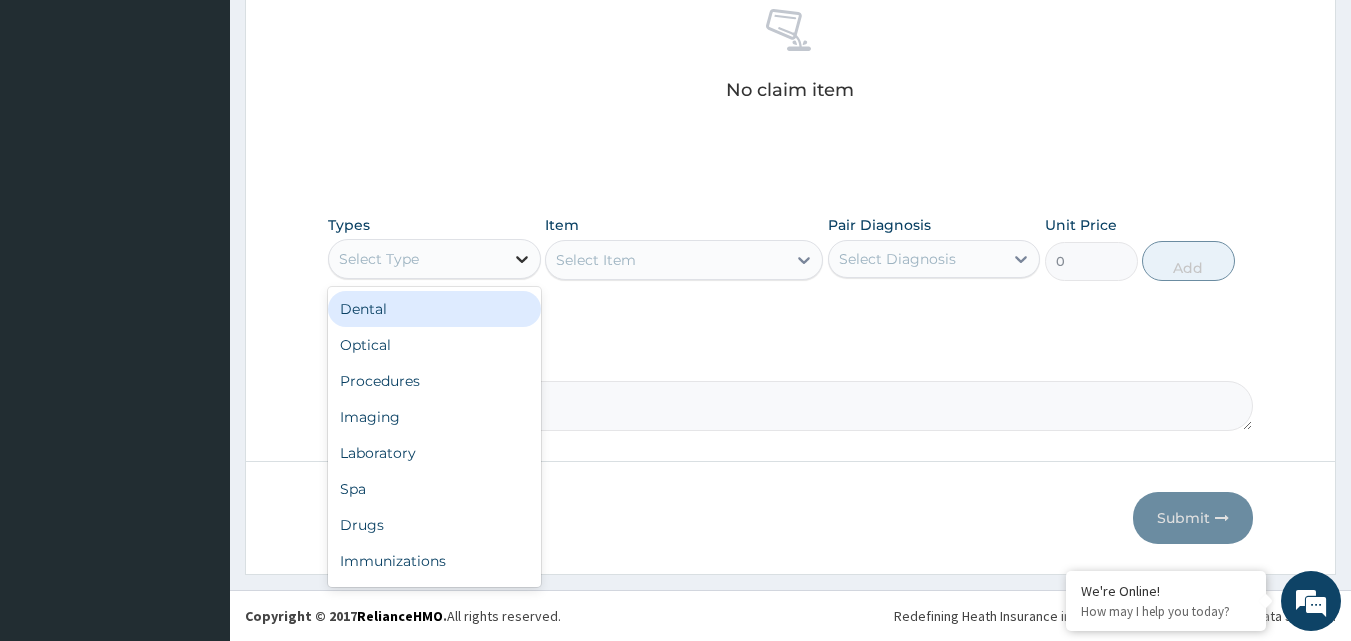 click 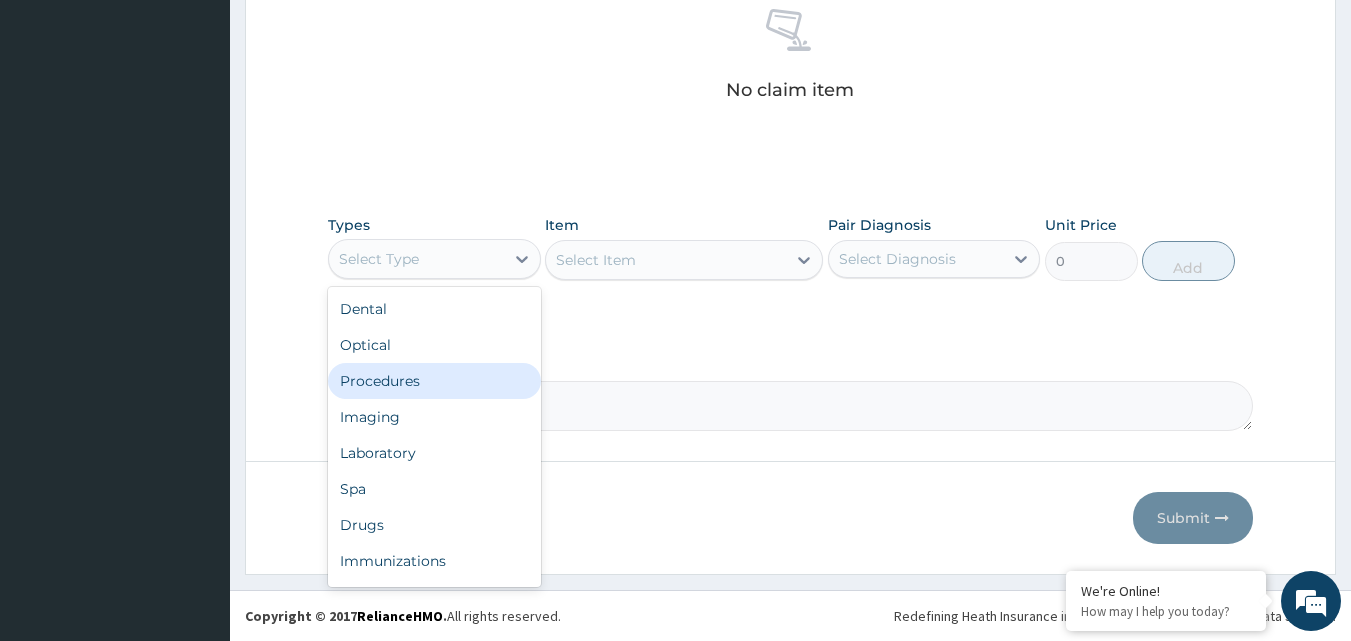 click on "Procedures" at bounding box center (434, 381) 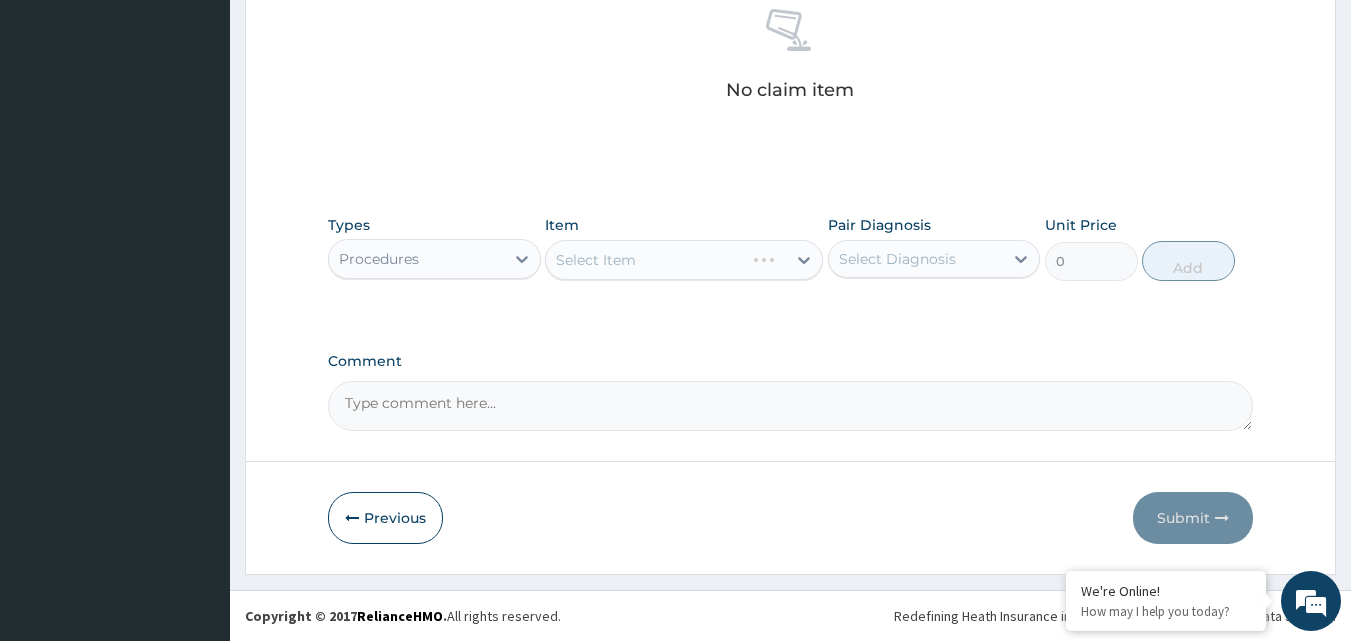 click on "Select Item" at bounding box center (684, 260) 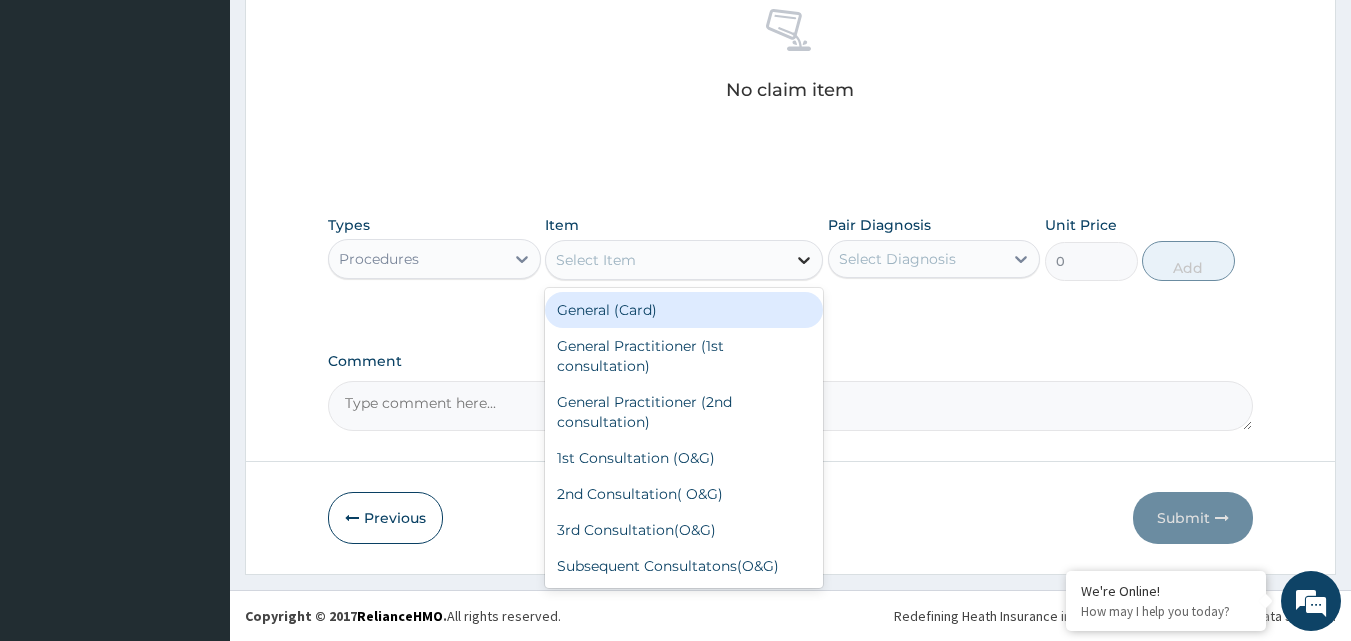 click 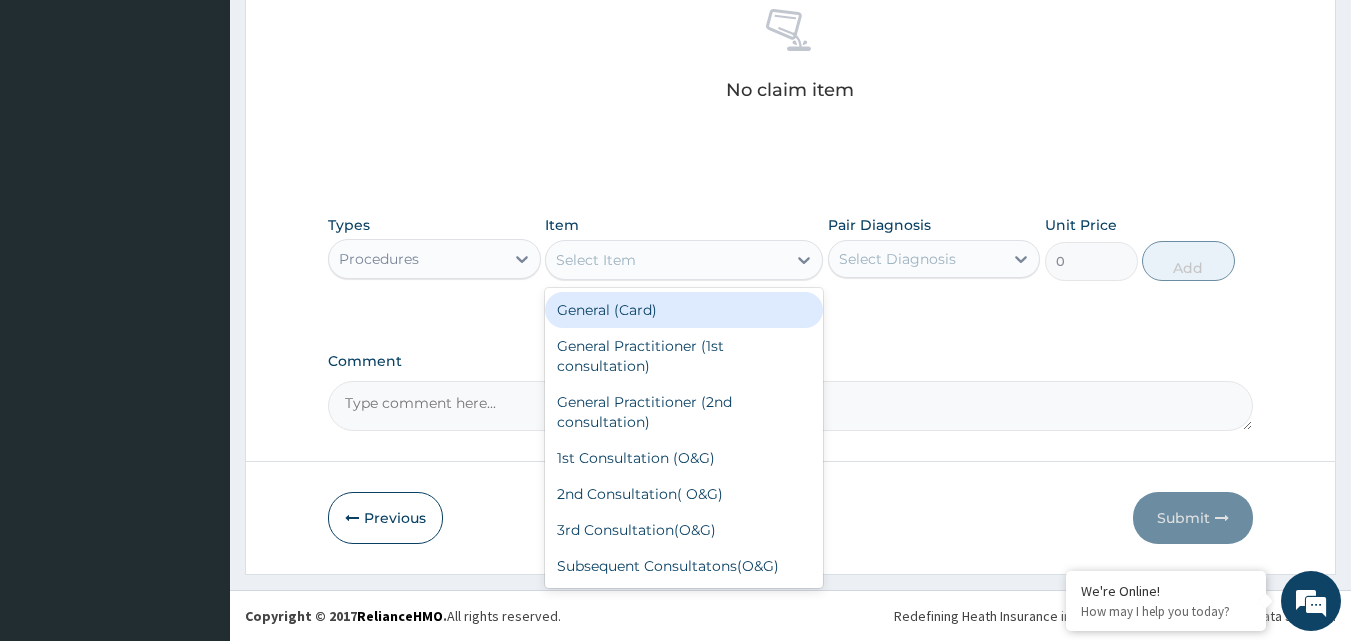 click on "General (Card)" at bounding box center [684, 310] 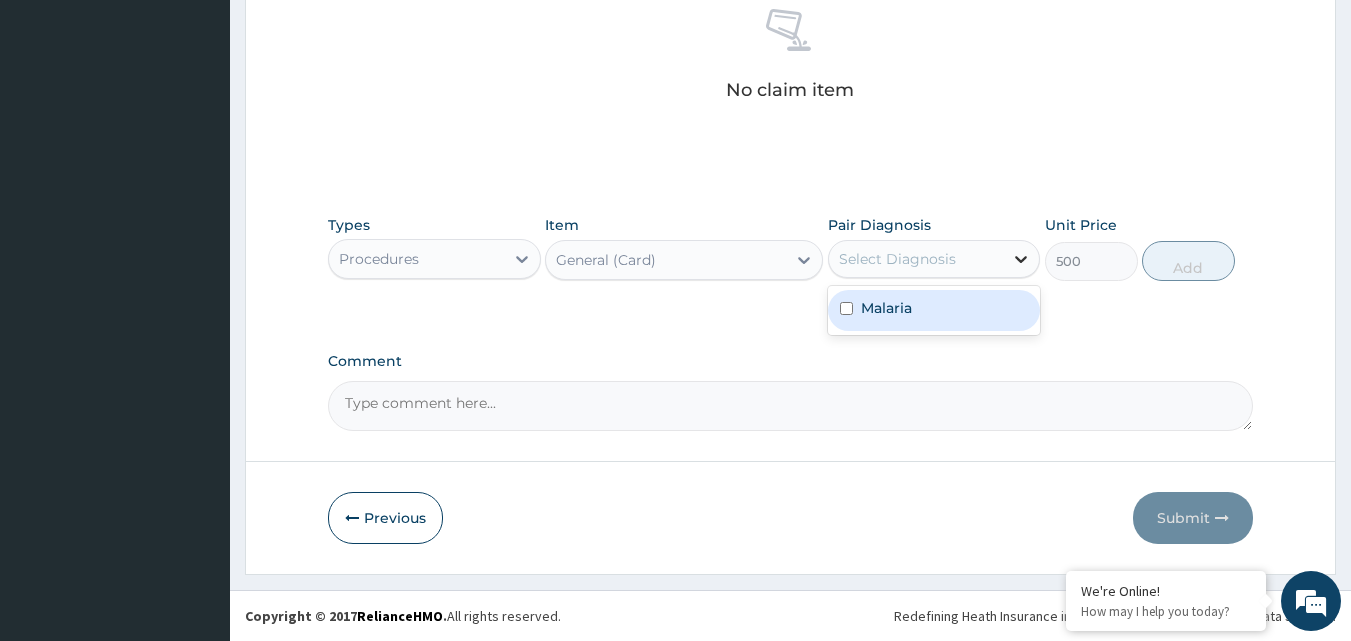 click 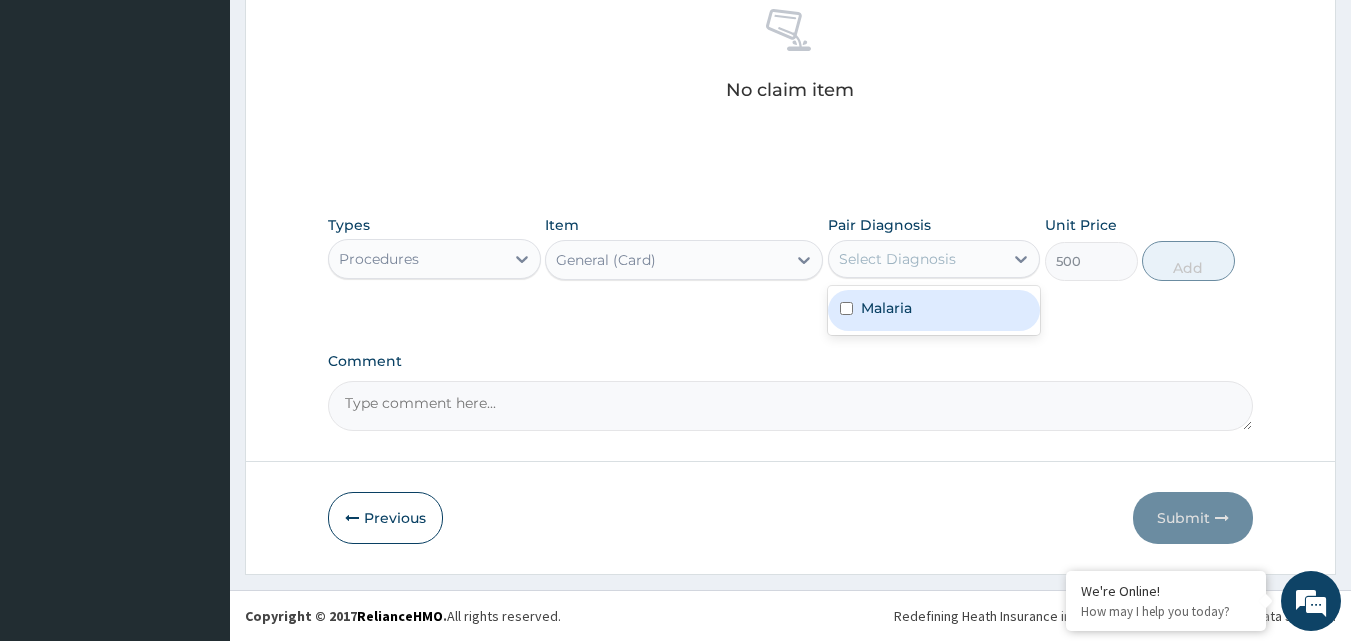 click on "Malaria" at bounding box center [934, 310] 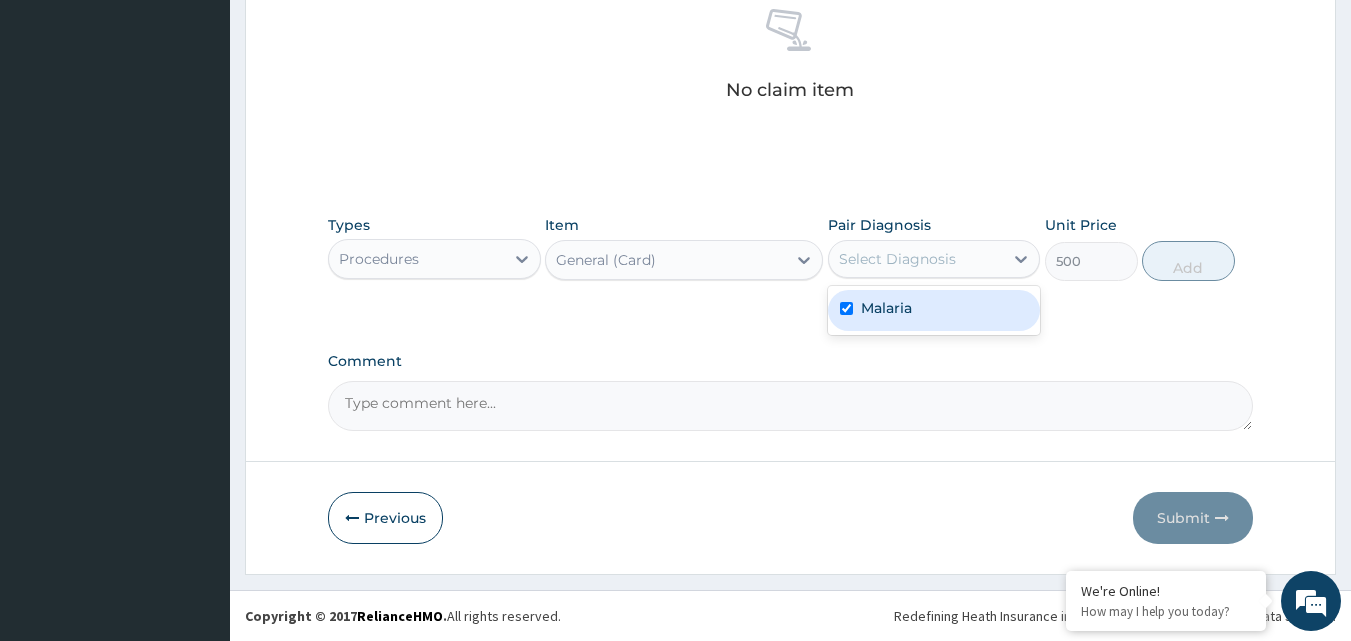 checkbox on "true" 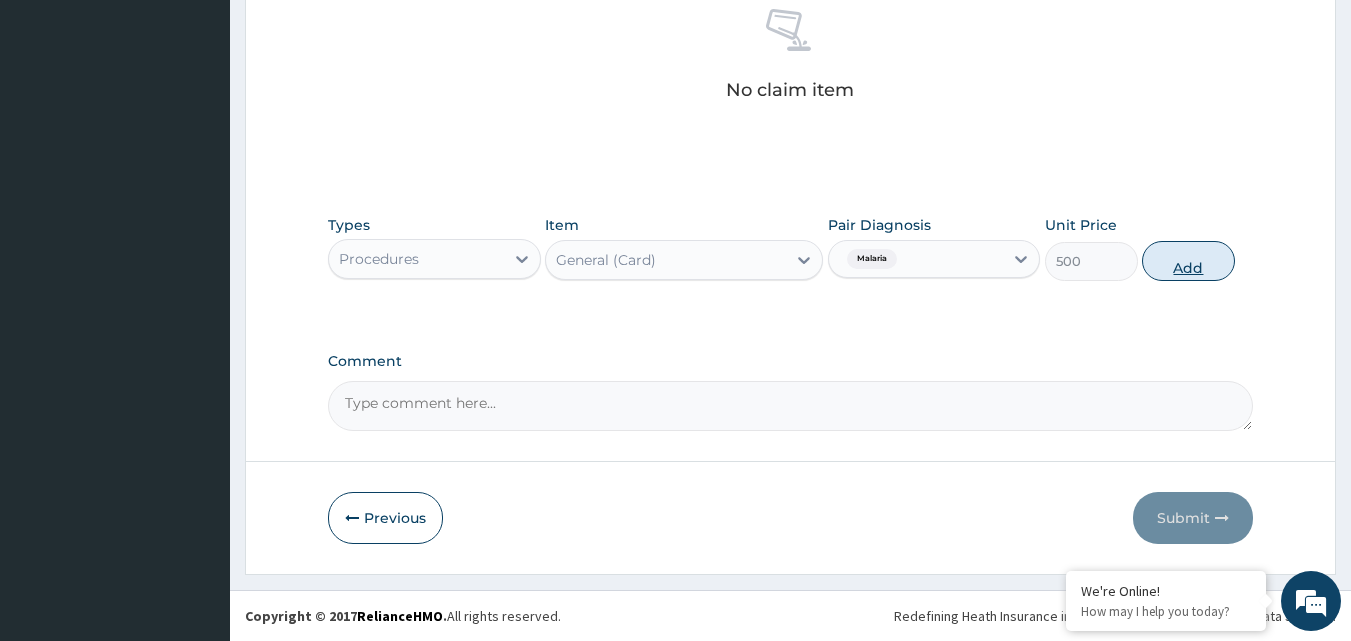 click on "Add" at bounding box center [1188, 261] 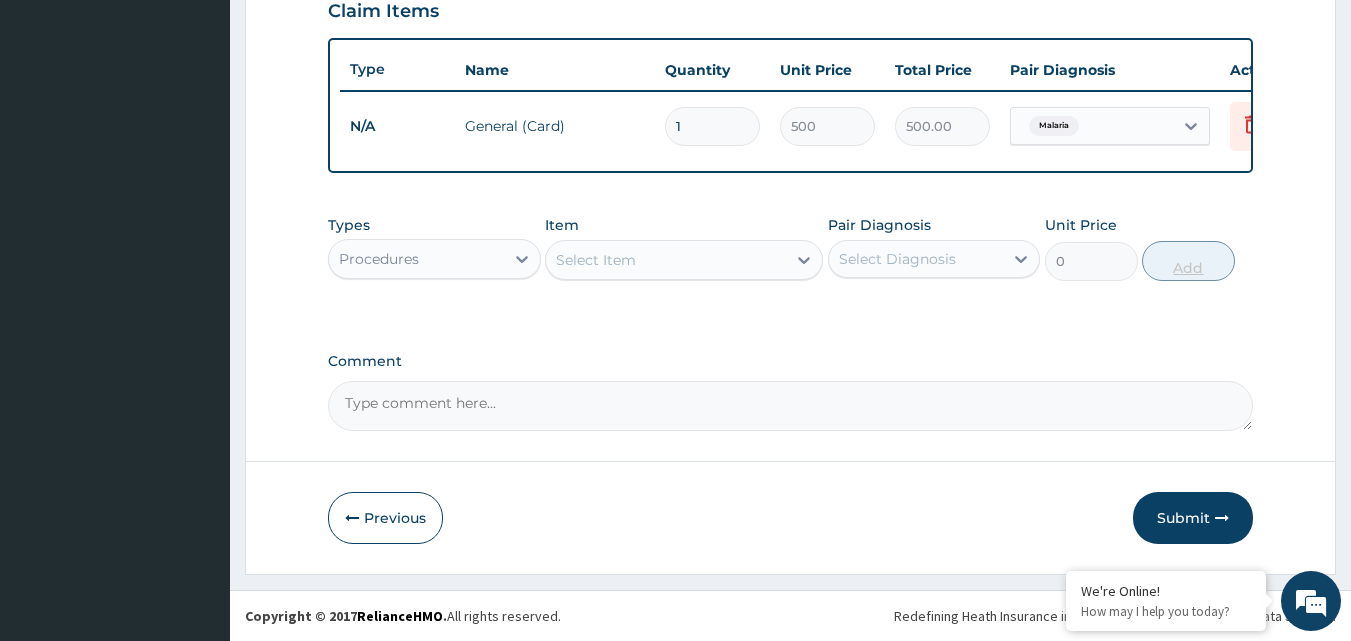scroll, scrollTop: 721, scrollLeft: 0, axis: vertical 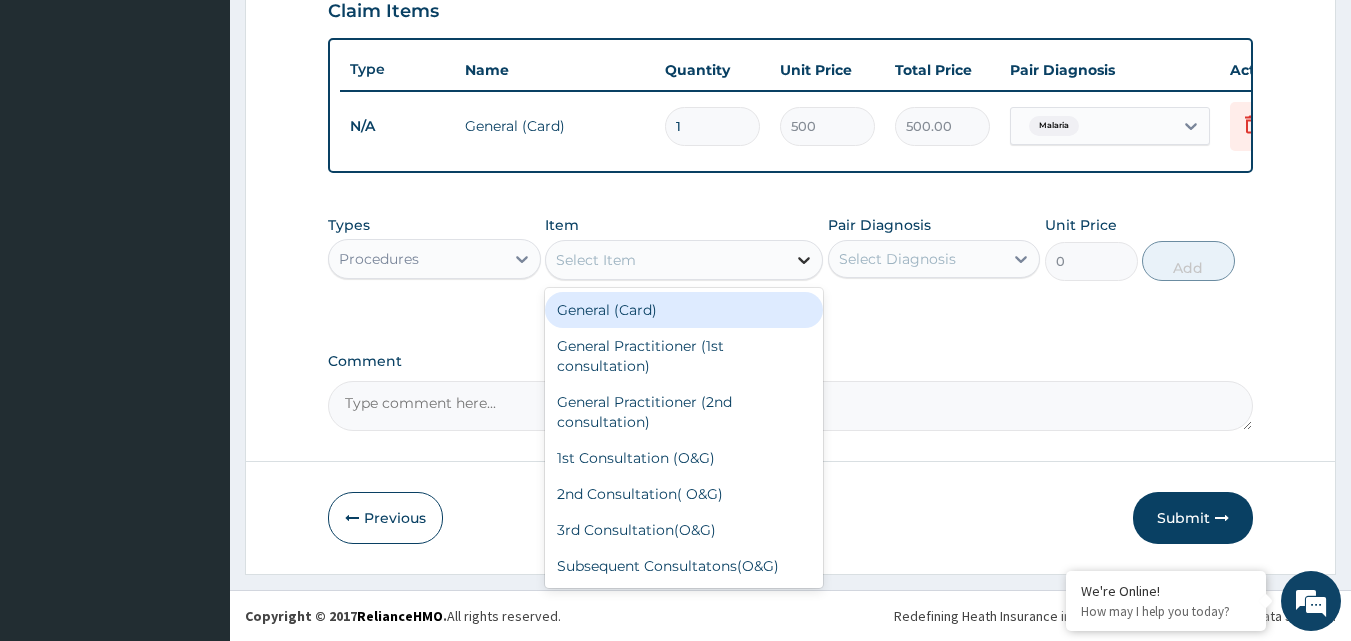 click 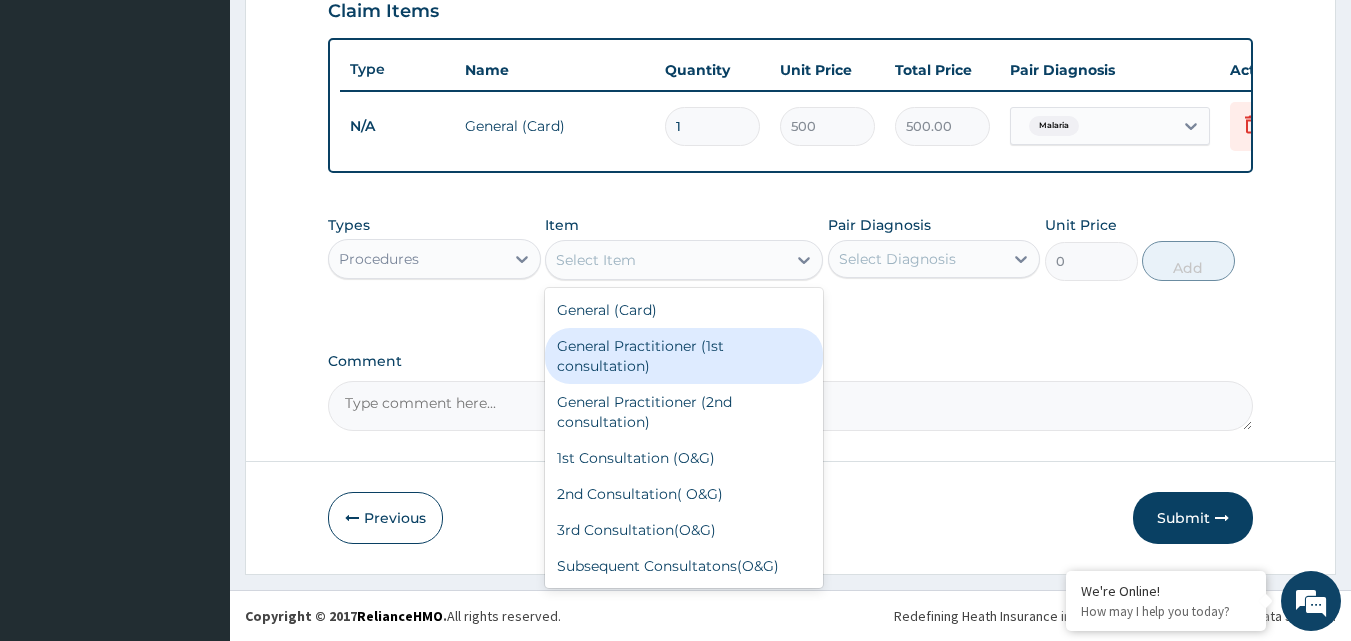click on "General Practitioner (1st consultation)" at bounding box center (684, 356) 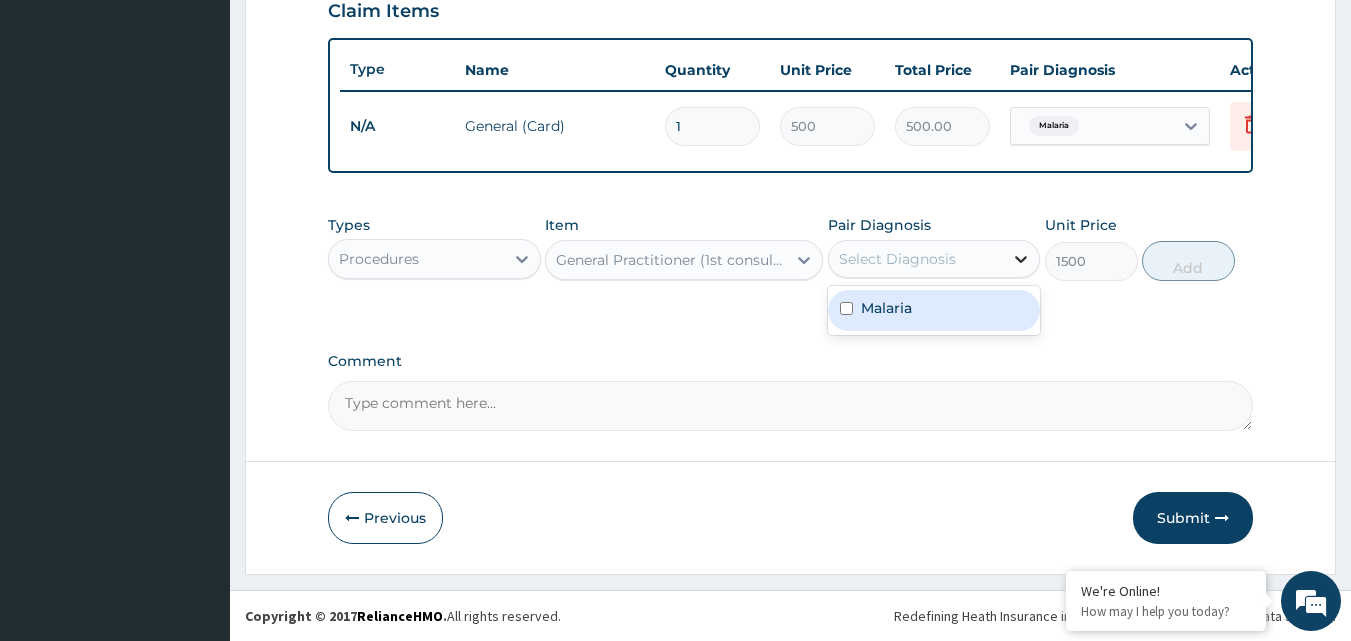 click 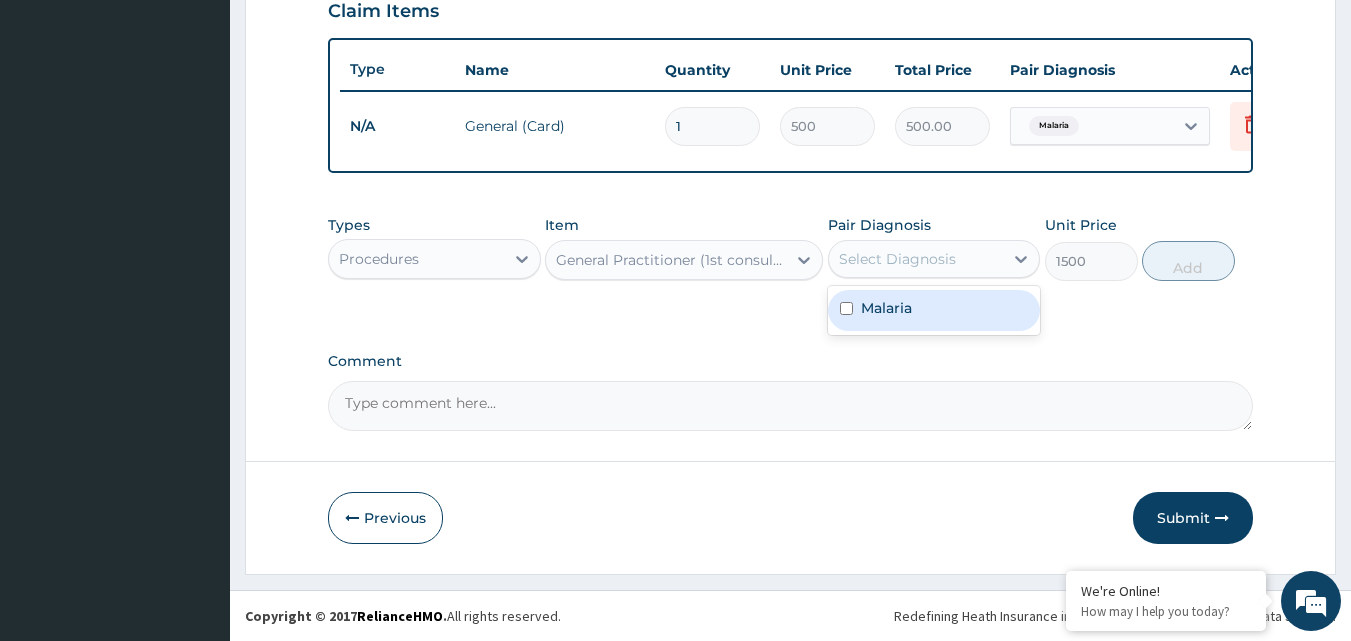 click on "Malaria" at bounding box center (934, 310) 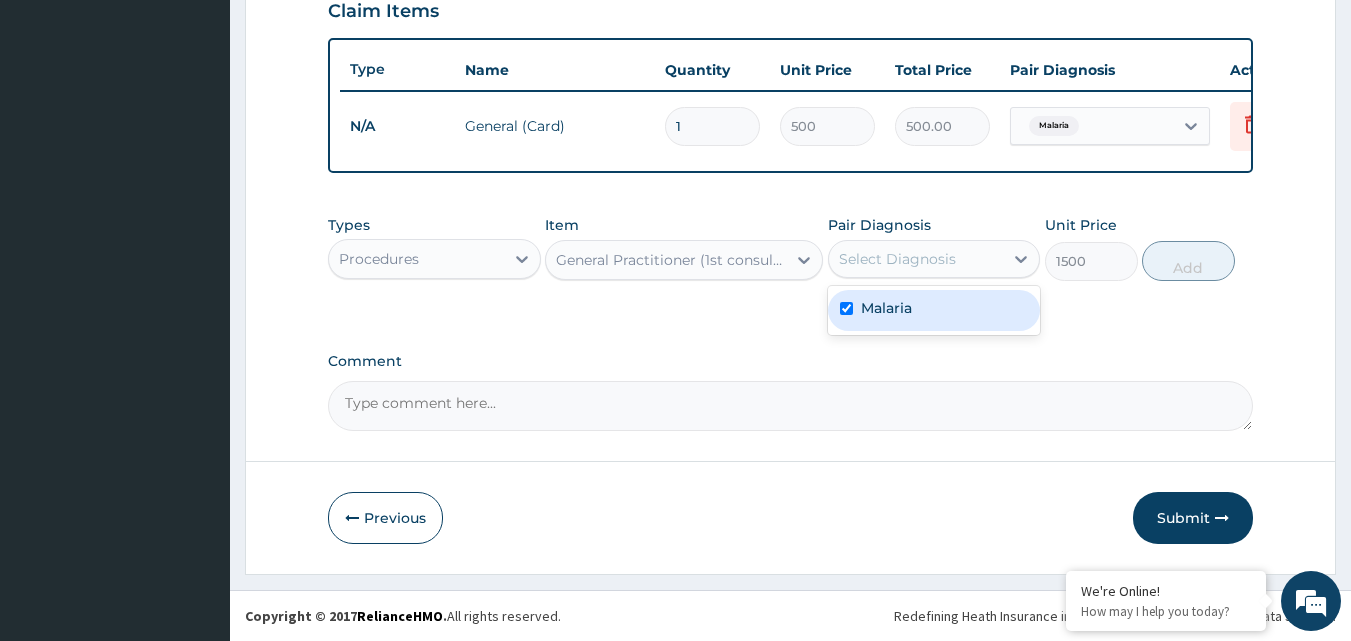 checkbox on "true" 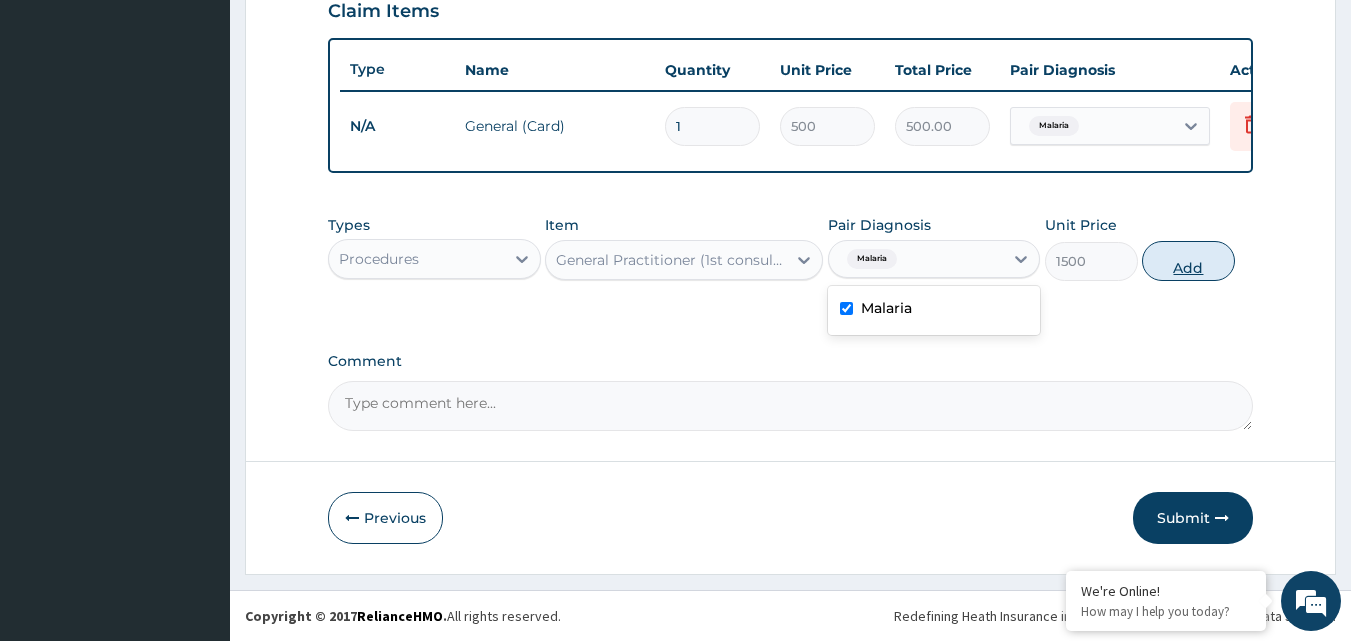 click on "Add" at bounding box center [1188, 261] 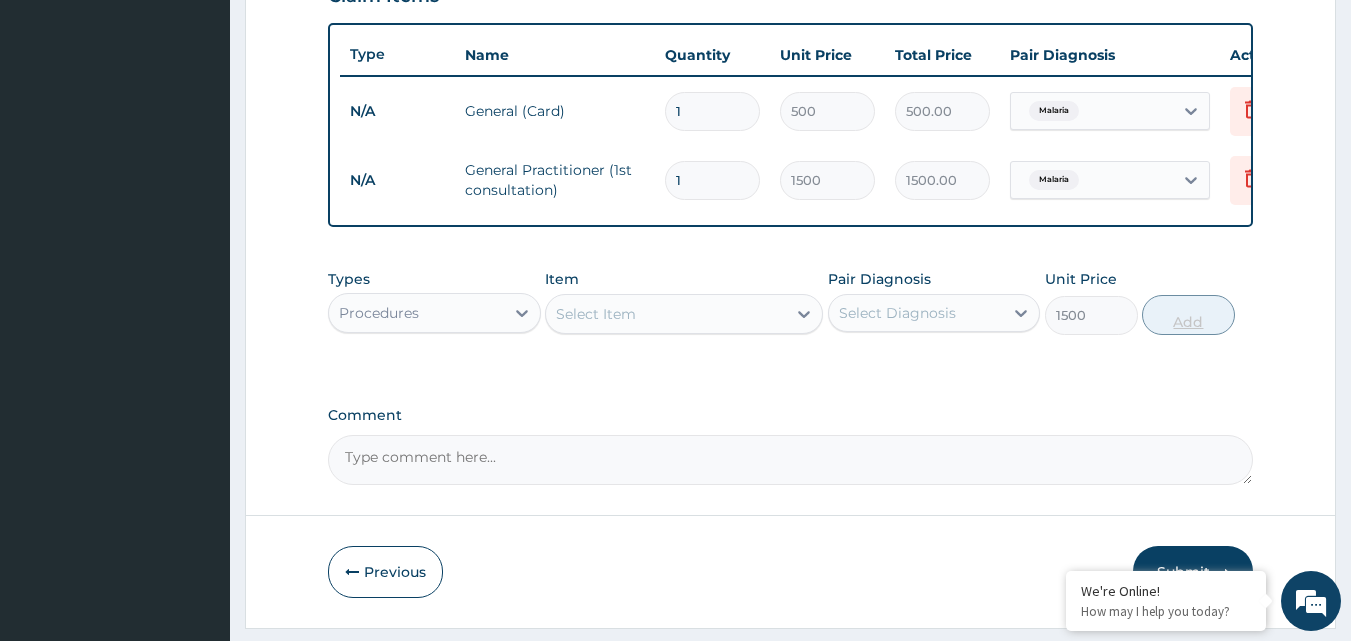 type on "0" 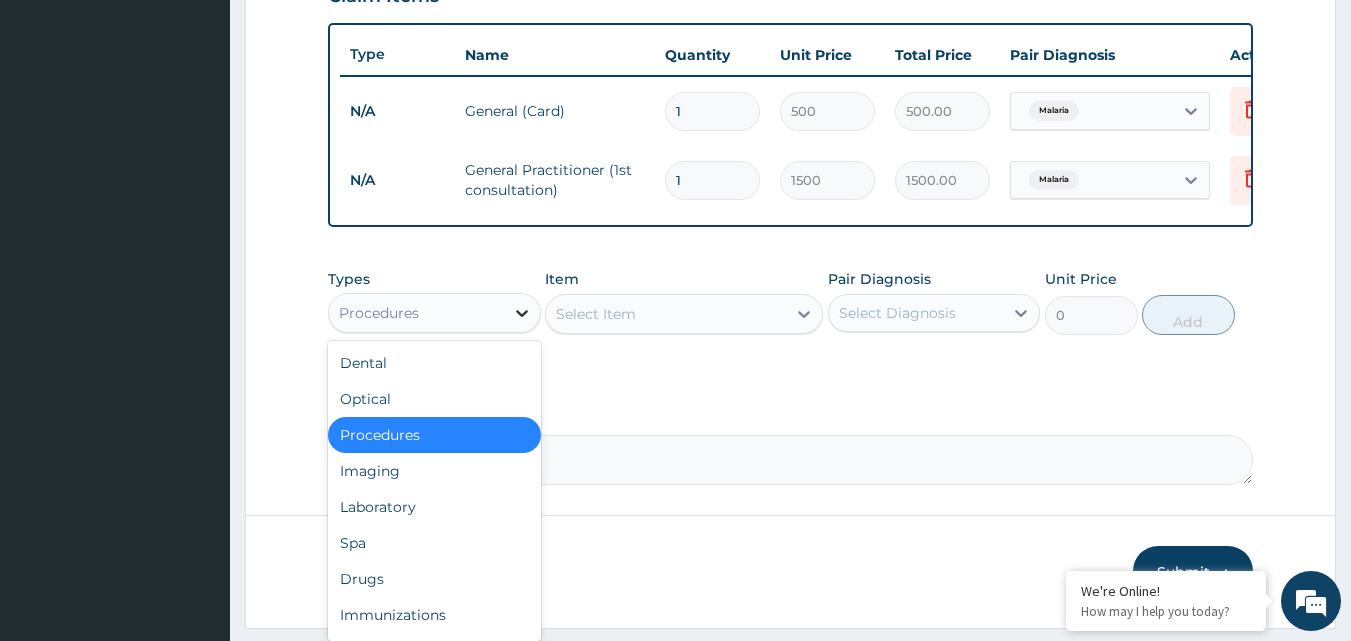click 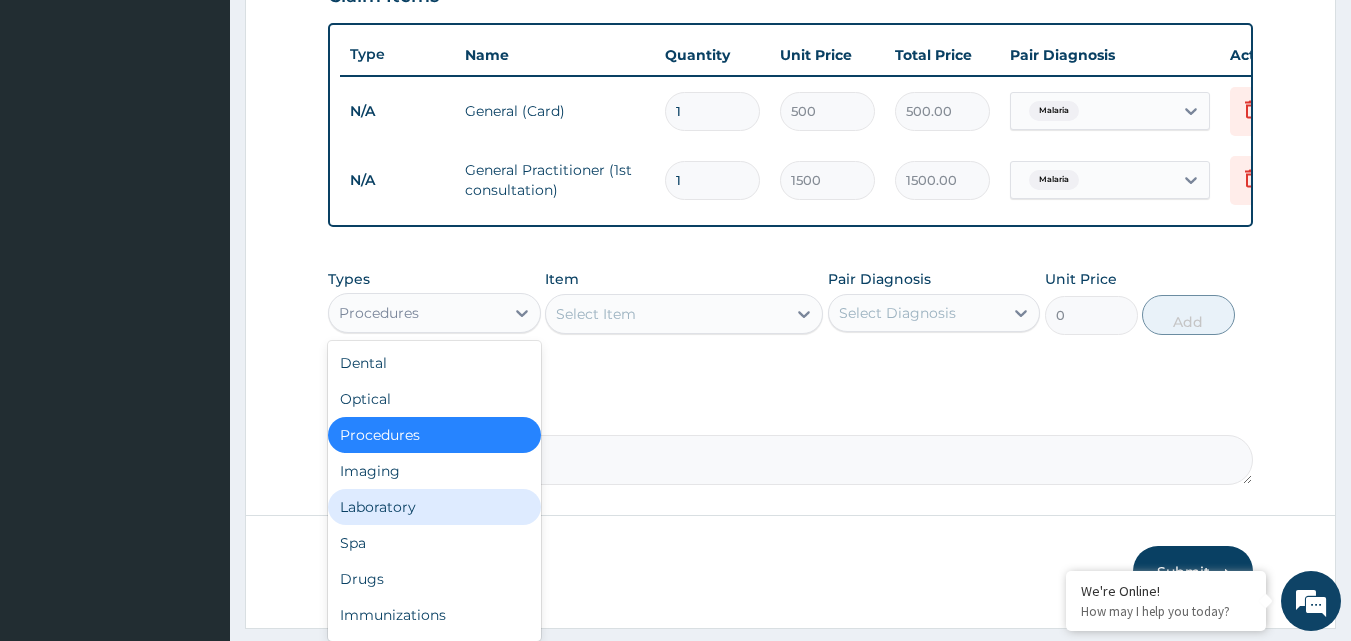 click on "Laboratory" at bounding box center (434, 507) 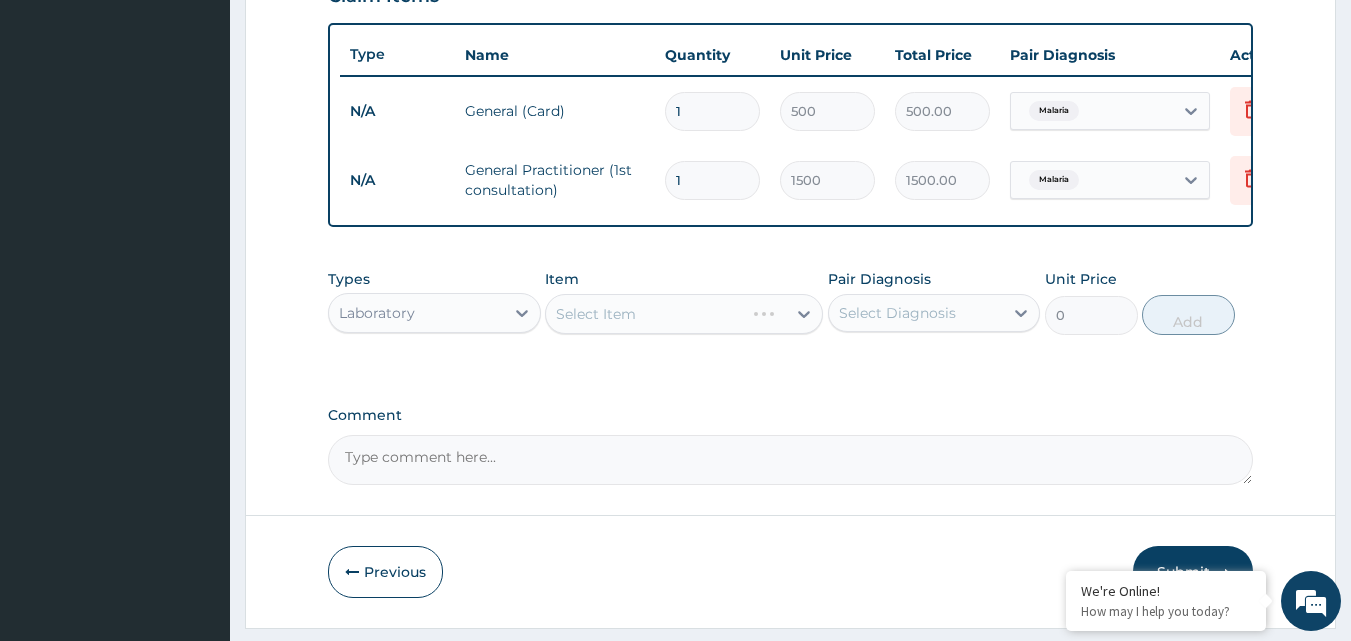 click on "Select Item" at bounding box center (684, 314) 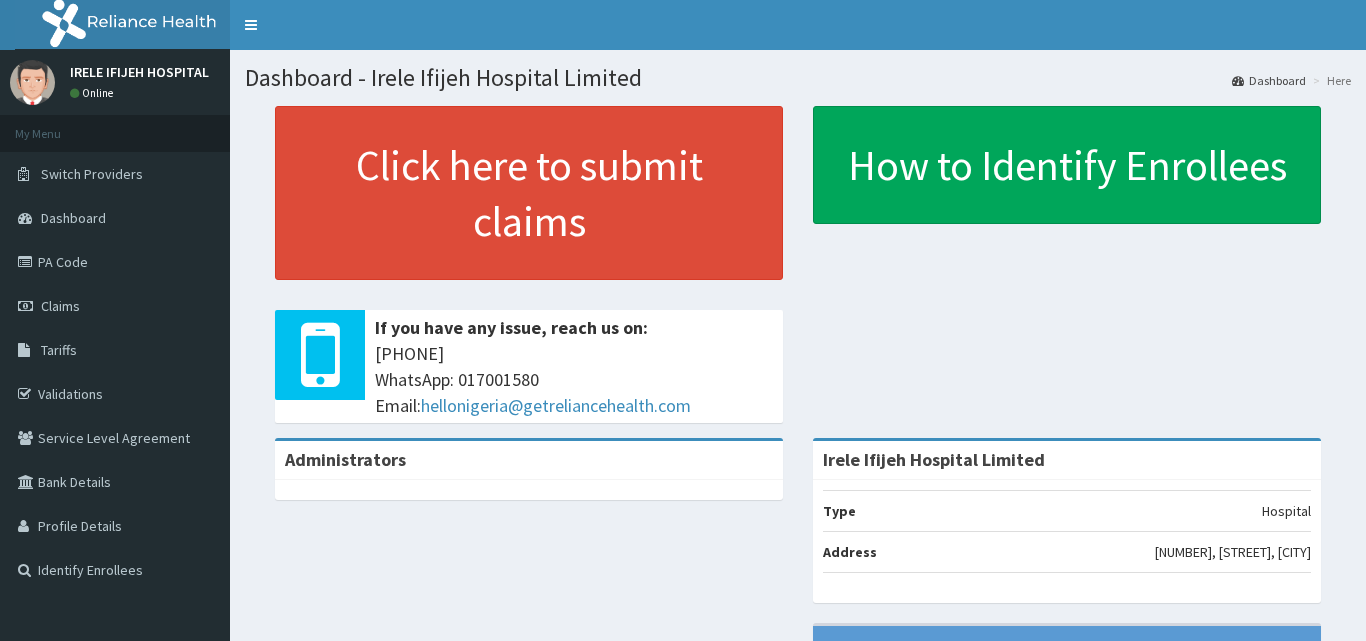 scroll, scrollTop: 0, scrollLeft: 0, axis: both 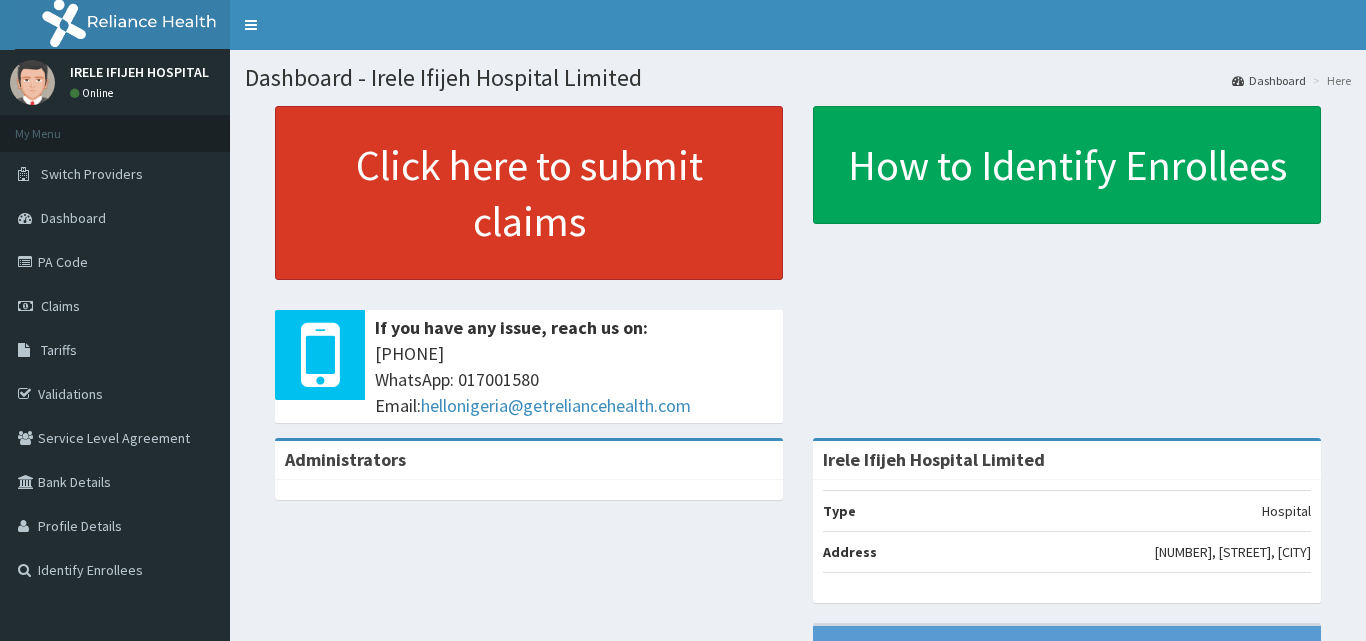 click on "Click here to submit claims" at bounding box center [529, 193] 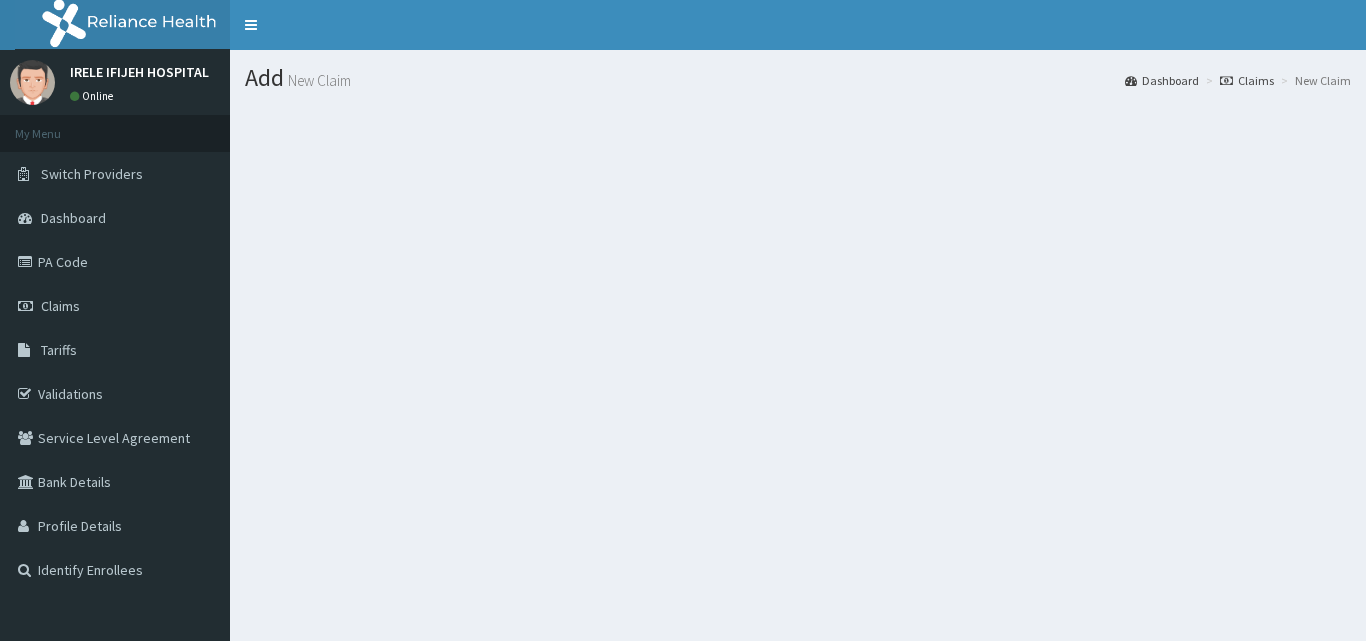 scroll, scrollTop: 0, scrollLeft: 0, axis: both 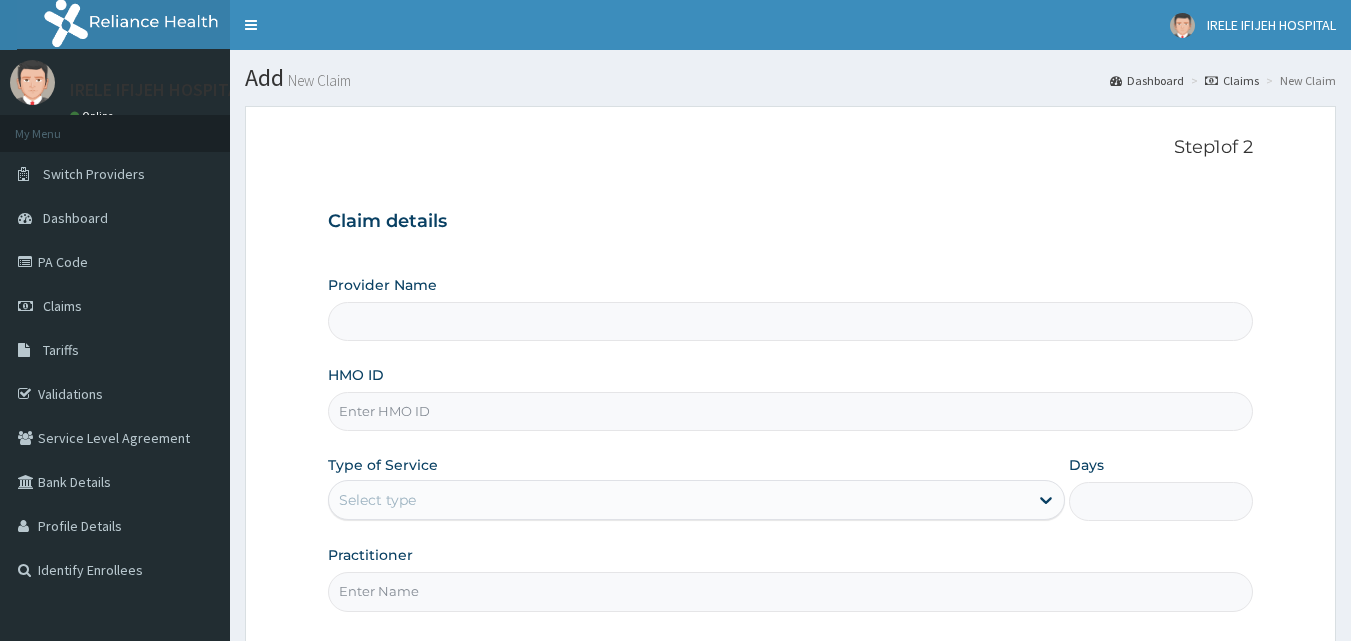click on "HMO ID" at bounding box center (791, 411) 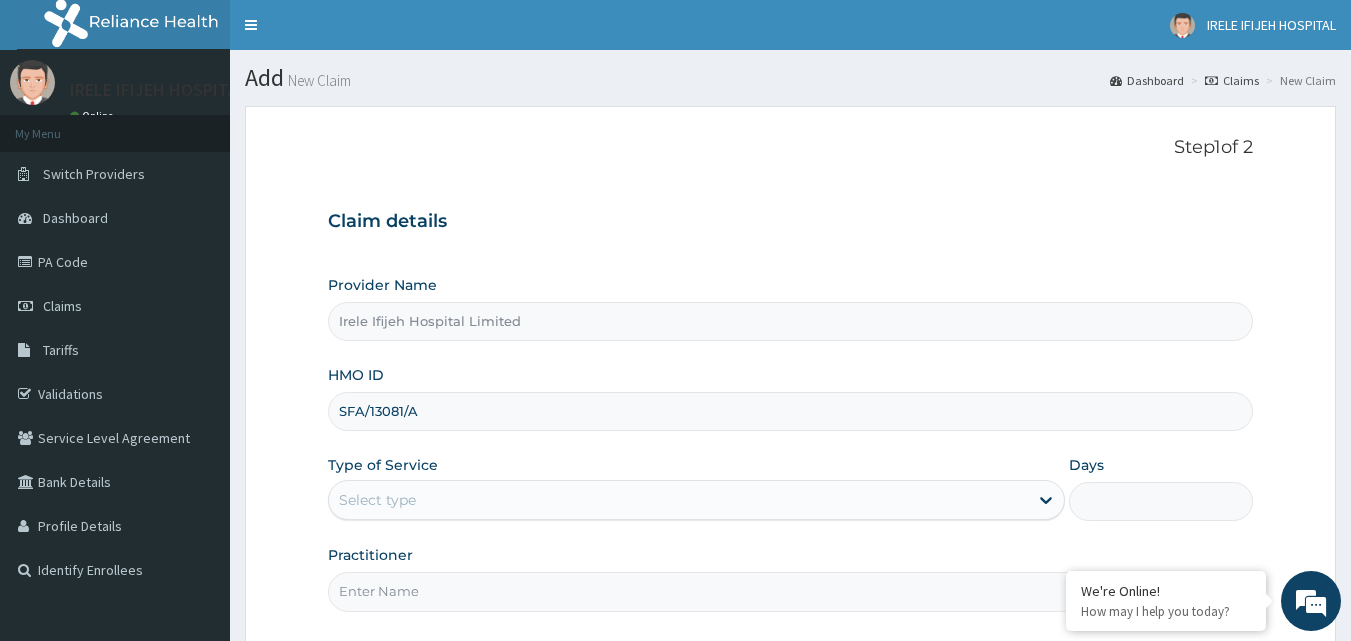 type on "SFA/13081/A" 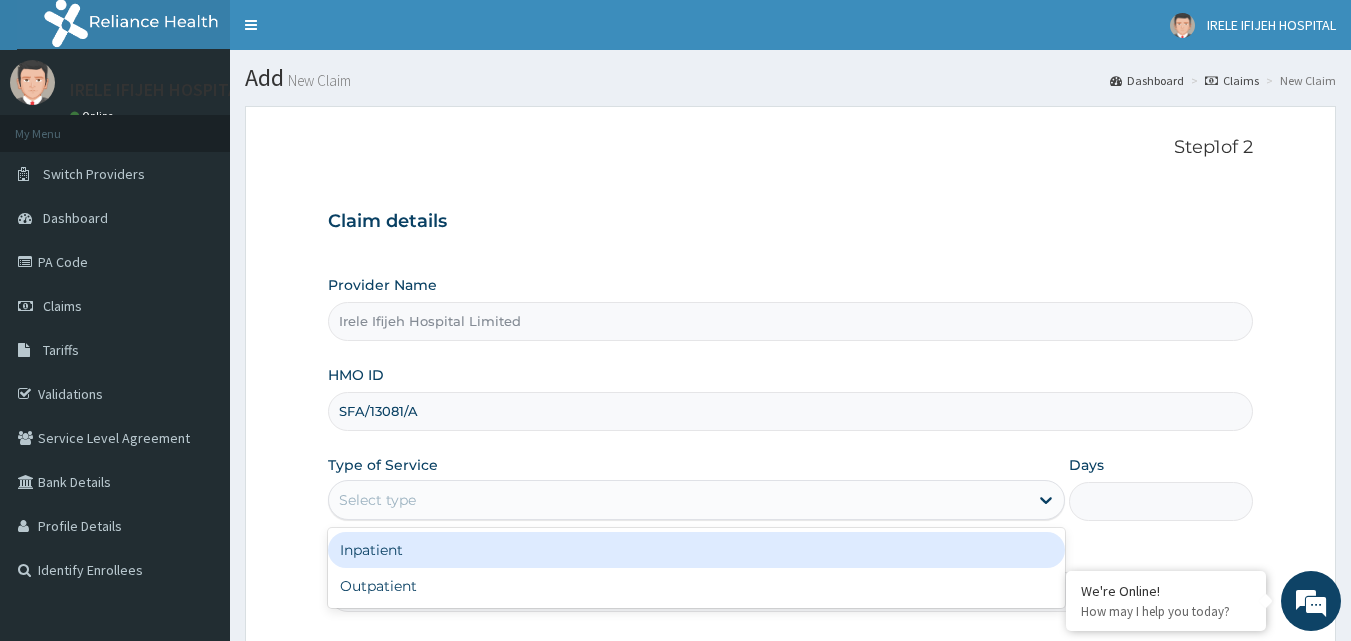 click on "Select type" at bounding box center (377, 500) 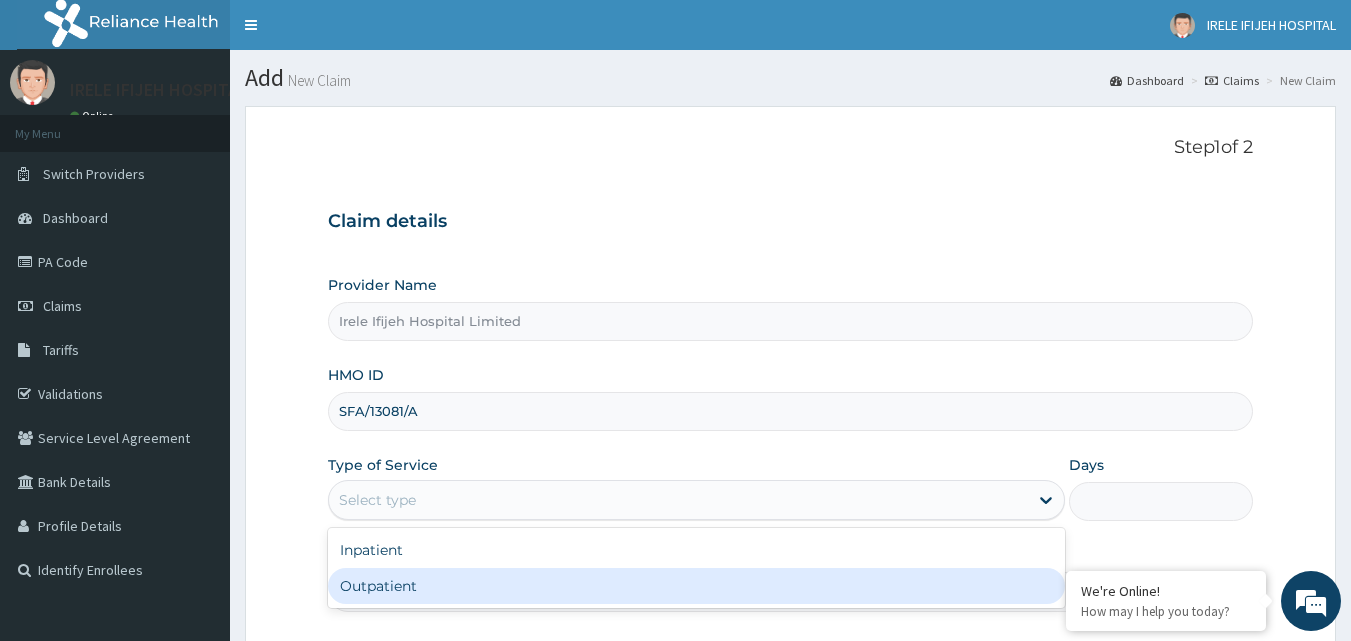 click on "Outpatient" at bounding box center (696, 586) 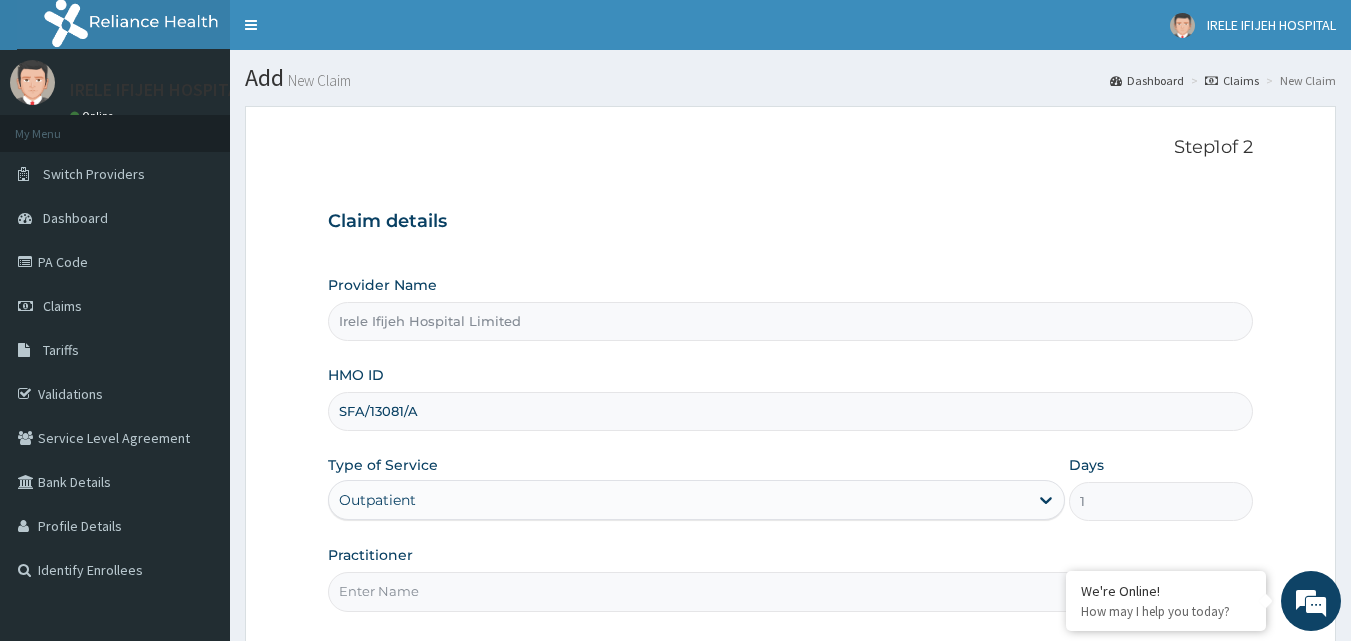click on "Practitioner" at bounding box center [791, 591] 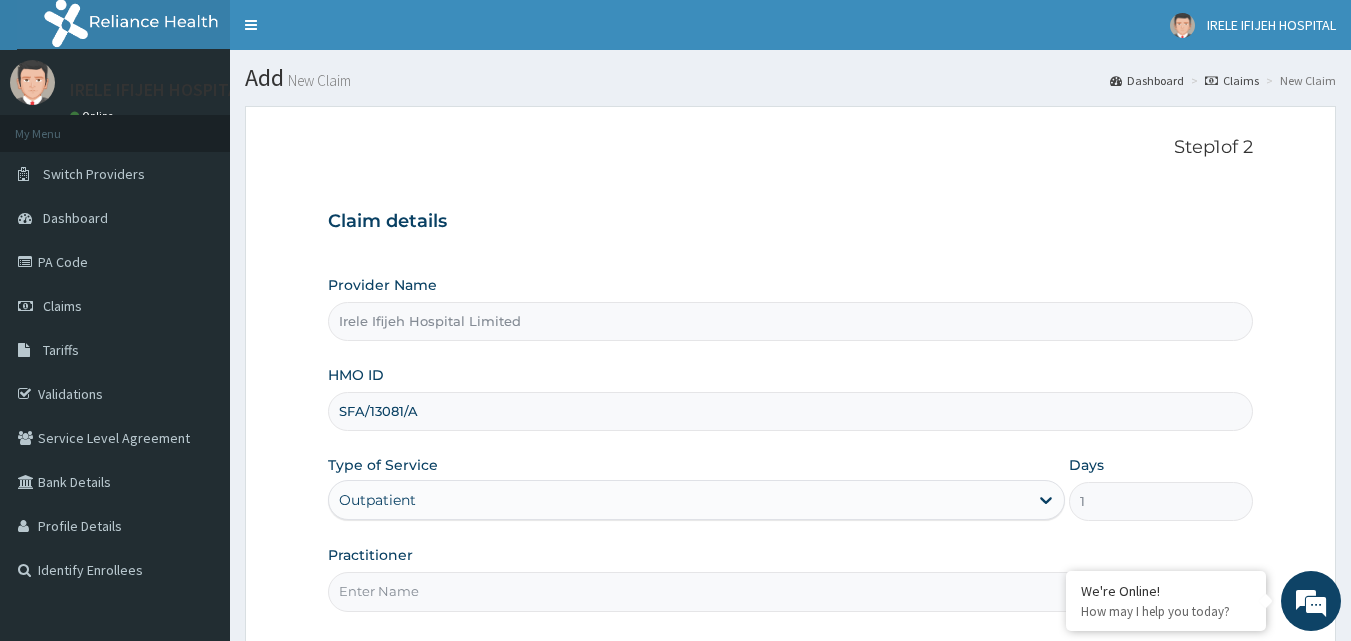 type on "DR [LAST]" 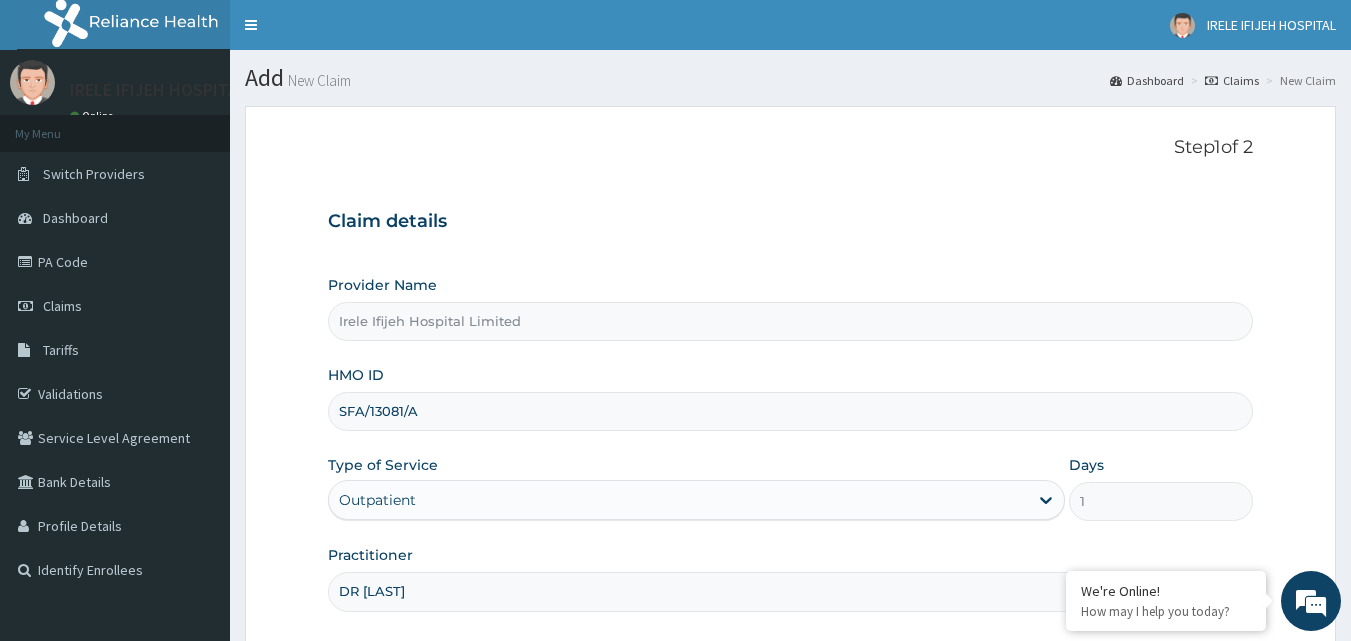 click on "Step  1  of 2 Claim details Provider Name [LAST] Hospital Limited HMO ID SFA/13081/A Type of Service Outpatient Days 1 Practitioner DR [LAST]     Previous   Next" at bounding box center (790, 434) 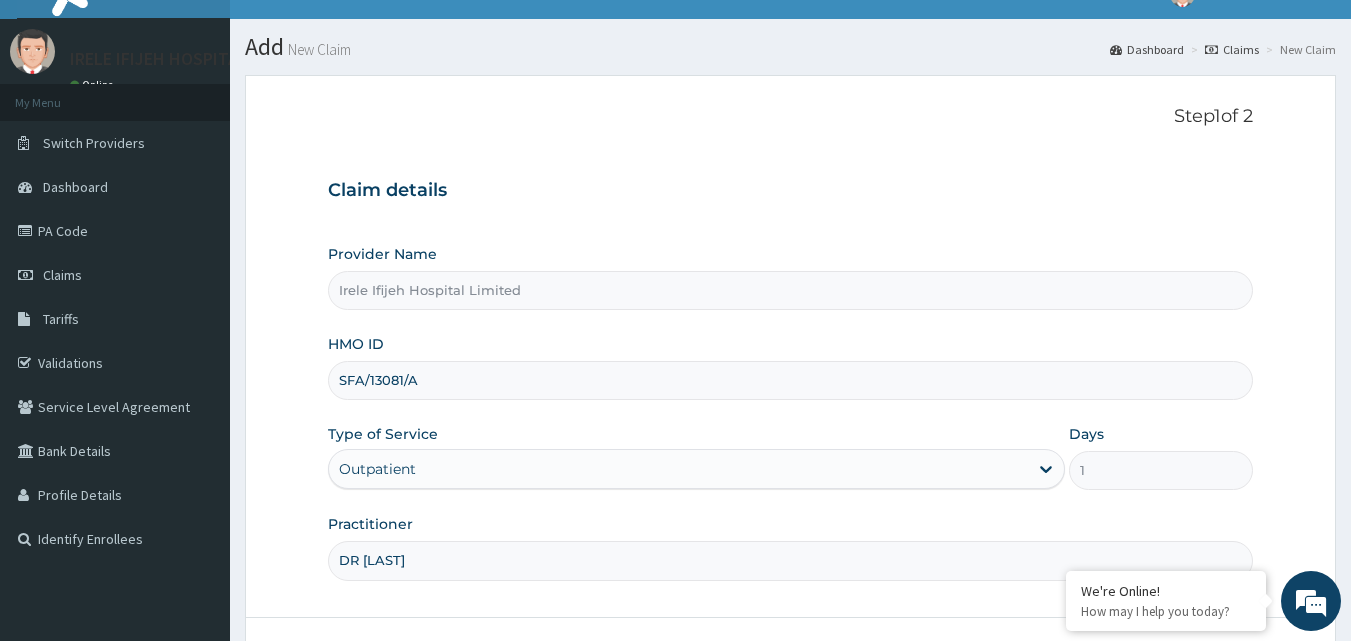 scroll, scrollTop: 0, scrollLeft: 0, axis: both 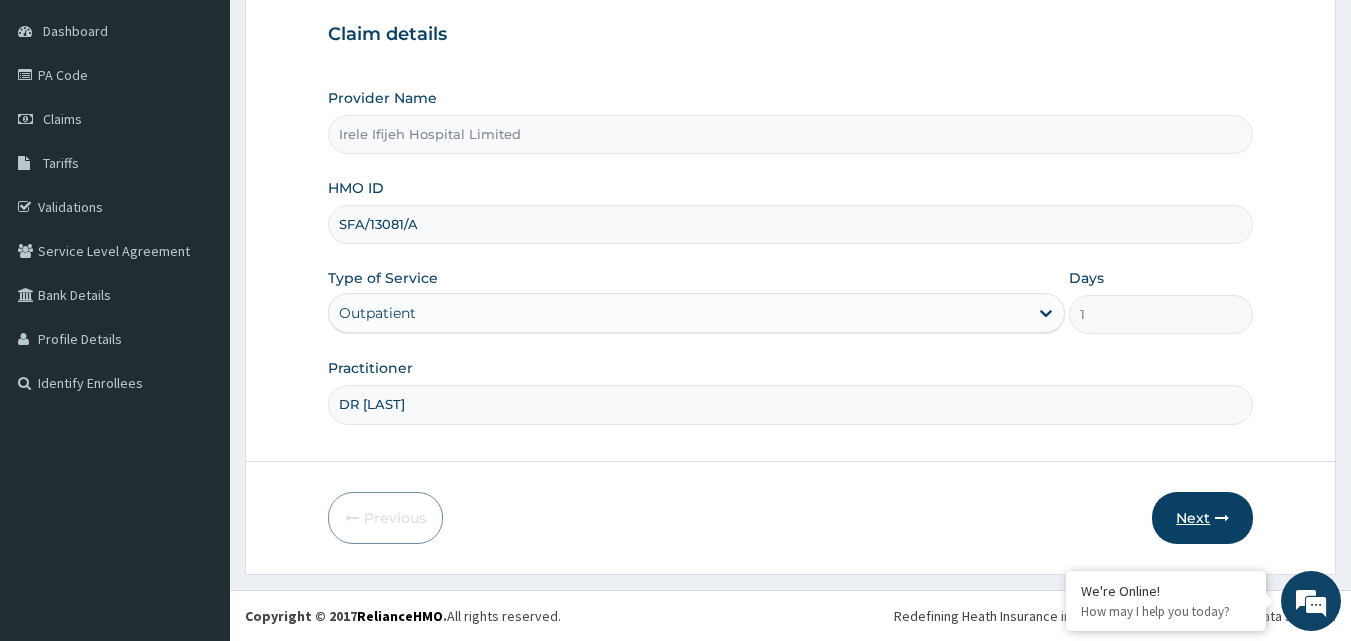 click on "Next" at bounding box center [1202, 518] 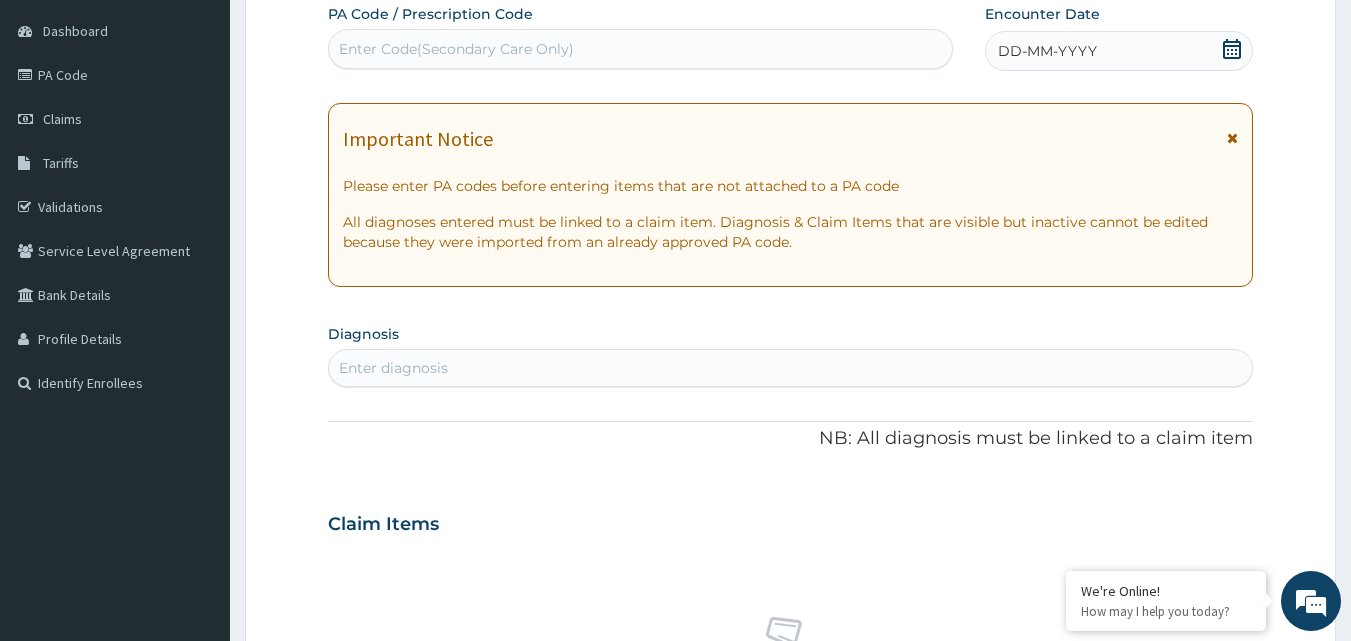 click 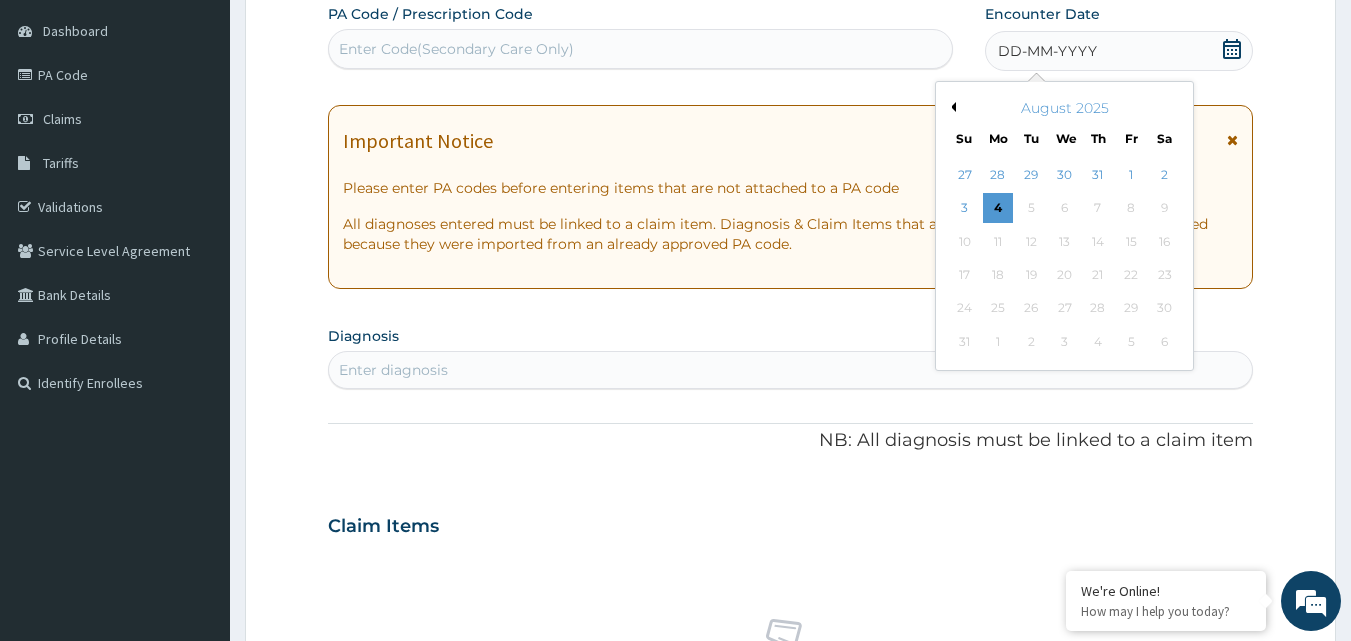click on "Previous Month" at bounding box center (951, 107) 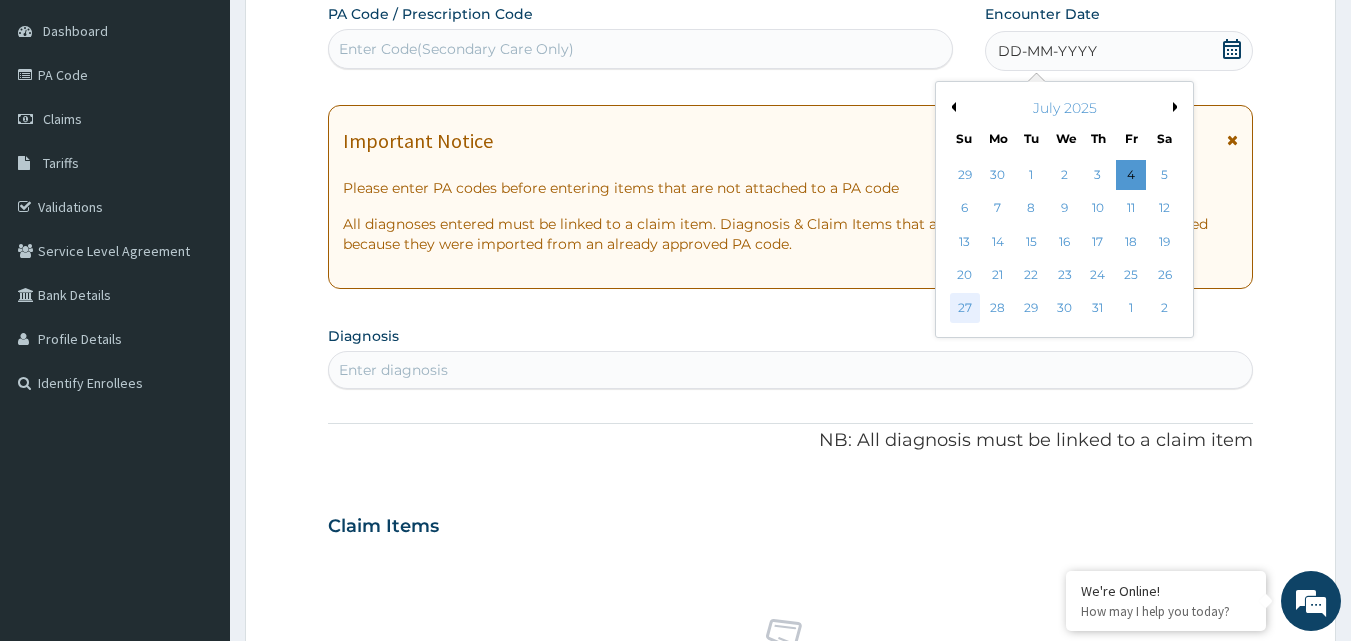 click on "27" at bounding box center (965, 309) 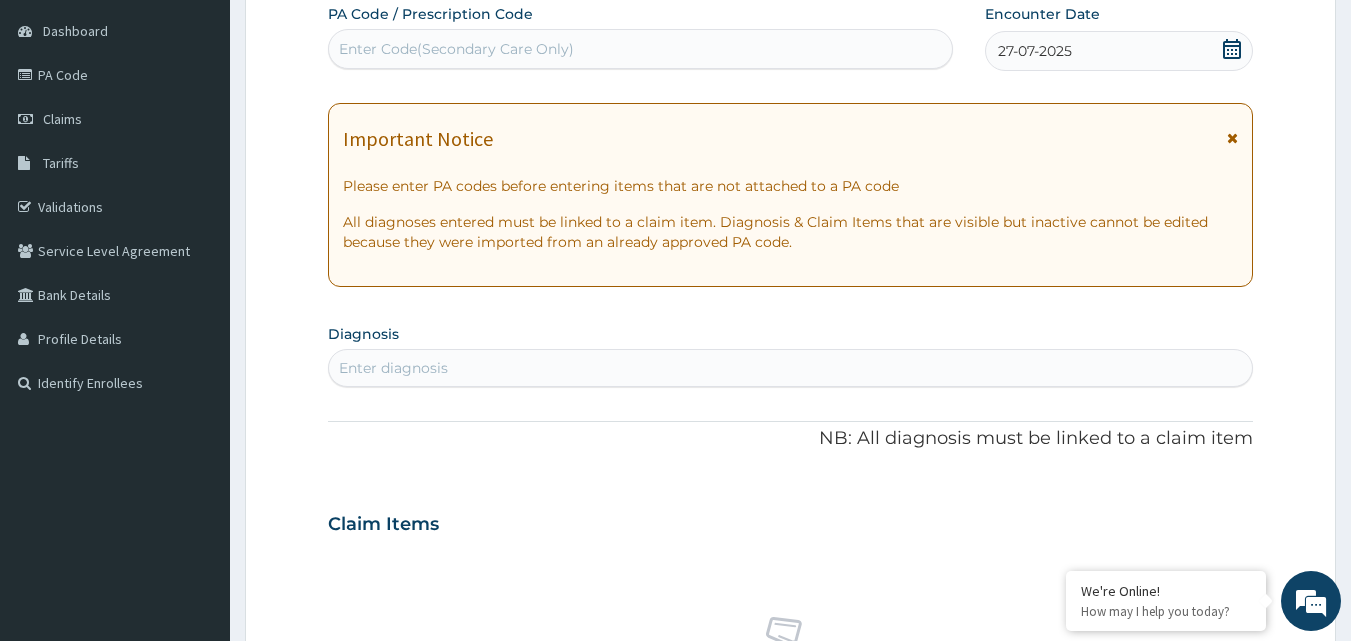 click on "Enter diagnosis" at bounding box center [393, 368] 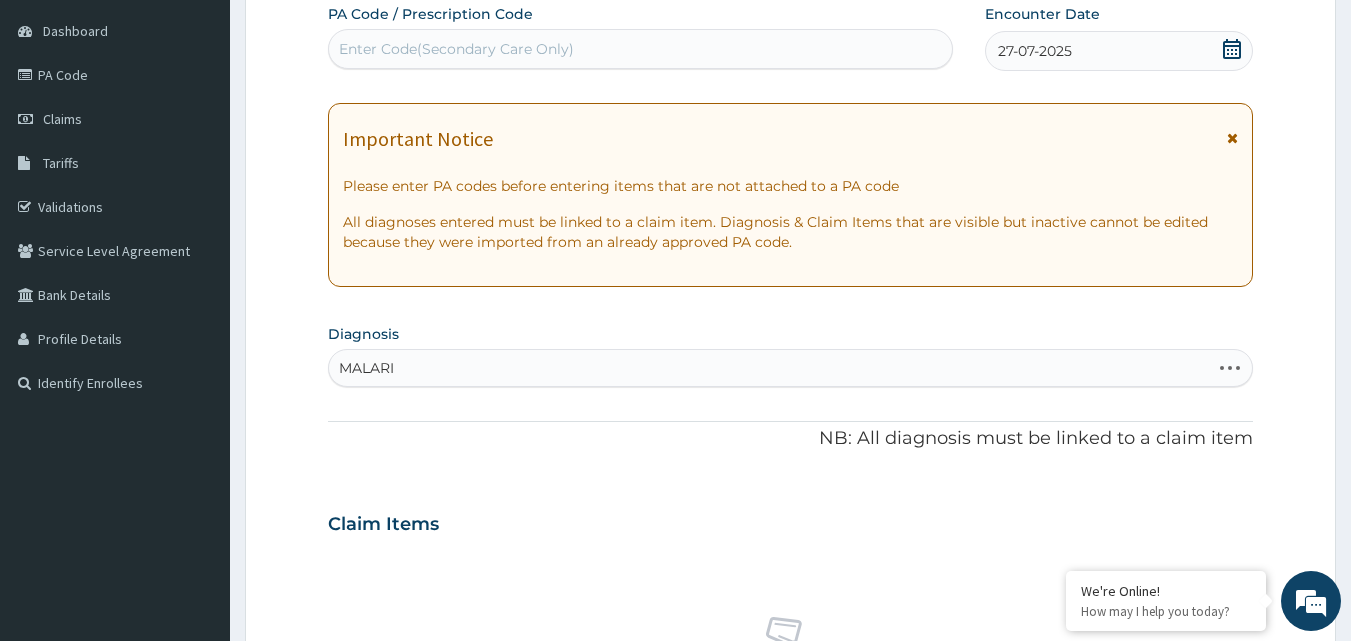 type on "MALARIA" 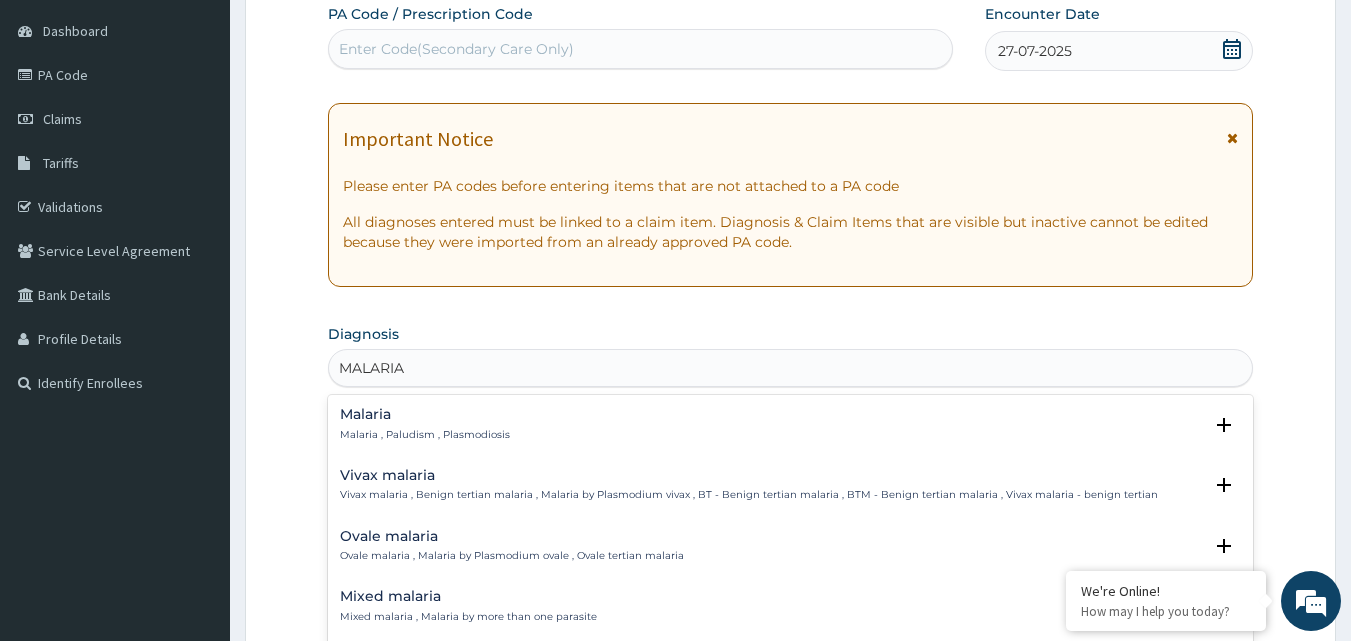 click on "Malaria" at bounding box center (425, 414) 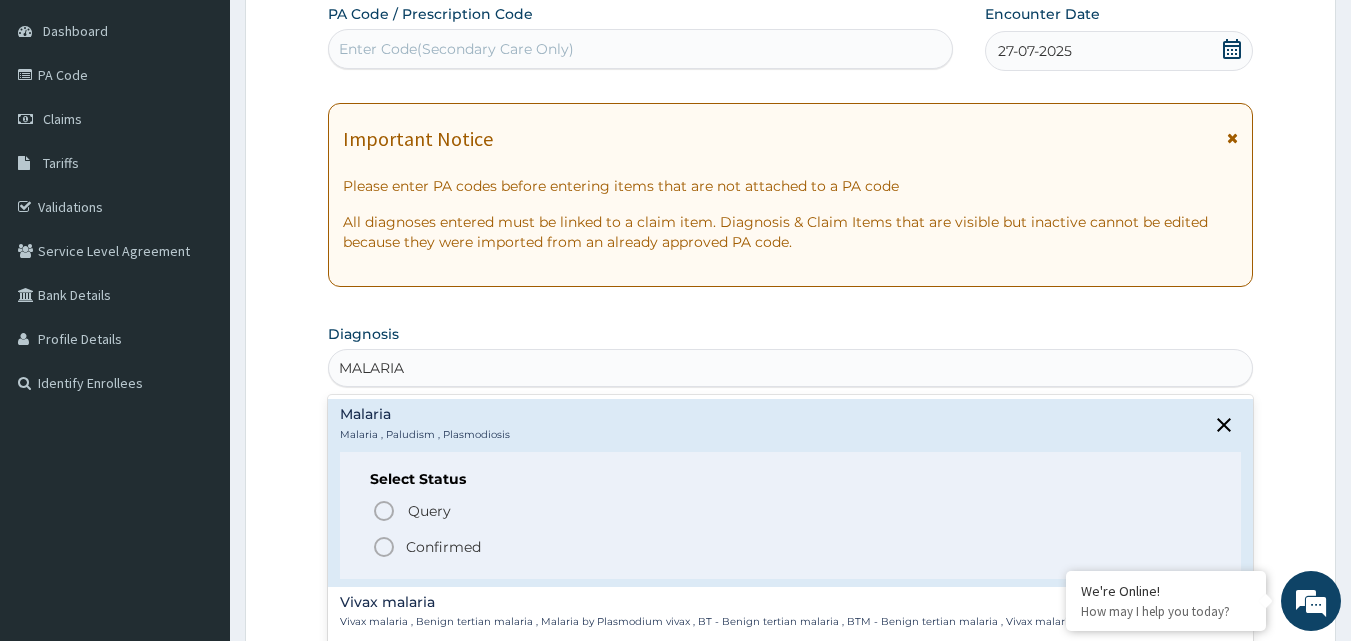 click 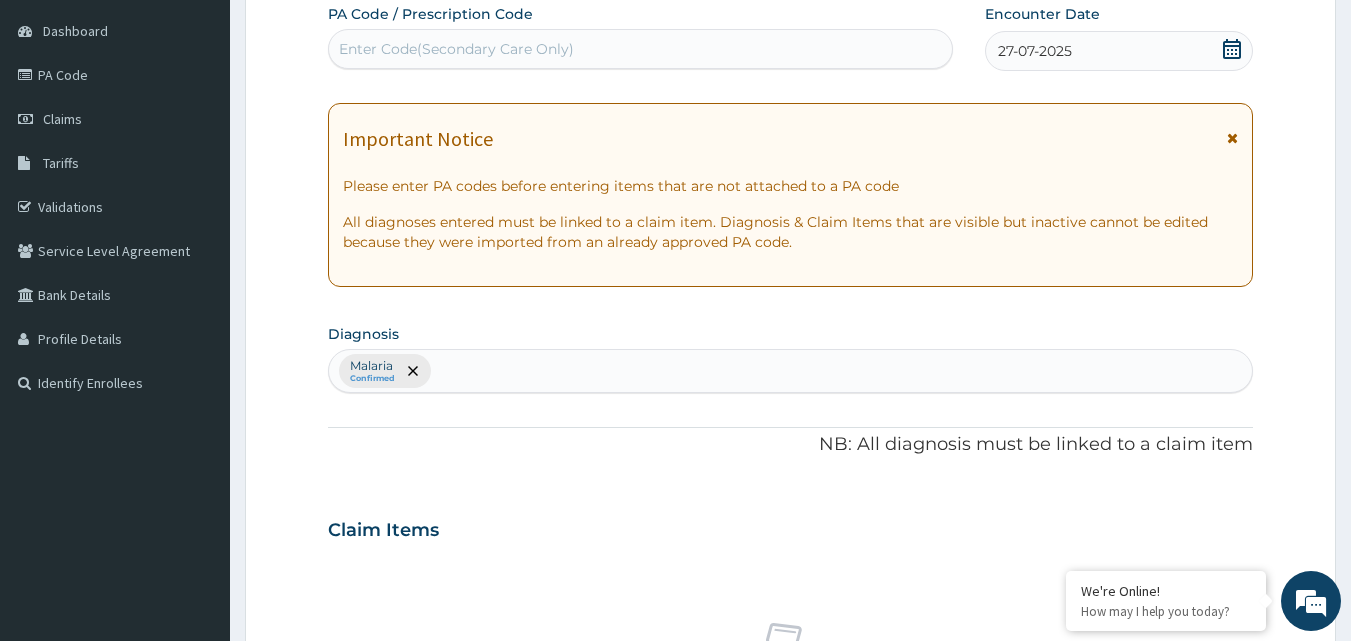 click on "Step  2  of 2 PA Code / Prescription Code Enter Code(Secondary Care Only) Encounter Date [DATE] Important Notice Please enter PA codes before entering items that are not attached to a PA code   All diagnoses entered must be linked to a claim item. Diagnosis & Claim Items that are visible but inactive cannot be edited because they were imported from an already approved PA code. Diagnosis Malaria Confirmed NB: All diagnosis must be linked to a claim item Claim Items No claim item Types Select Type Item Select Item Pair Diagnosis Select Diagnosis Unit Price 0 Add Comment     Previous   Submit" at bounding box center [790, 553] 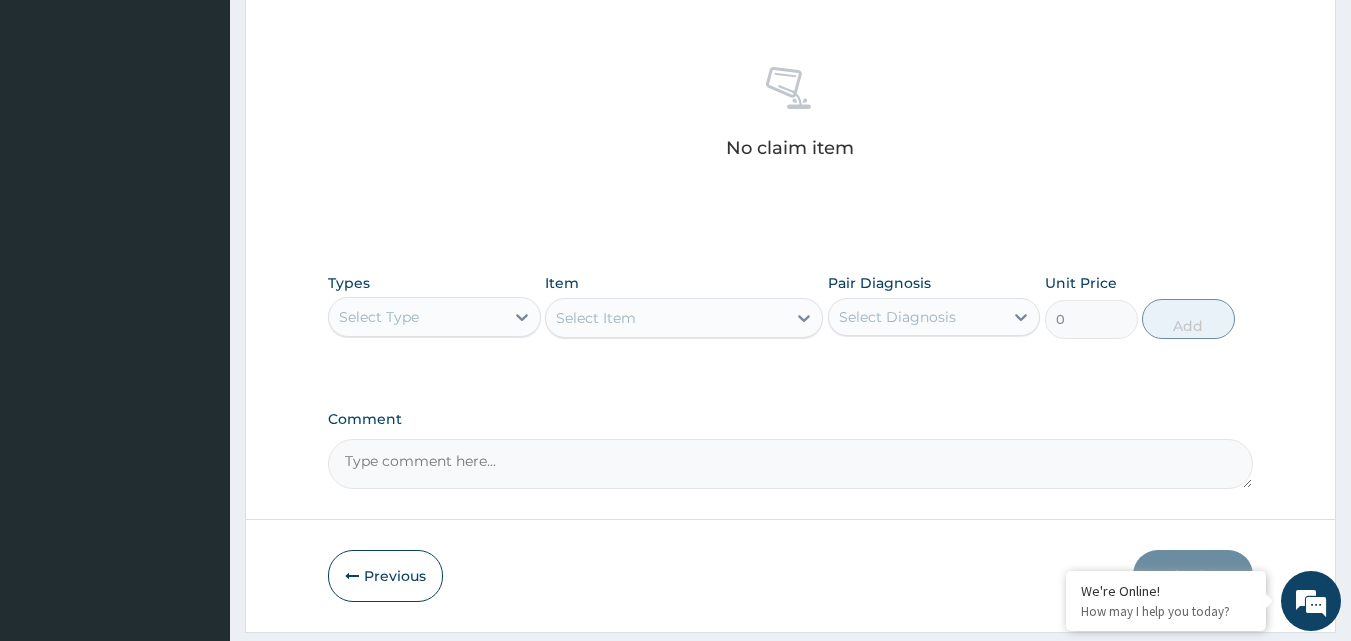 scroll, scrollTop: 747, scrollLeft: 0, axis: vertical 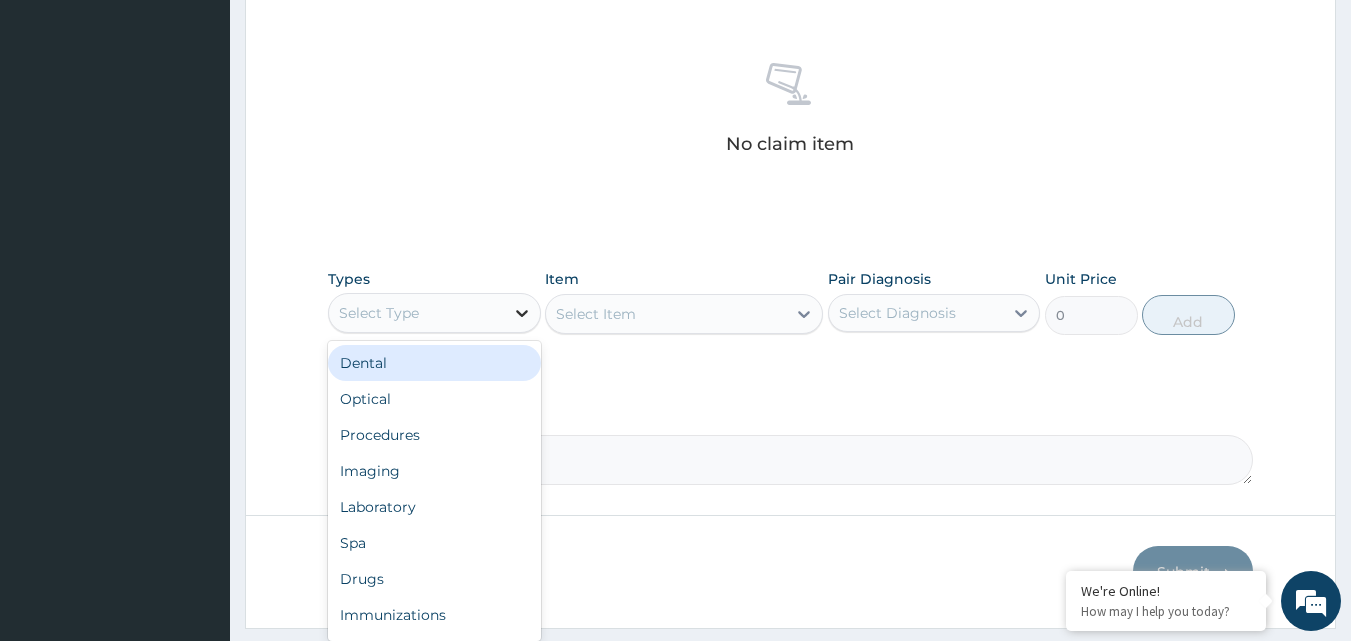 click 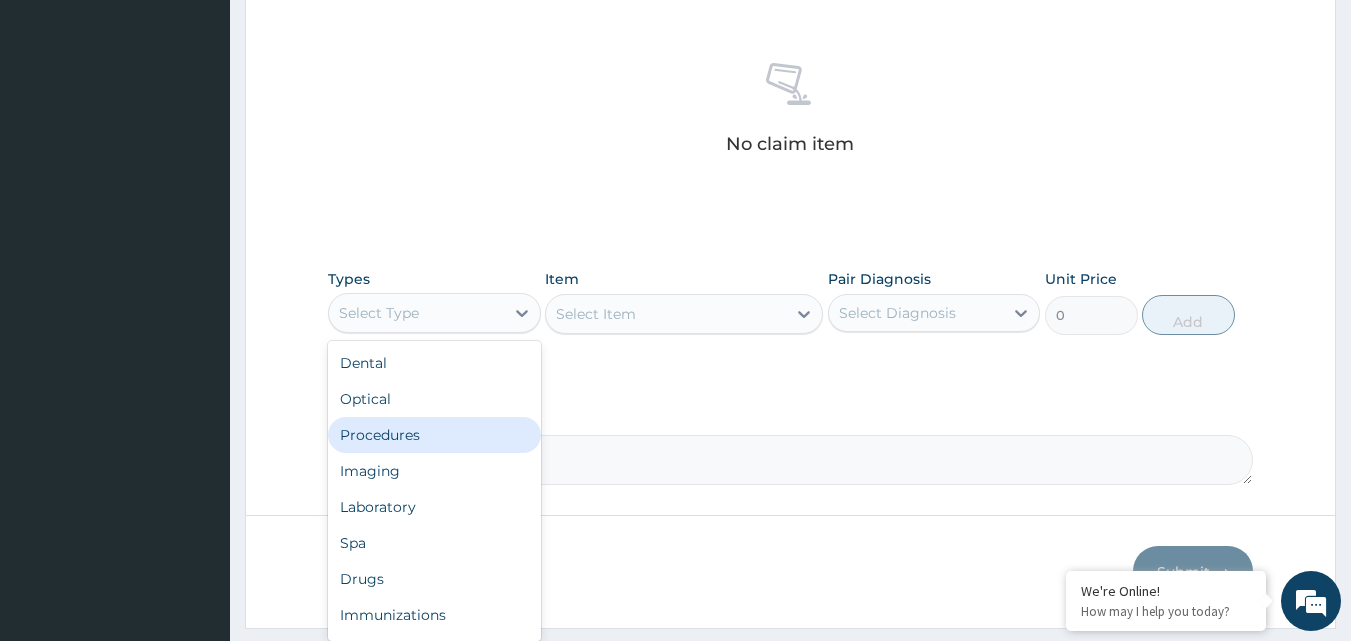 click on "Procedures" at bounding box center (434, 435) 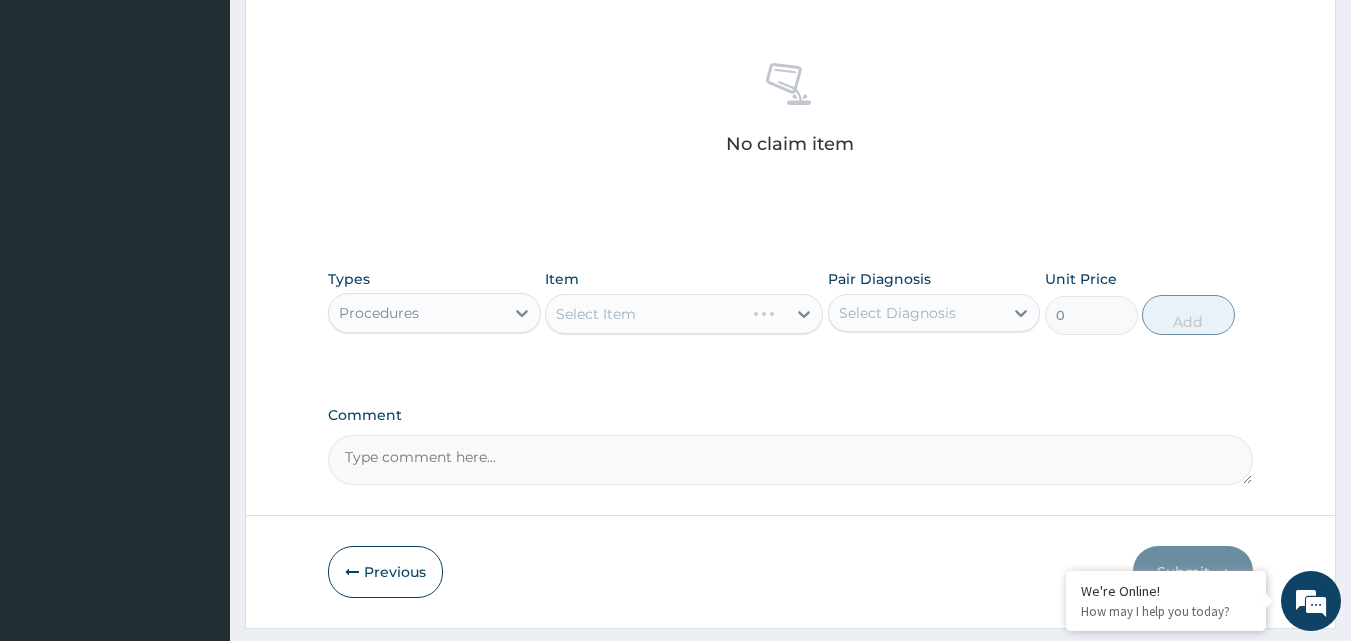 click on "Select Item" at bounding box center [684, 314] 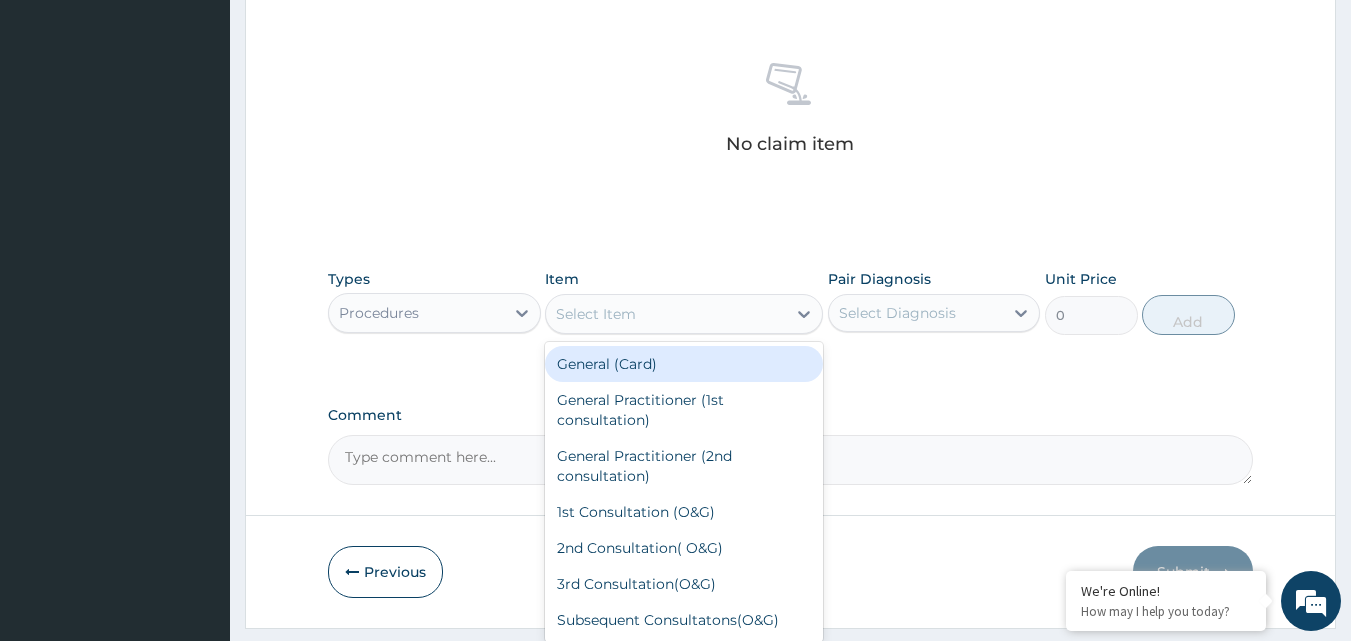 click 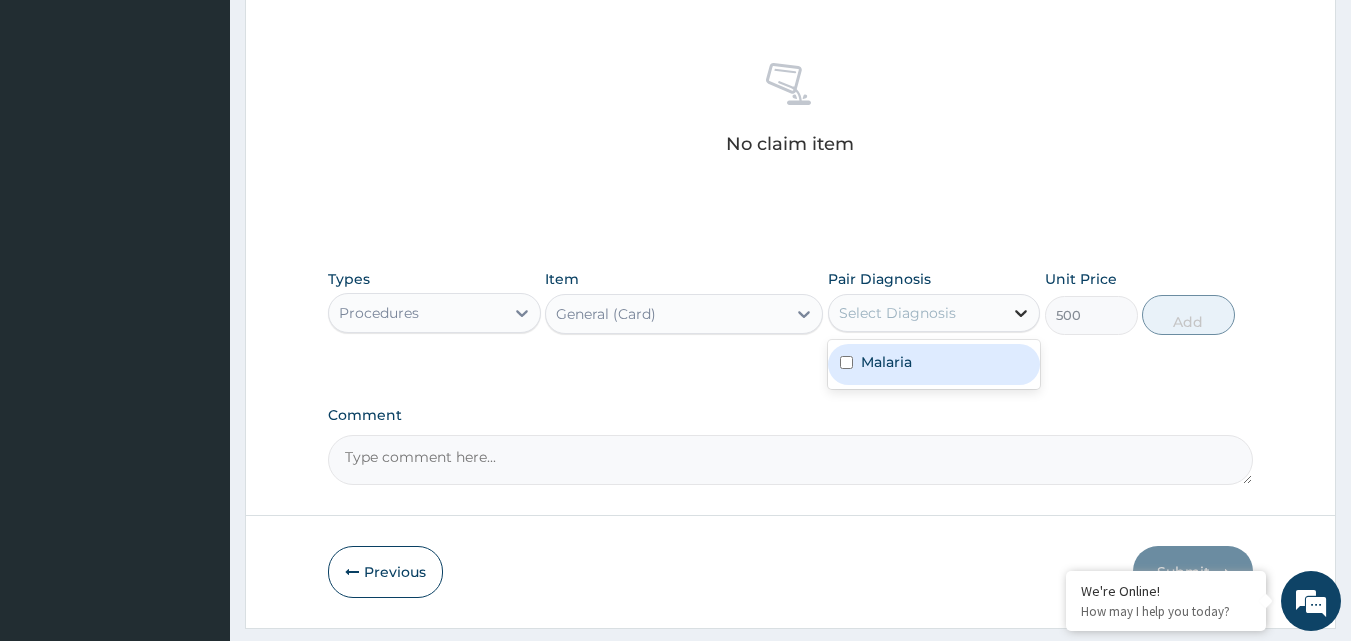 click 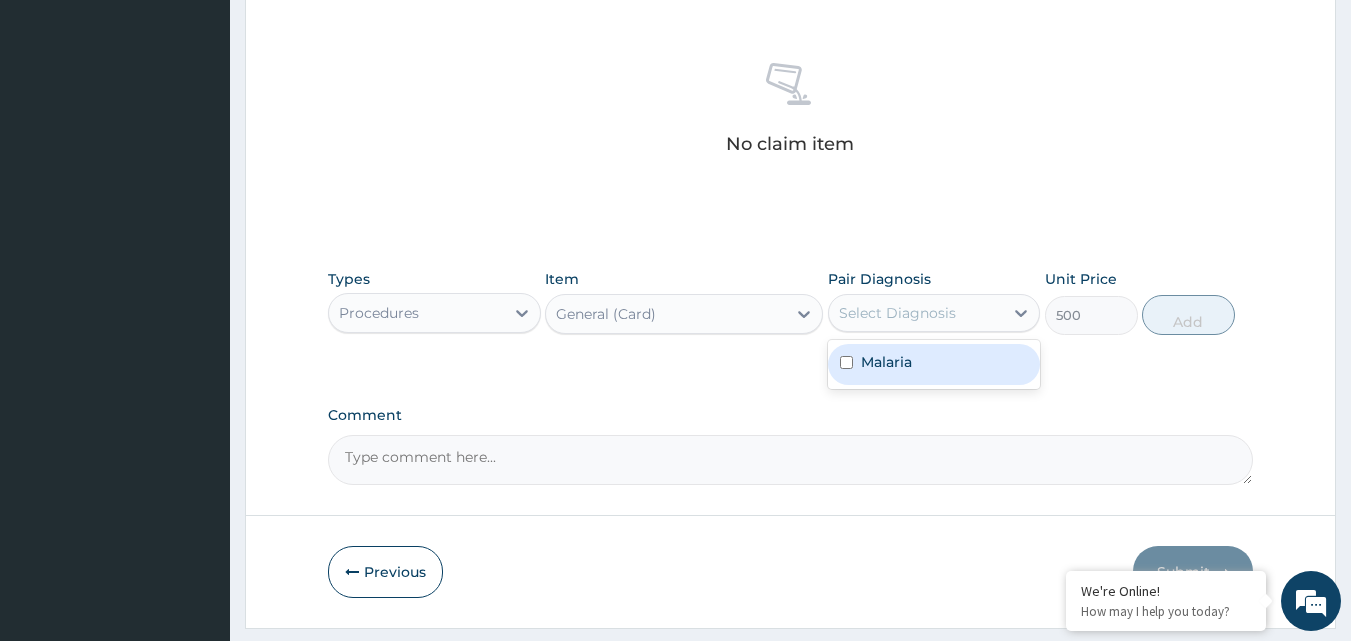 click on "Malaria" at bounding box center [934, 364] 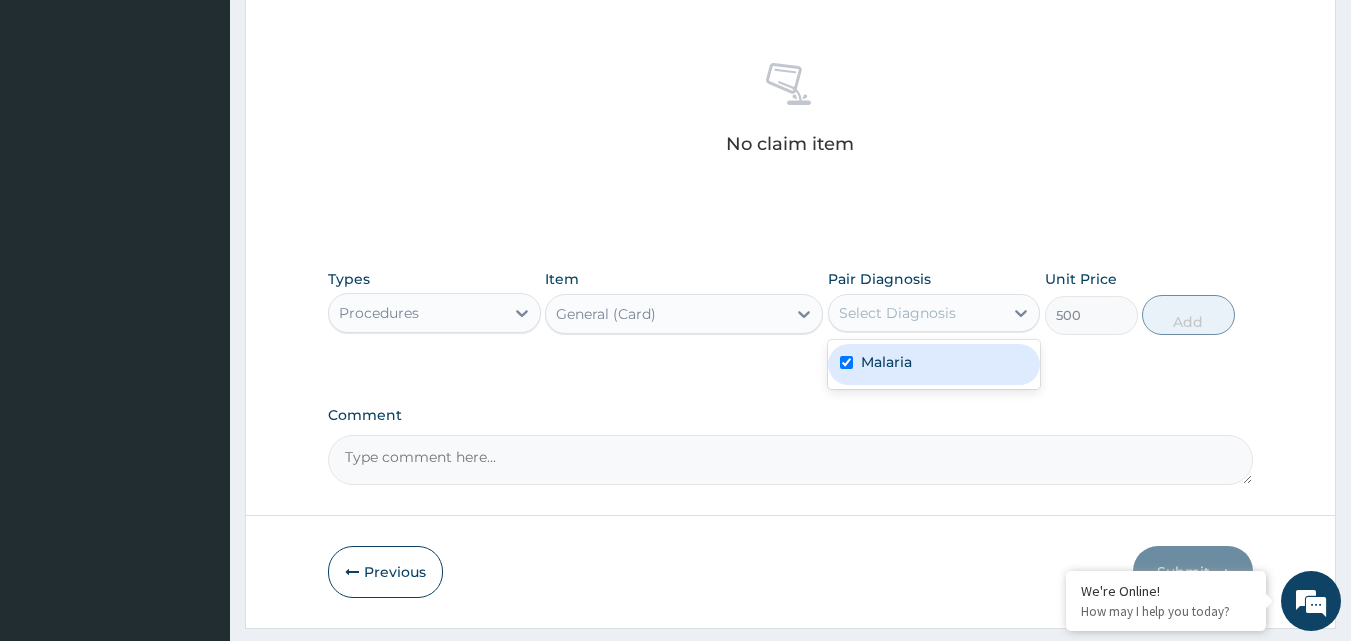 checkbox on "true" 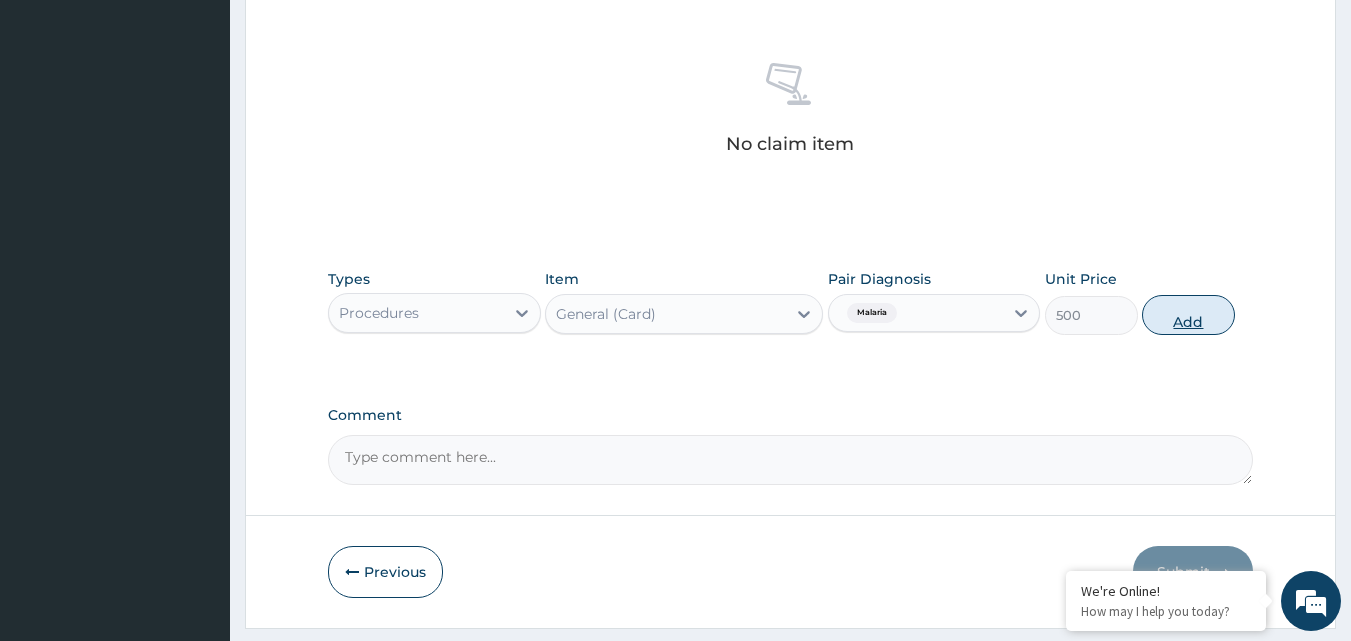 click on "Add" at bounding box center (1188, 315) 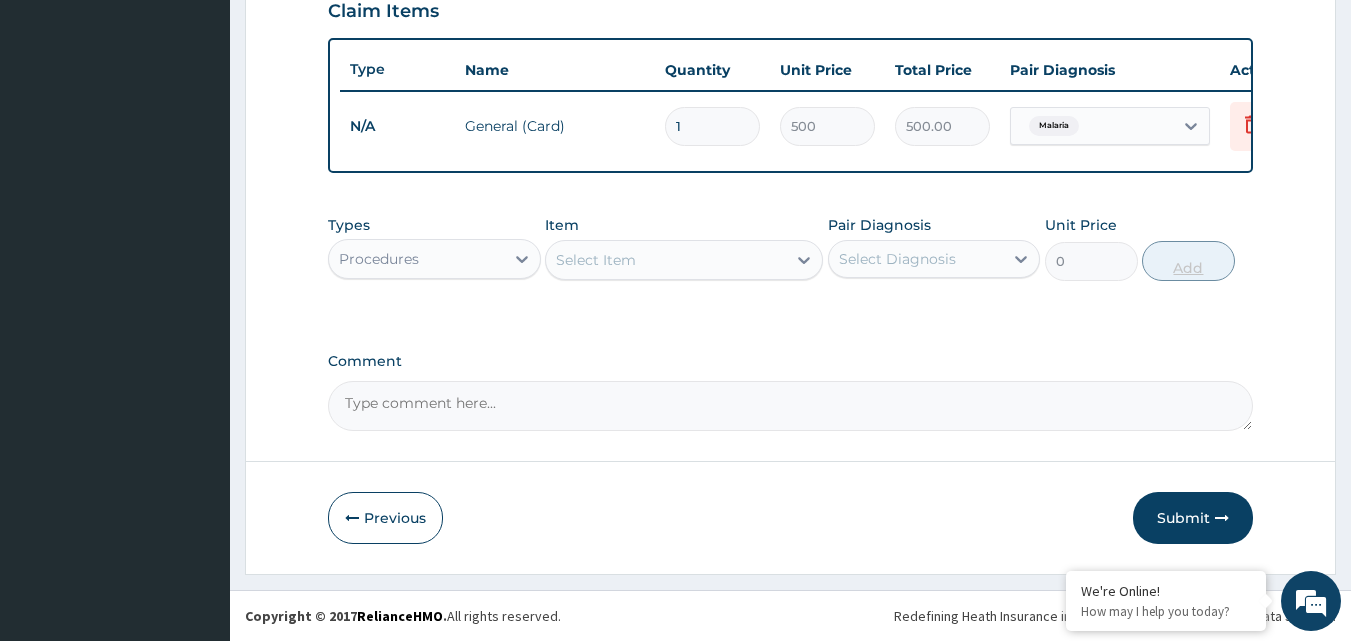 scroll, scrollTop: 721, scrollLeft: 0, axis: vertical 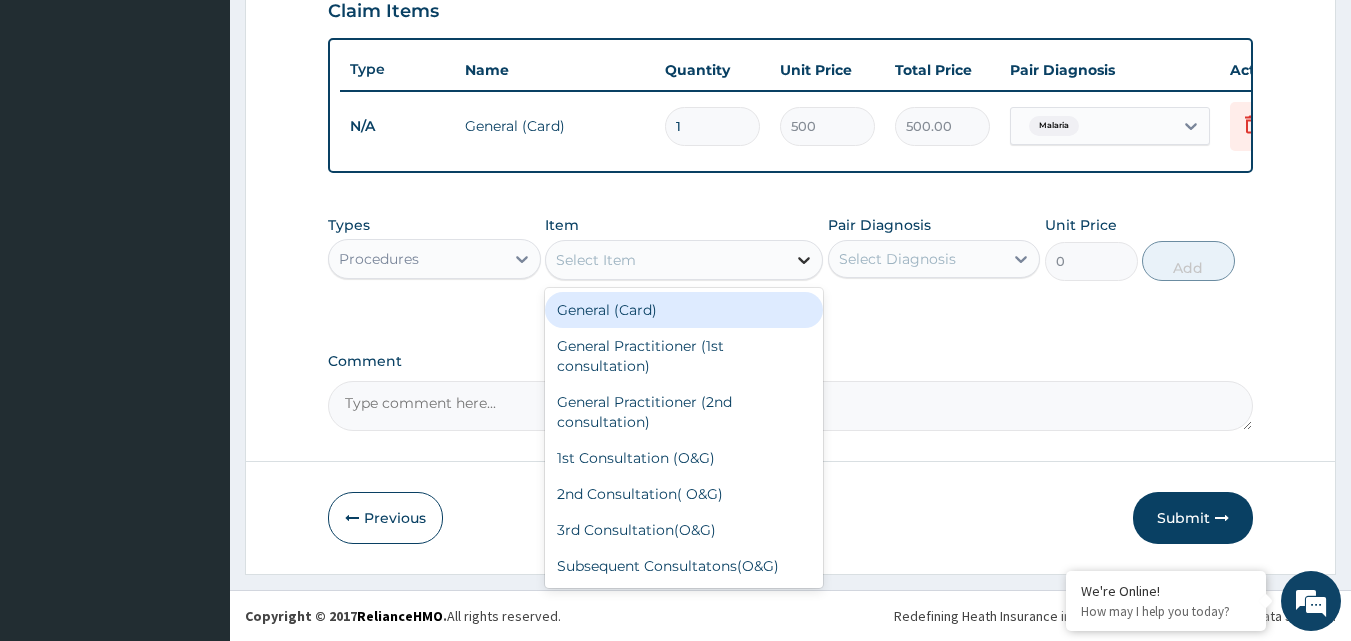 click 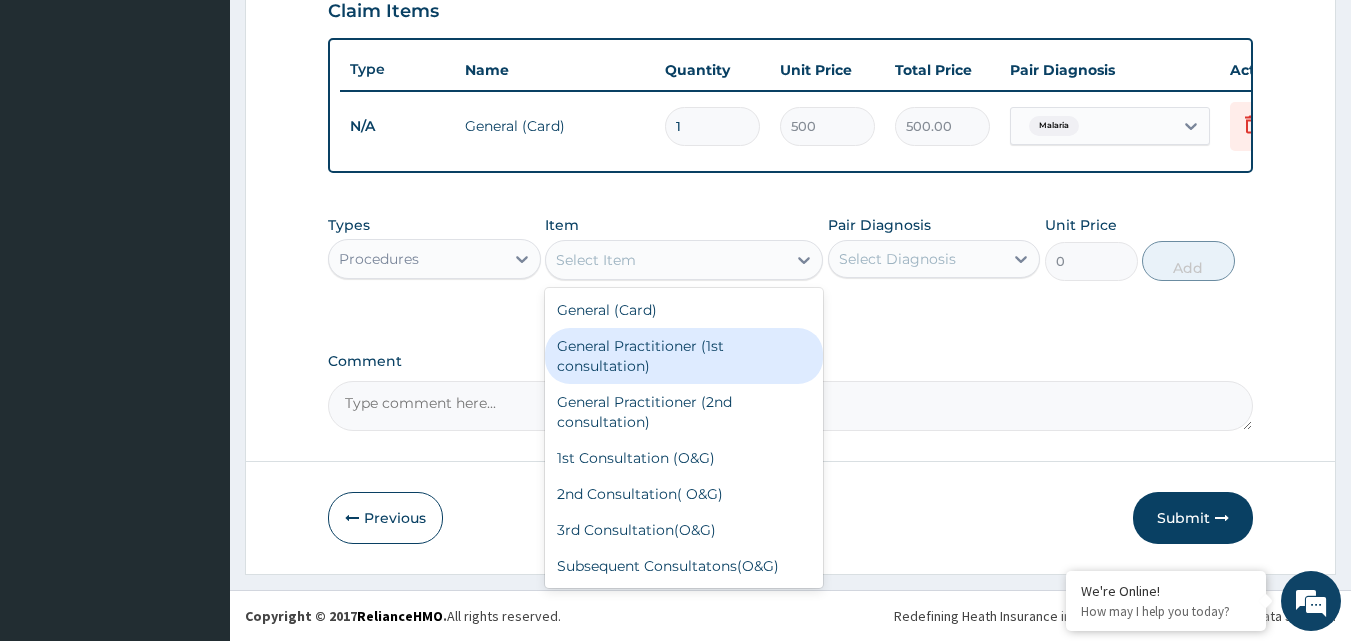 click on "General Practitioner (1st consultation)" at bounding box center [684, 356] 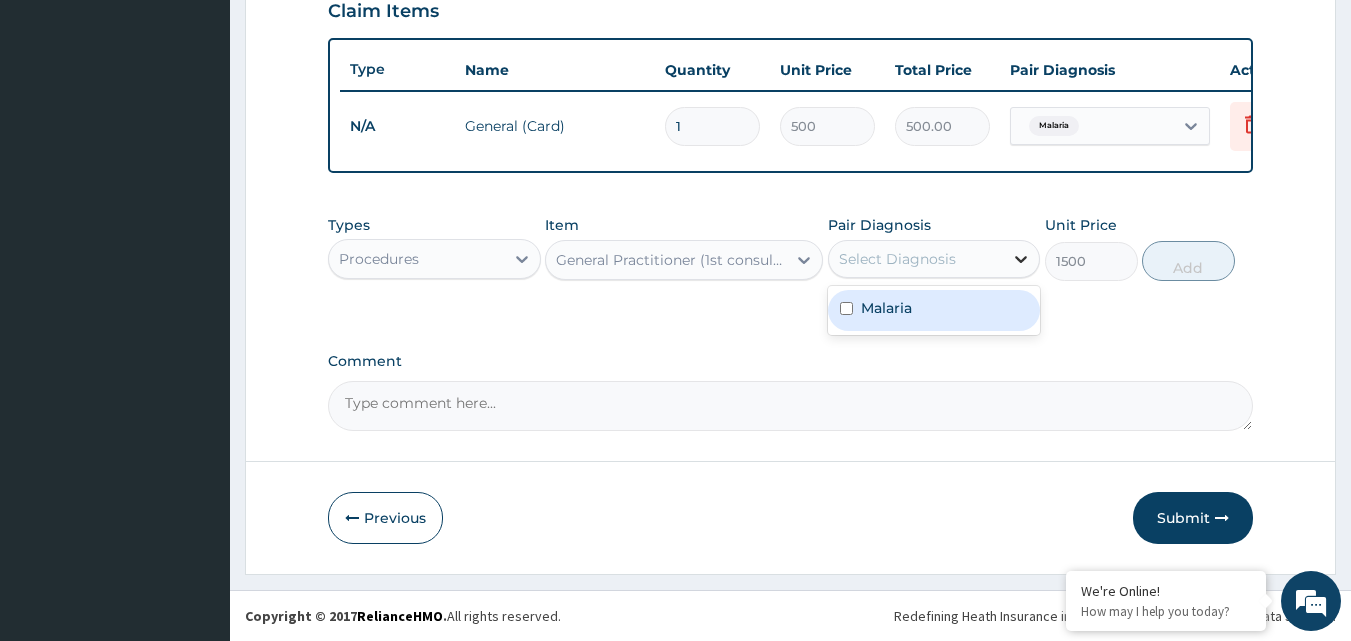 click 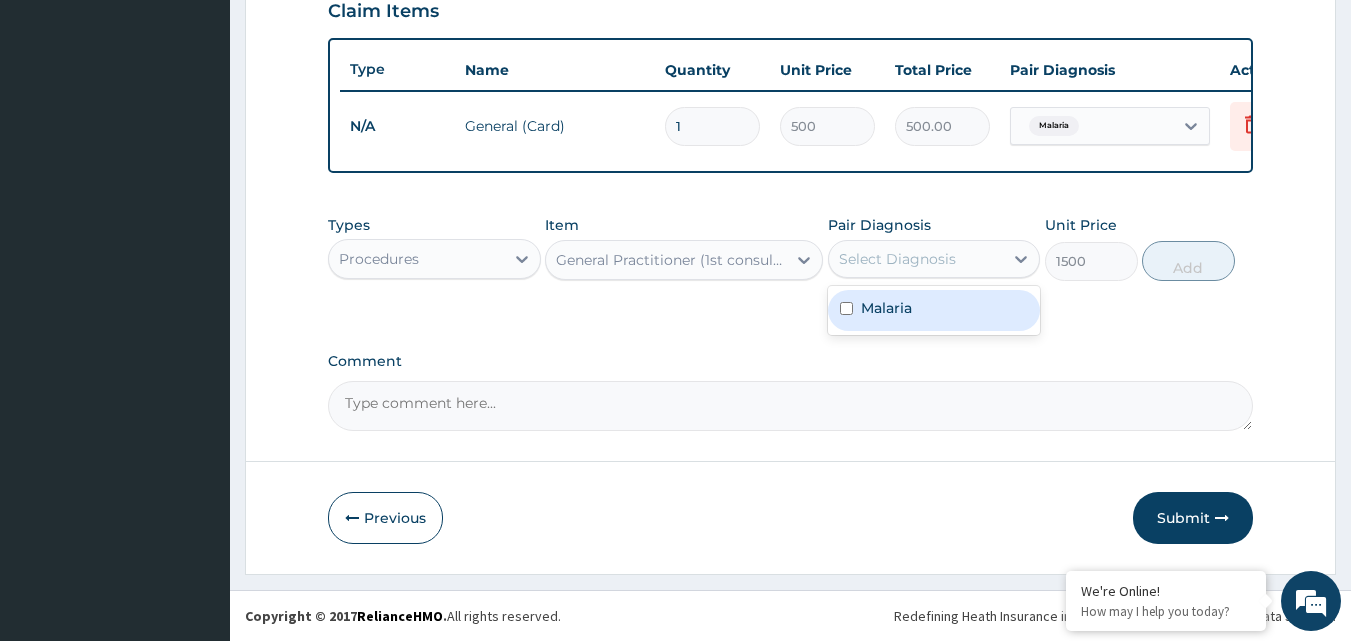 click on "Malaria" at bounding box center (934, 310) 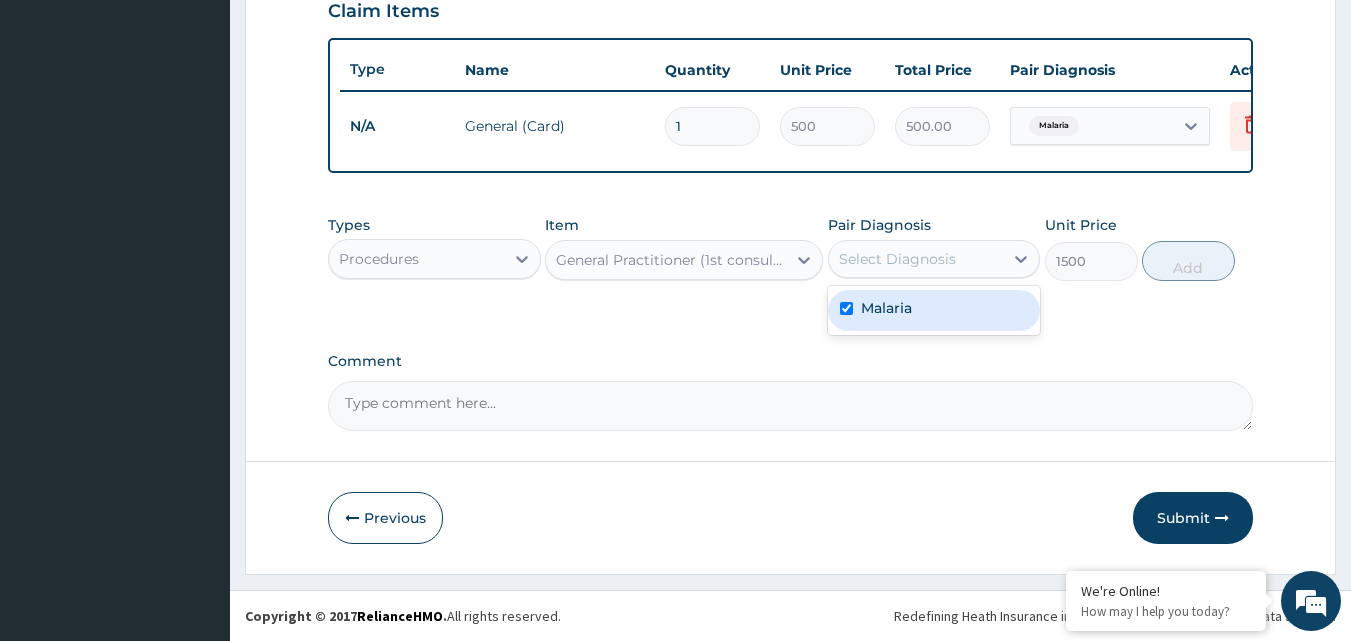 checkbox on "true" 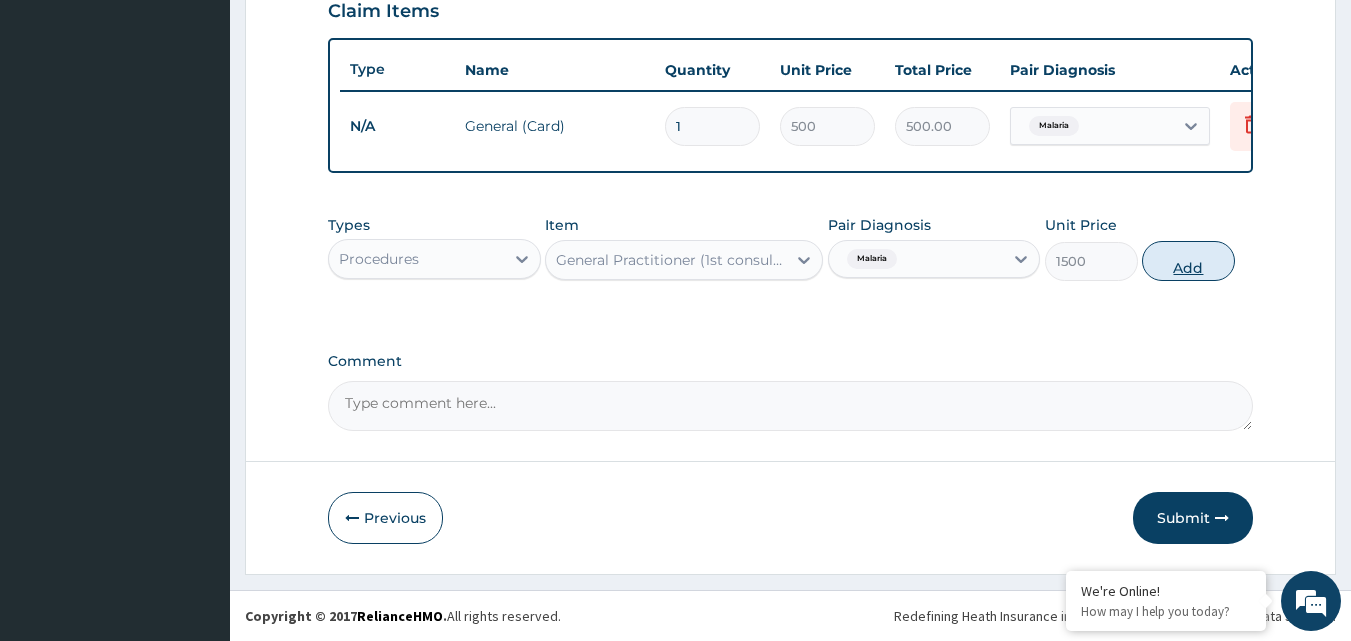 click on "Add" at bounding box center [1188, 261] 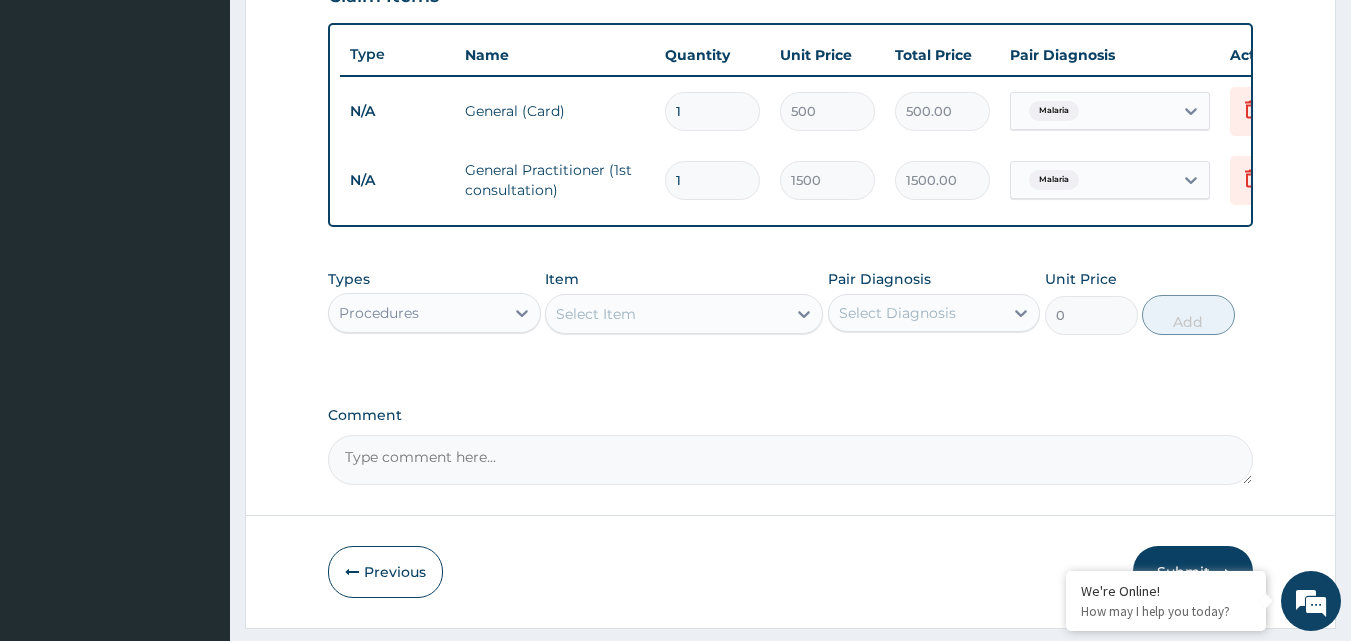 click on "Step  2  of 2 PA Code / Prescription Code Enter Code(Secondary Care Only) Encounter Date 27-07-2025 Important Notice Please enter PA codes before entering items that are not attached to a PA code   All diagnoses entered must be linked to a claim item. Diagnosis & Claim Items that are visible but inactive cannot be edited because they were imported from an already approved PA code. Diagnosis Malaria Confirmed NB: All diagnosis must be linked to a claim item Claim Items Type Name Quantity Unit Price Total Price Pair Diagnosis Actions N/A General (Card) 1 500 500.00 Malaria Delete N/A General Practitioner (1st consultation) 1 1500 1500.00 Malaria Delete Types Procedures Item Select Item Pair Diagnosis Select Diagnosis Unit Price 0 Add Comment     Previous   Submit" at bounding box center [790, 6] 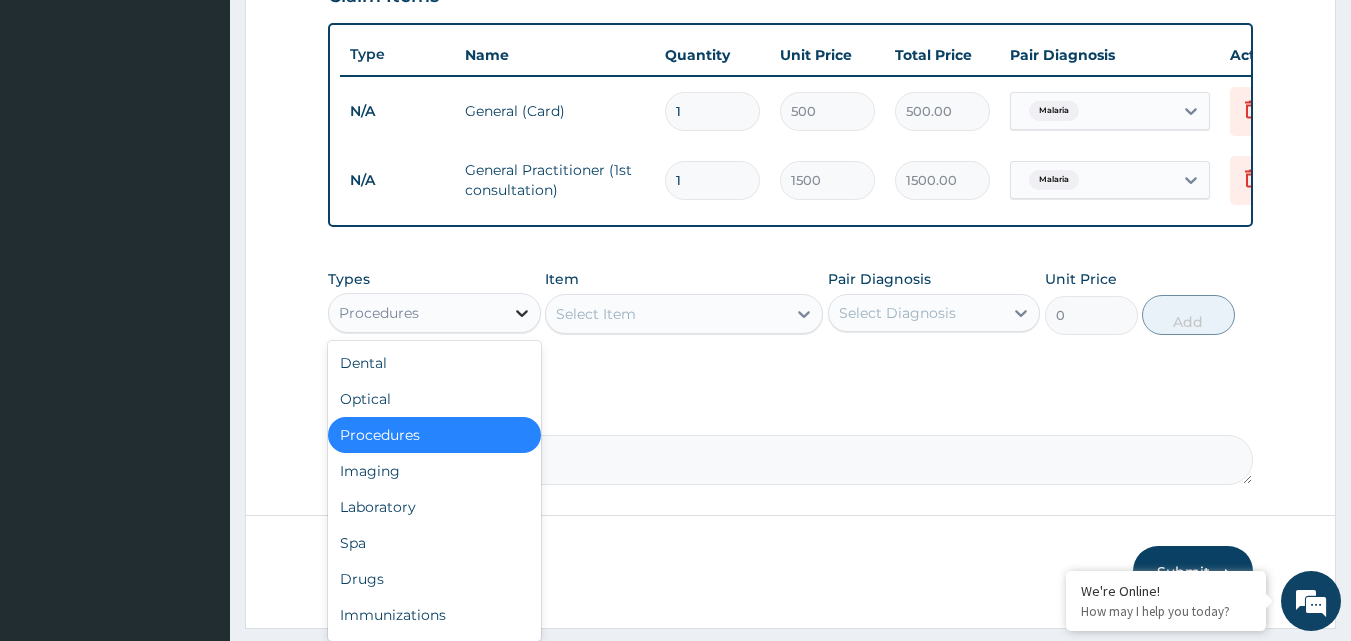 click 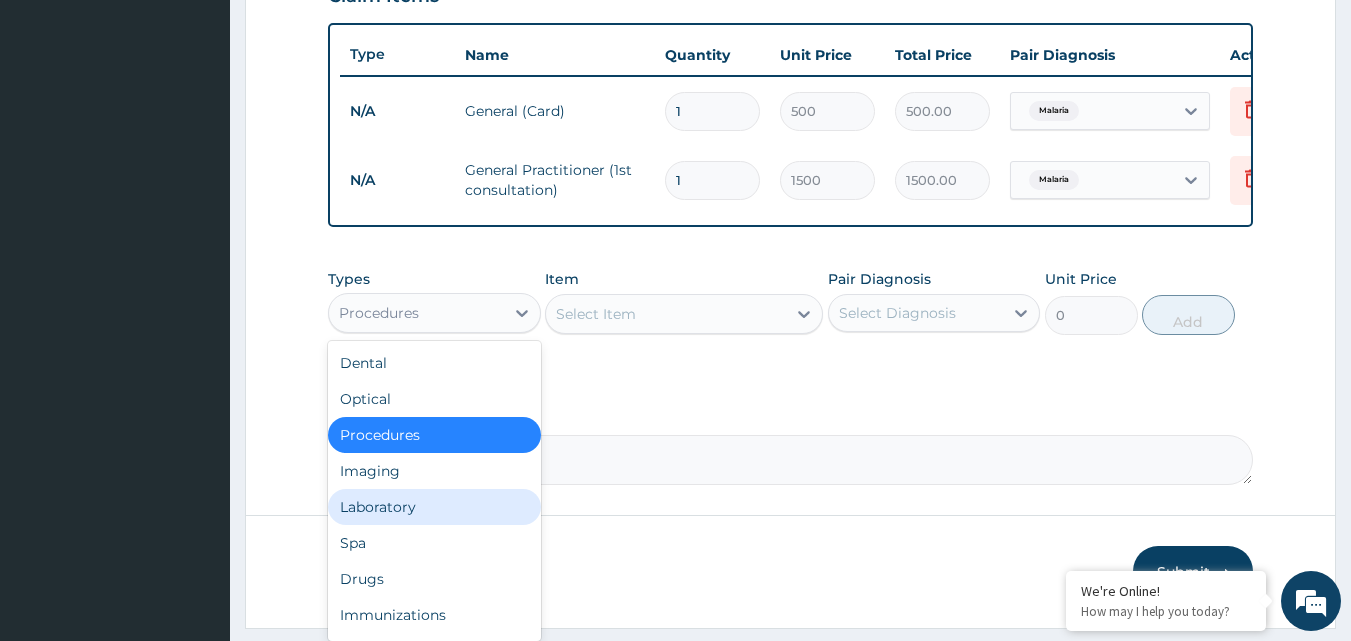 click on "Laboratory" at bounding box center (434, 507) 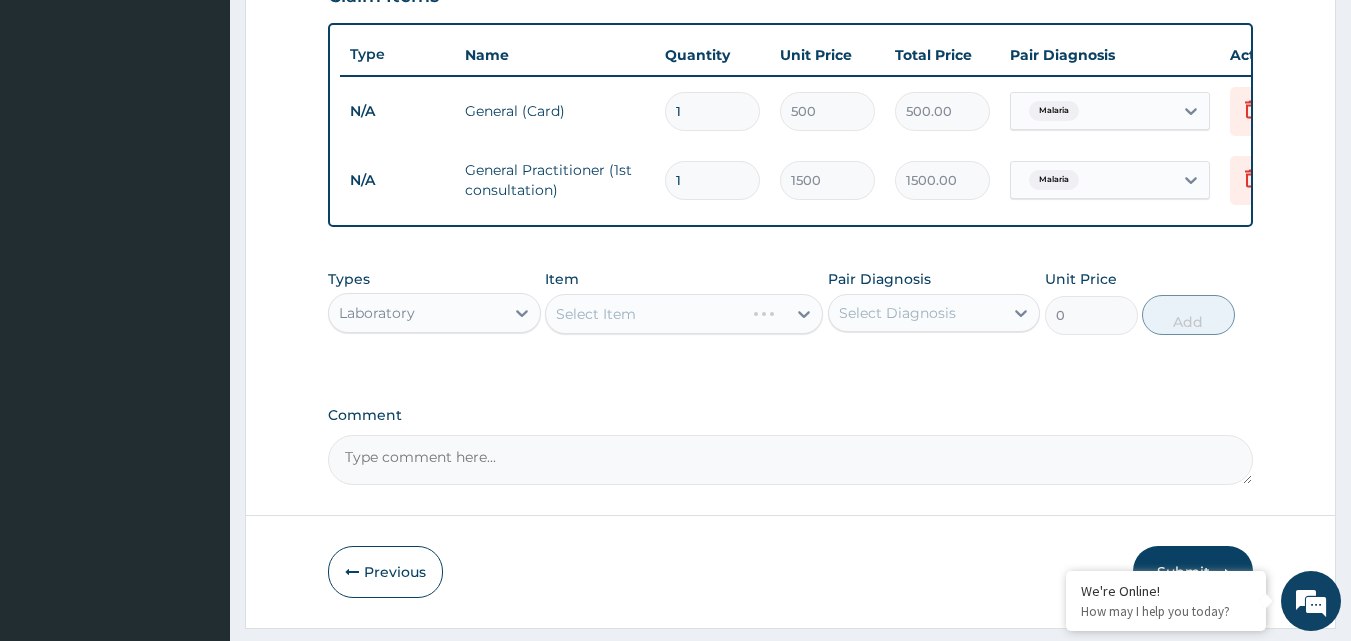 click on "Select Item" at bounding box center [684, 314] 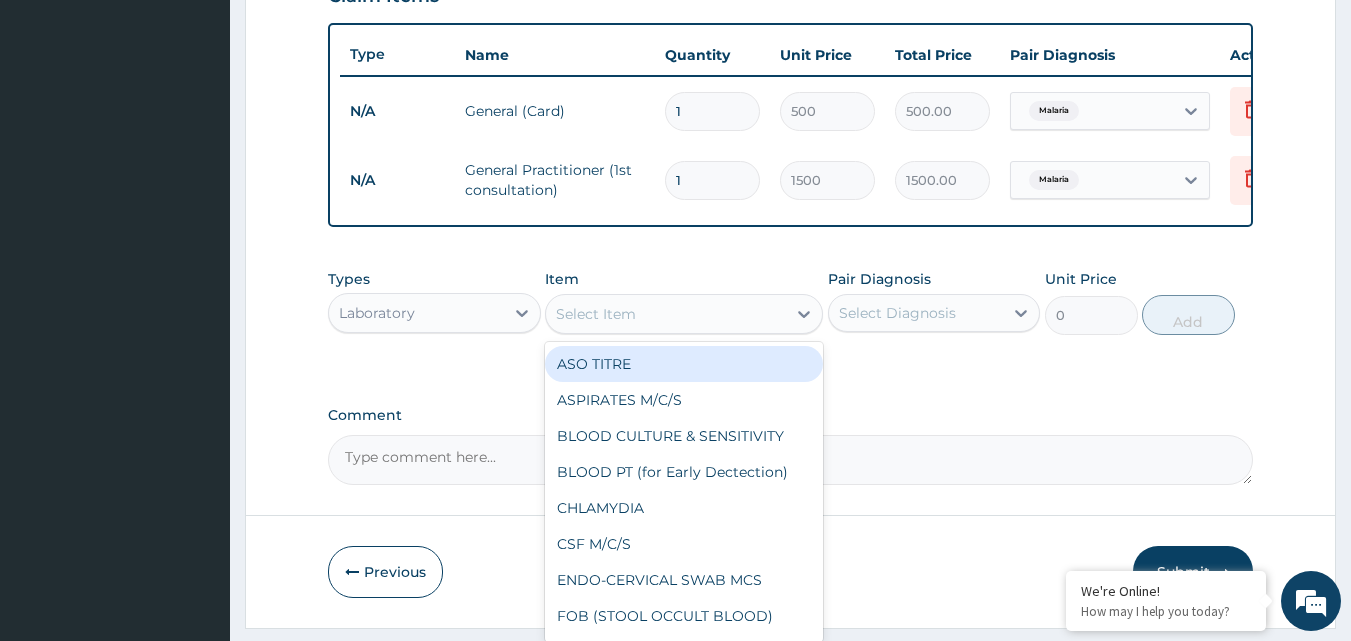 click 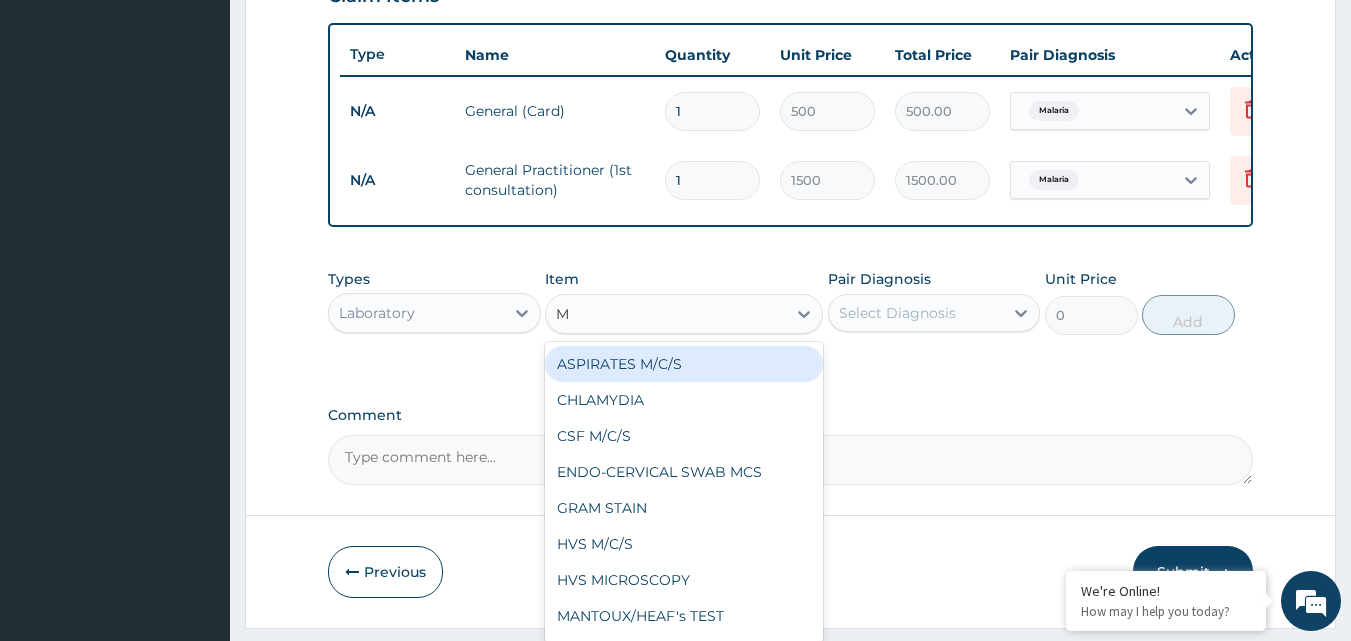 type on "MP" 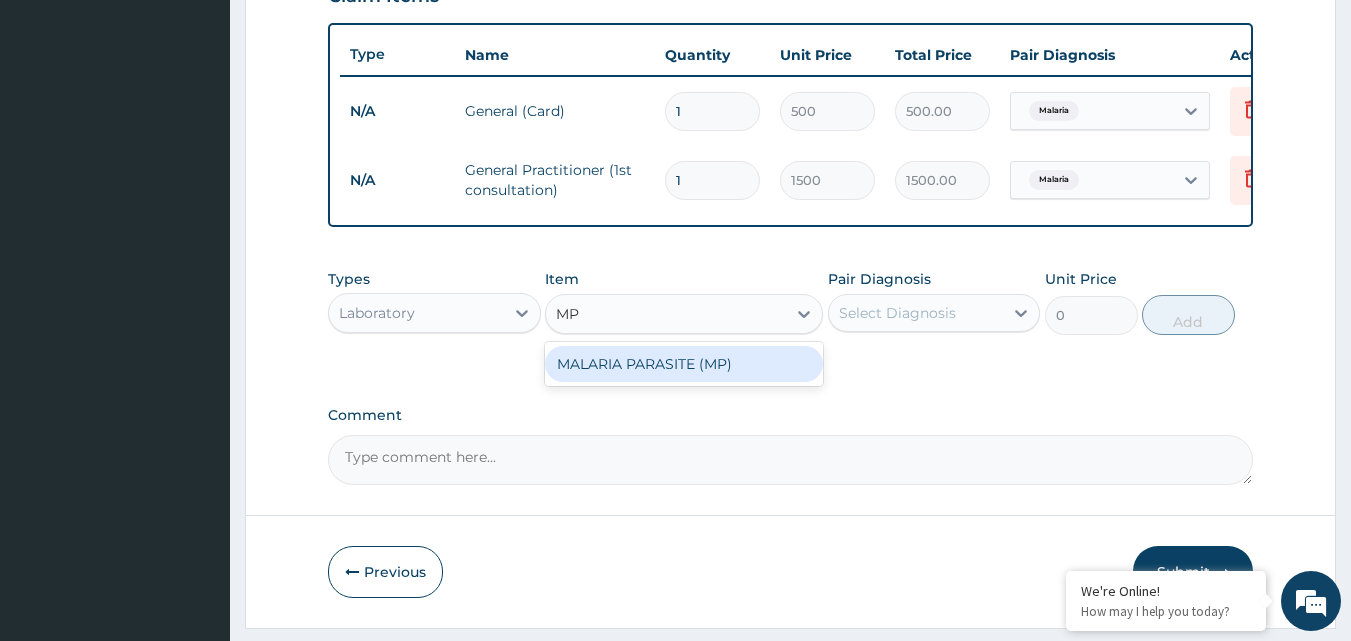 click on "MALARIA PARASITE (MP)" at bounding box center (684, 364) 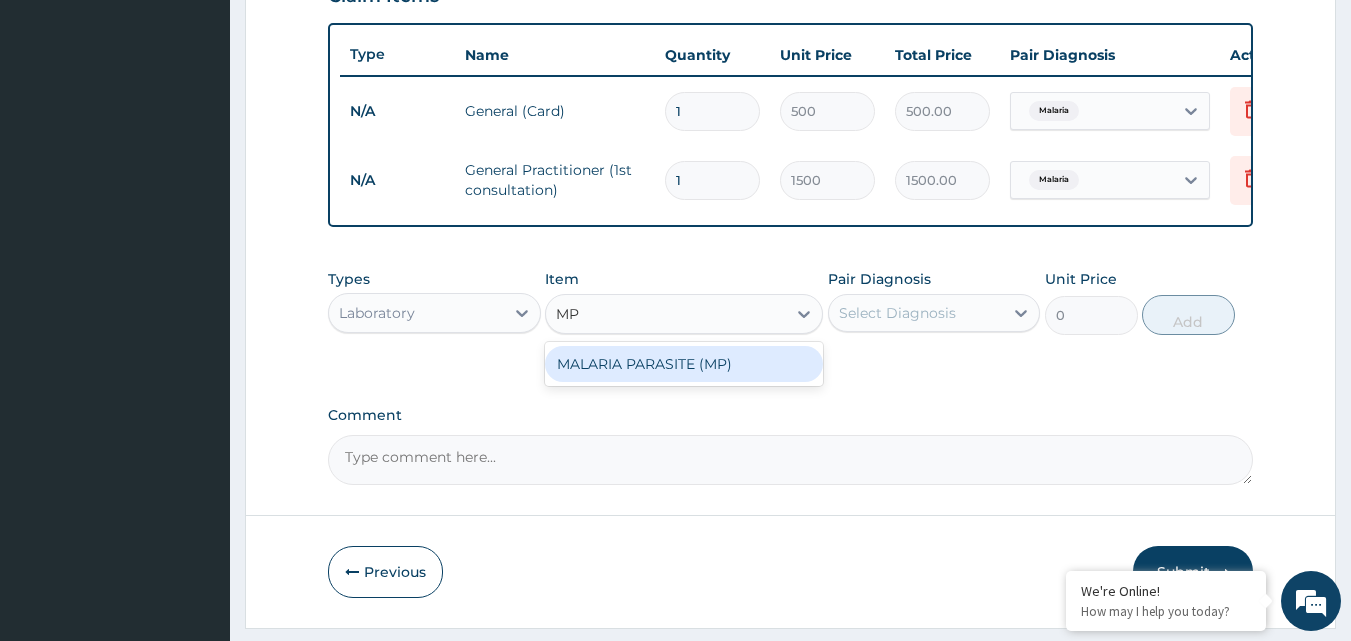type 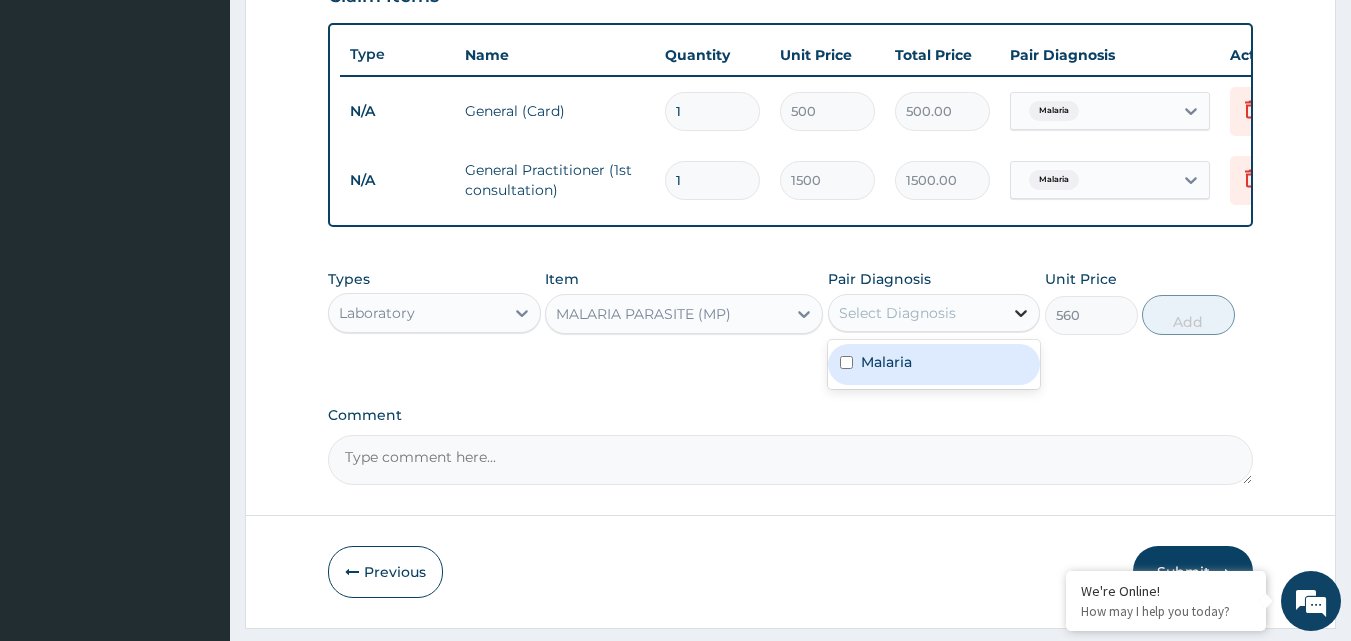 click 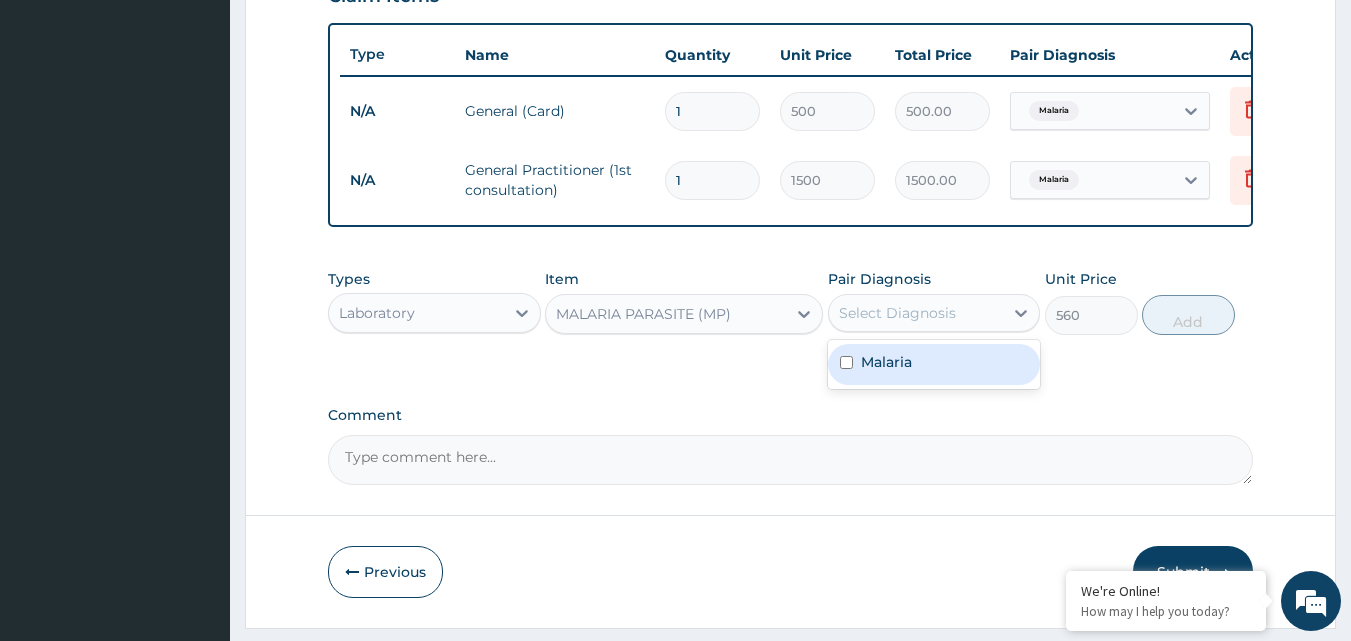 click on "Malaria" at bounding box center (934, 364) 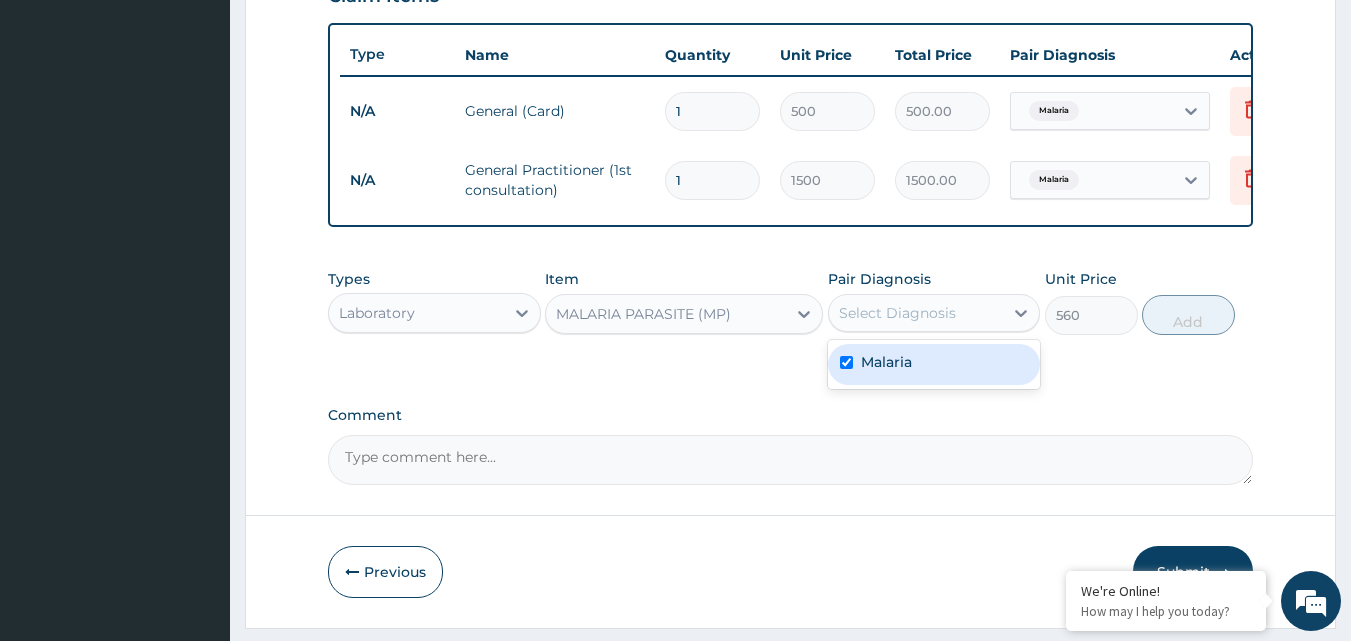 checkbox on "true" 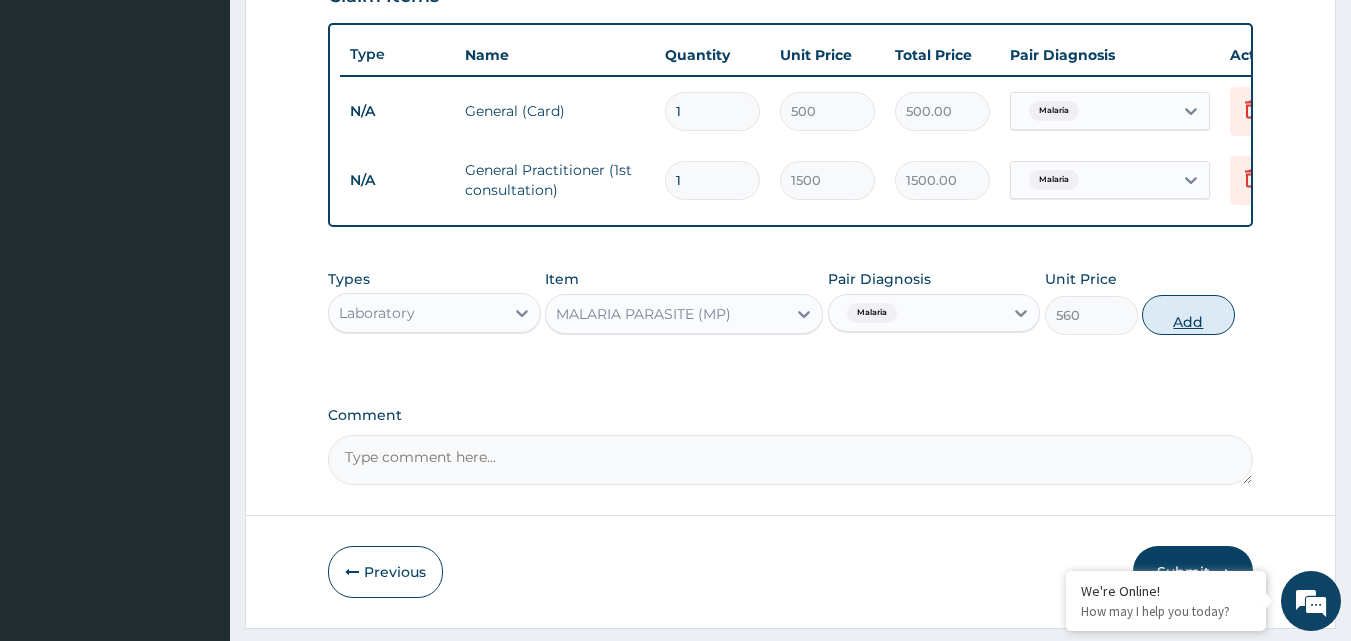 click on "Add" at bounding box center (1188, 315) 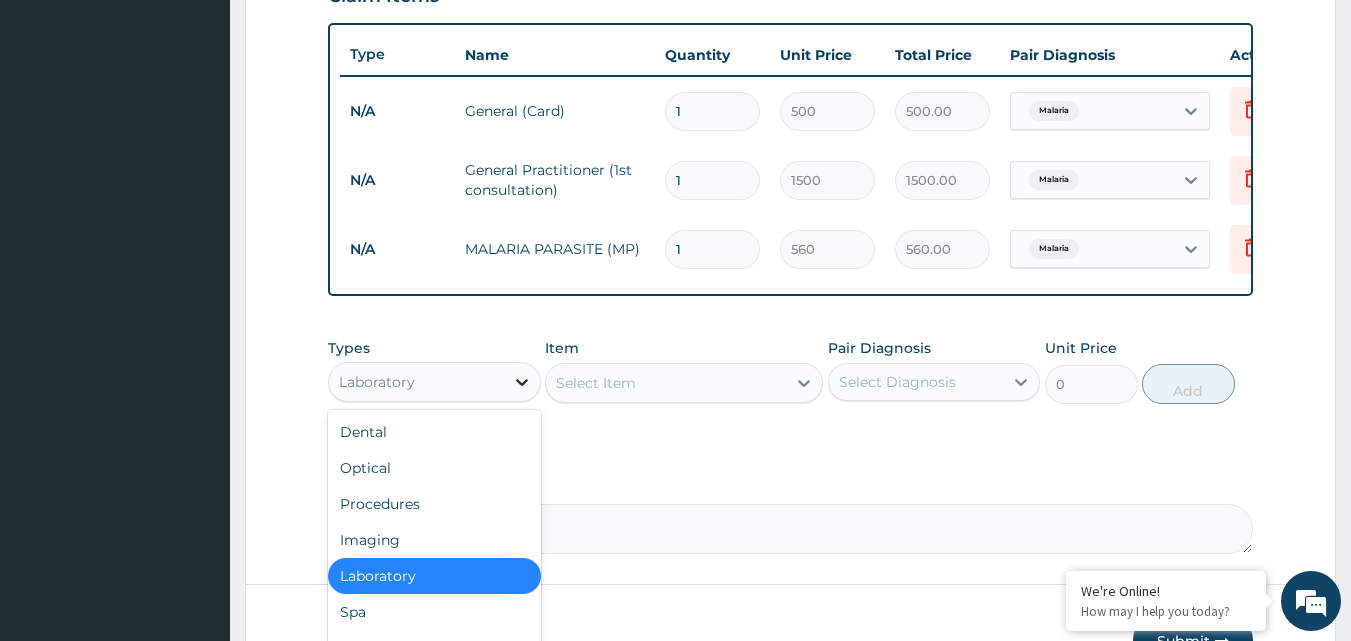 click 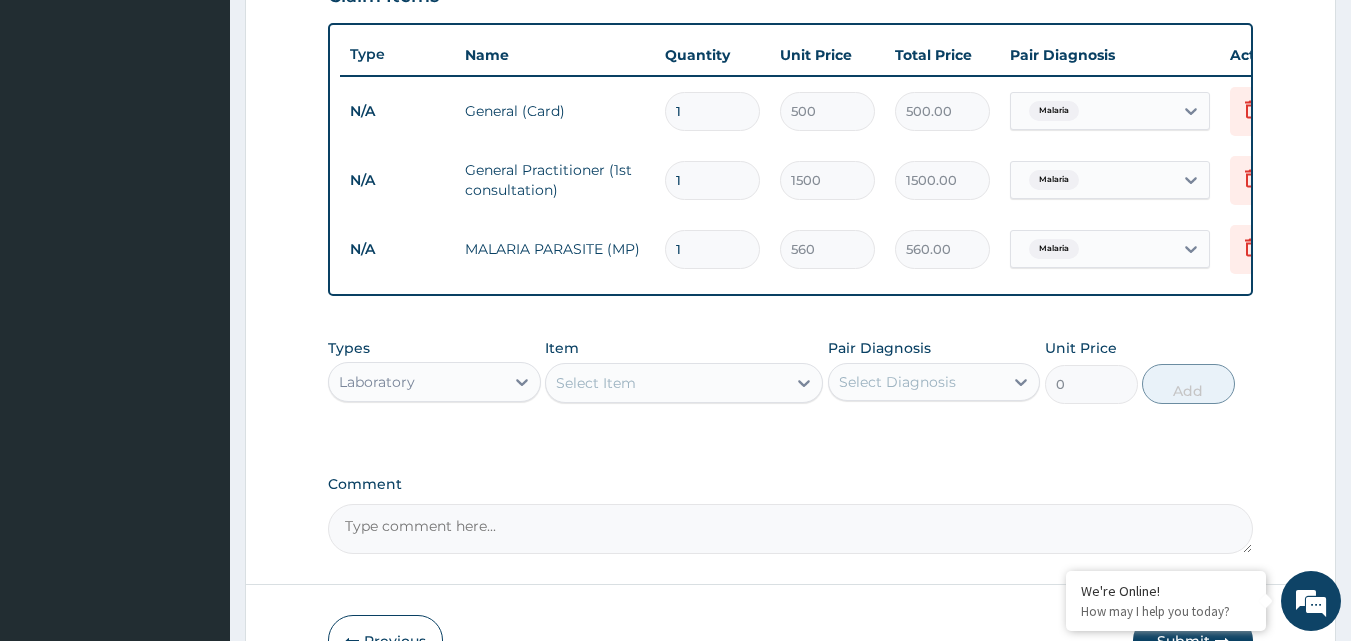 click on "Step  2  of 2 PA Code / Prescription Code Enter Code(Secondary Care Only) Encounter Date 27-07-2025 Important Notice Please enter PA codes before entering items that are not attached to a PA code   All diagnoses entered must be linked to a claim item. Diagnosis & Claim Items that are visible but inactive cannot be edited because they were imported from an already approved PA code. Diagnosis Malaria Confirmed NB: All diagnosis must be linked to a claim item Claim Items Type Name Quantity Unit Price Total Price Pair Diagnosis Actions N/A General (Card) 1 500 500.00 Malaria Delete N/A General Practitioner (1st consultation) 1 1500 1500.00 Malaria Delete N/A MALARIA PARASITE (MP) 1 560 560.00 Malaria Delete Types Laboratory Item Select Item Pair Diagnosis Select Diagnosis Unit Price 0 Add Comment     Previous   Submit" at bounding box center [790, 41] 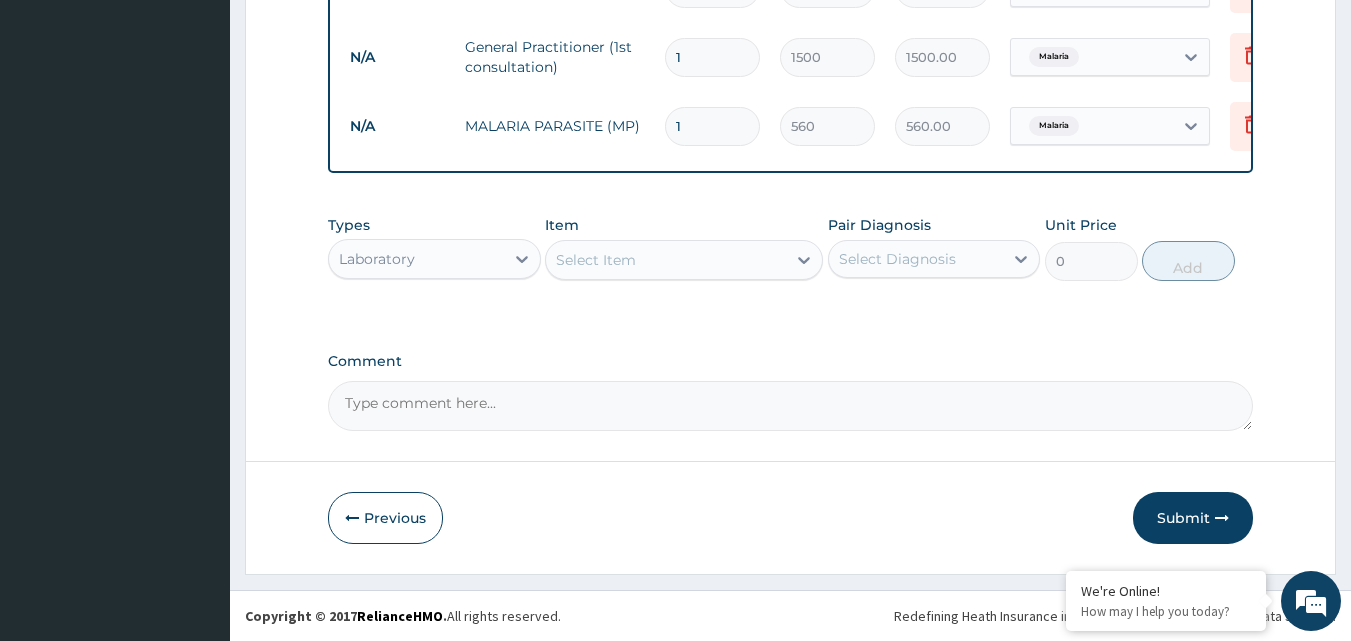 scroll, scrollTop: 859, scrollLeft: 0, axis: vertical 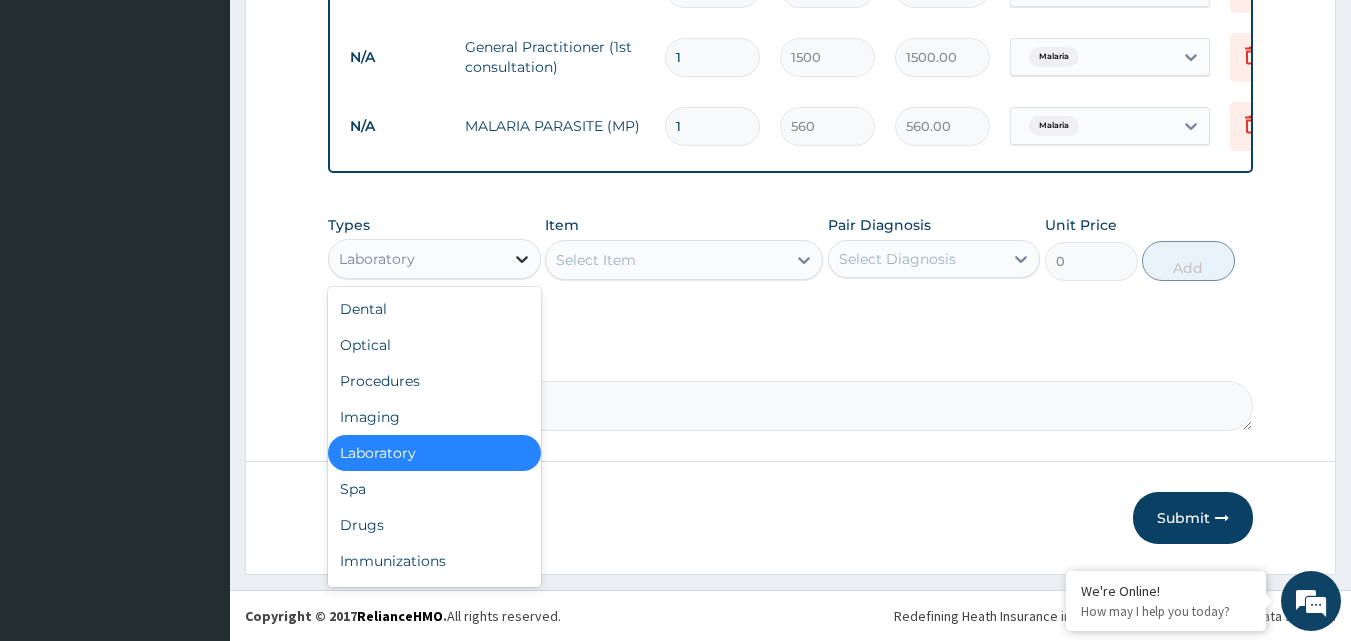 click 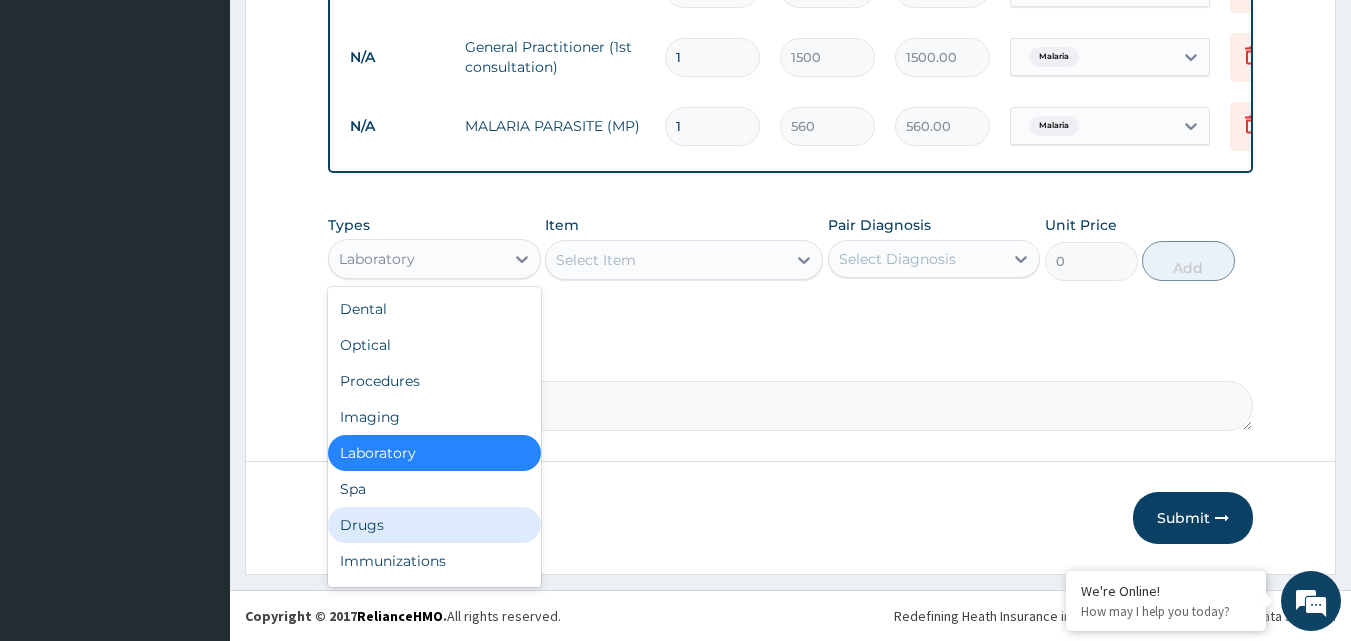click on "Drugs" at bounding box center [434, 525] 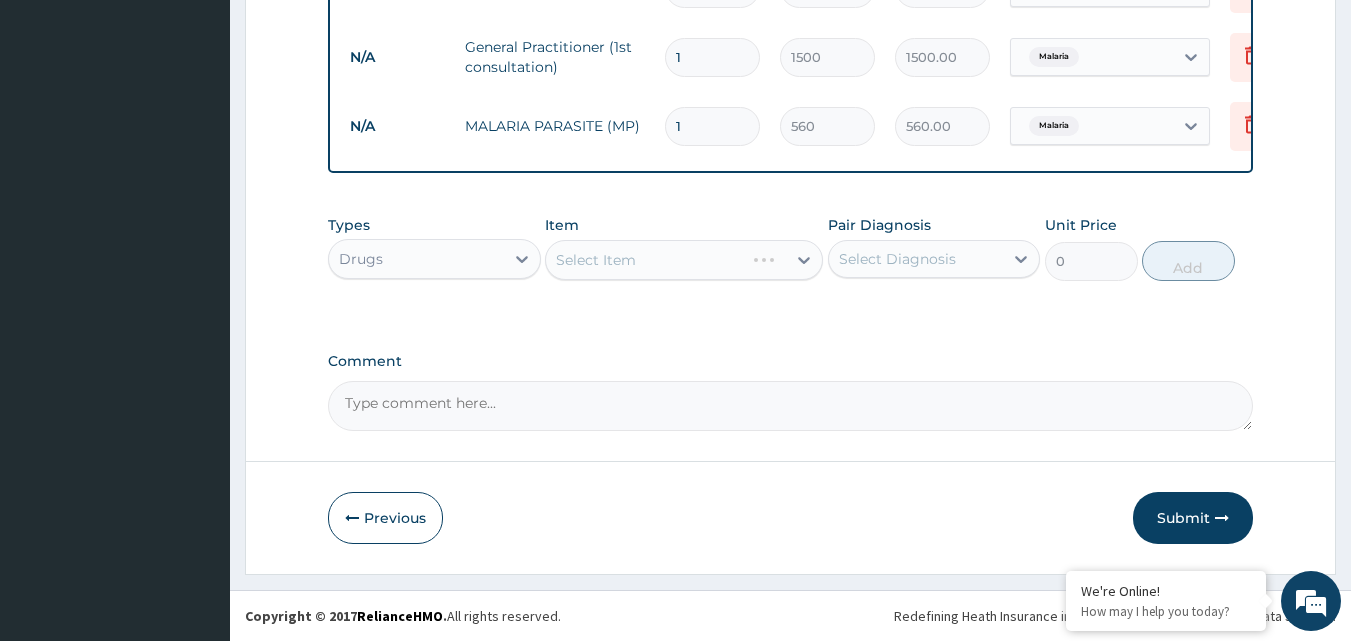 click on "Select Item" at bounding box center (684, 260) 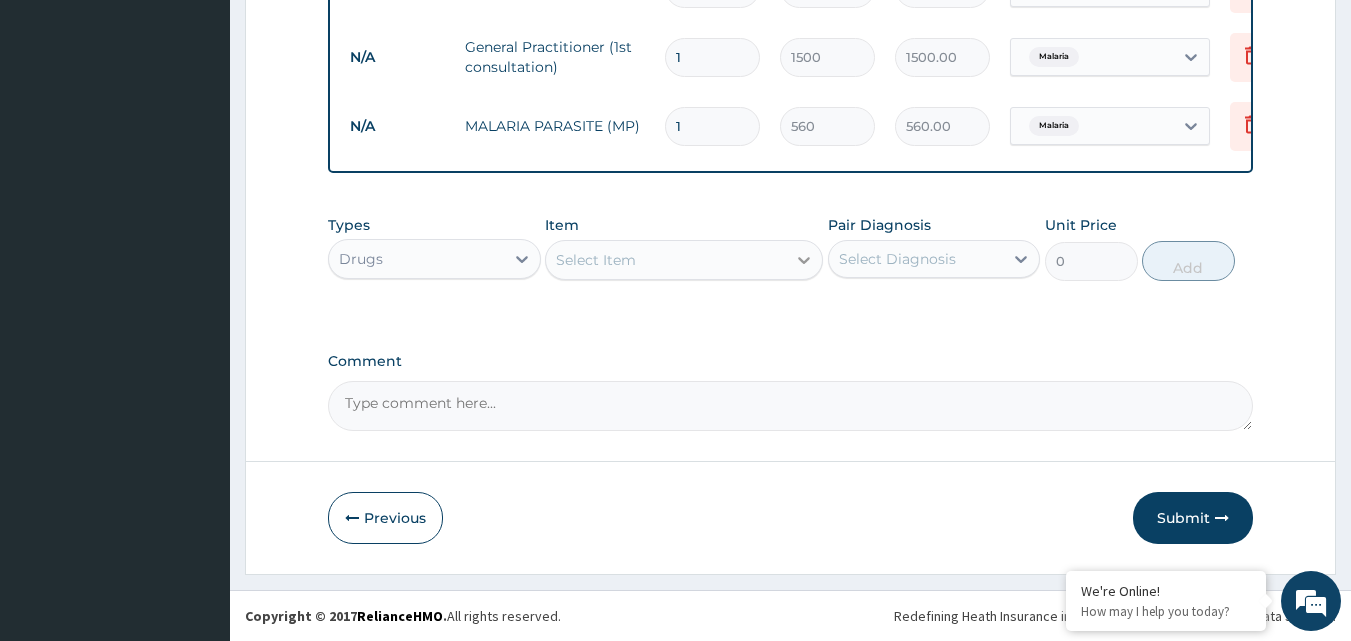 click 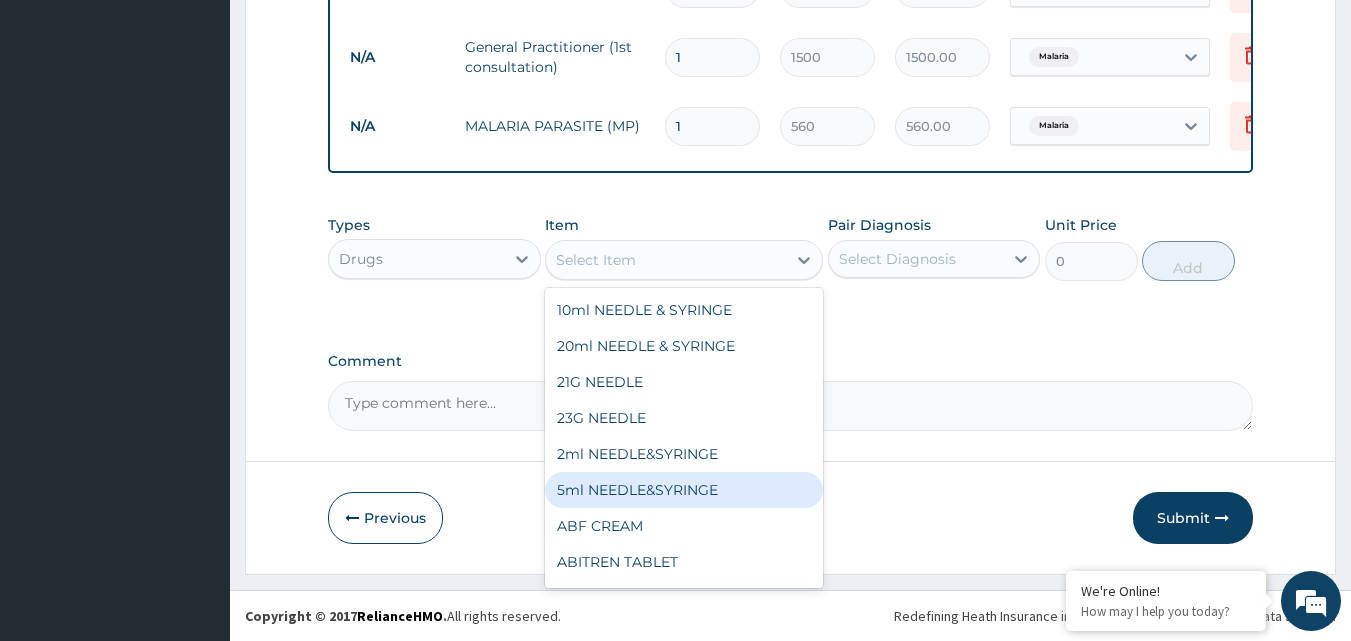 click on "5ml NEEDLE&SYRINGE" at bounding box center [684, 490] 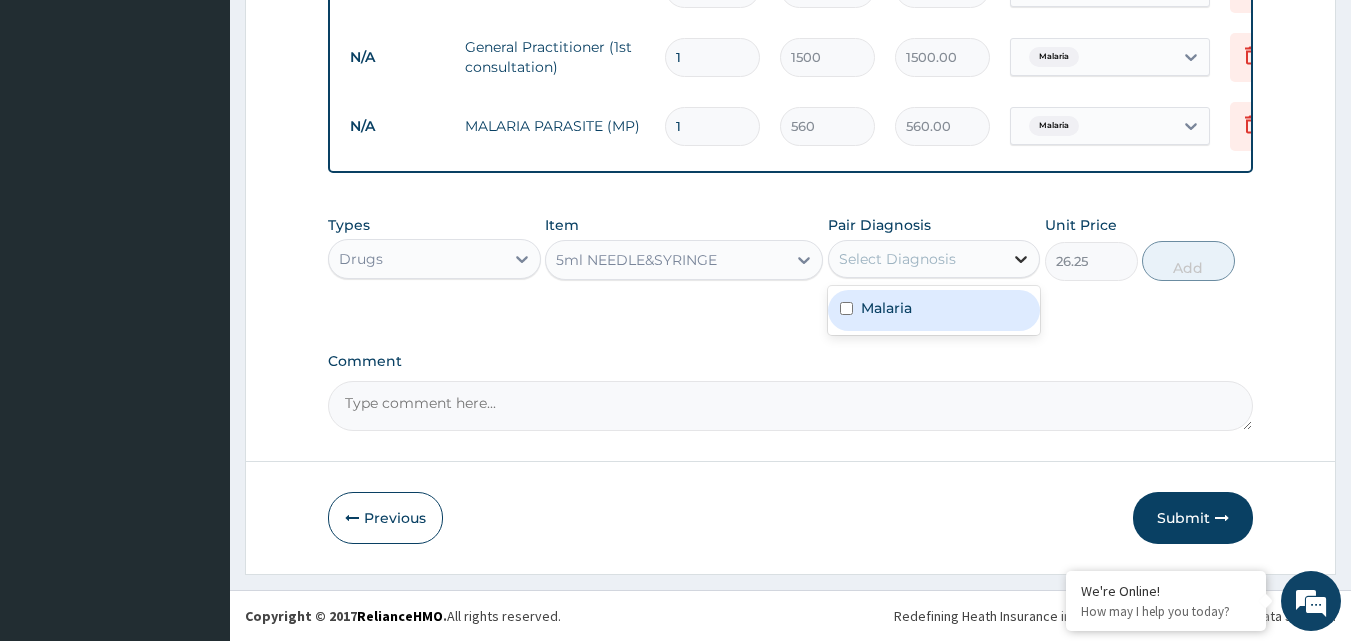 click 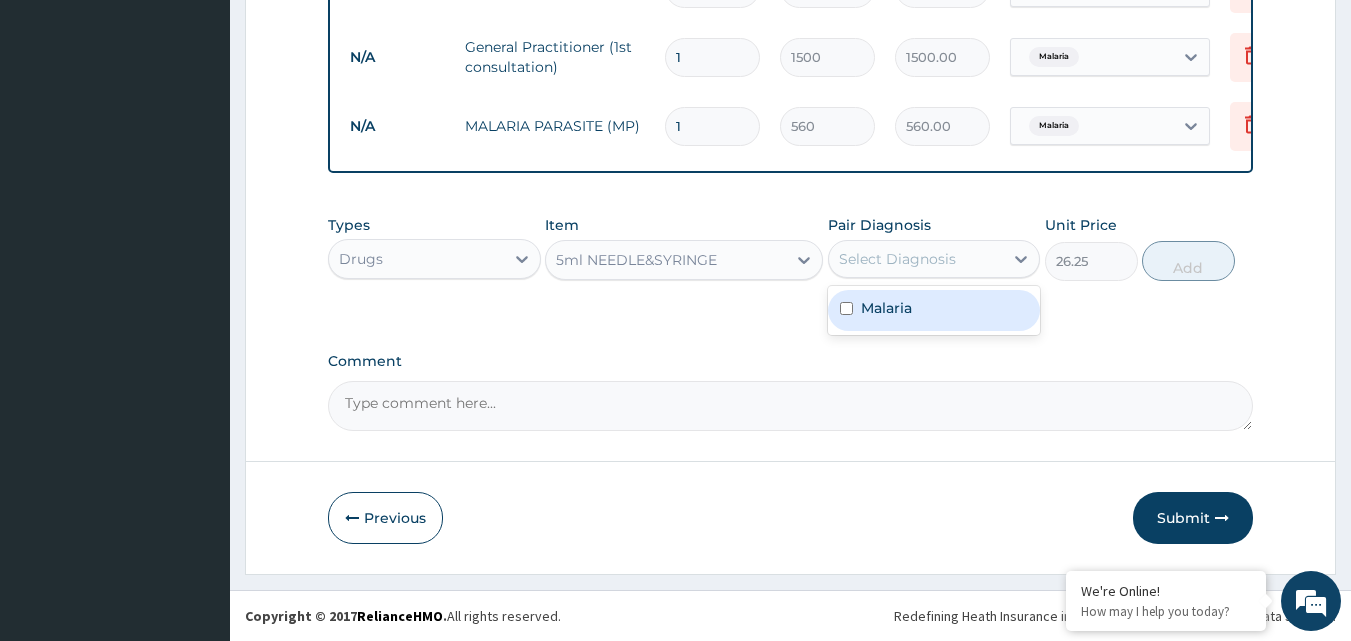 click on "Malaria" at bounding box center (934, 310) 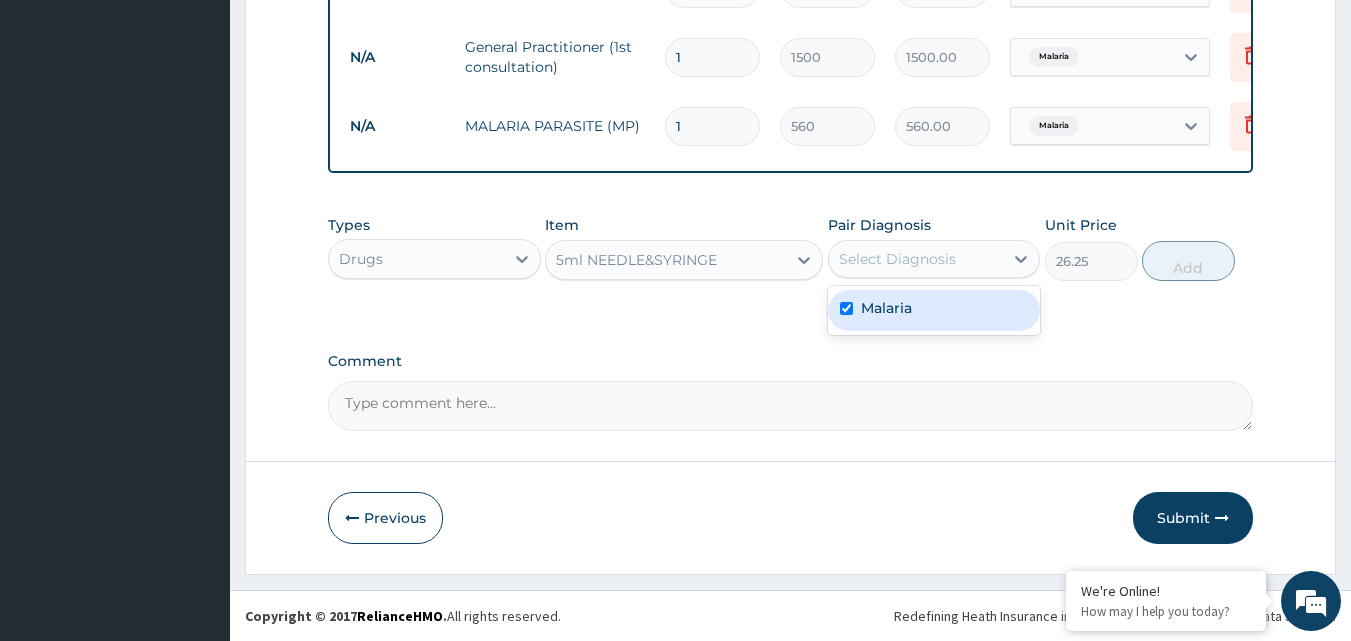 checkbox on "true" 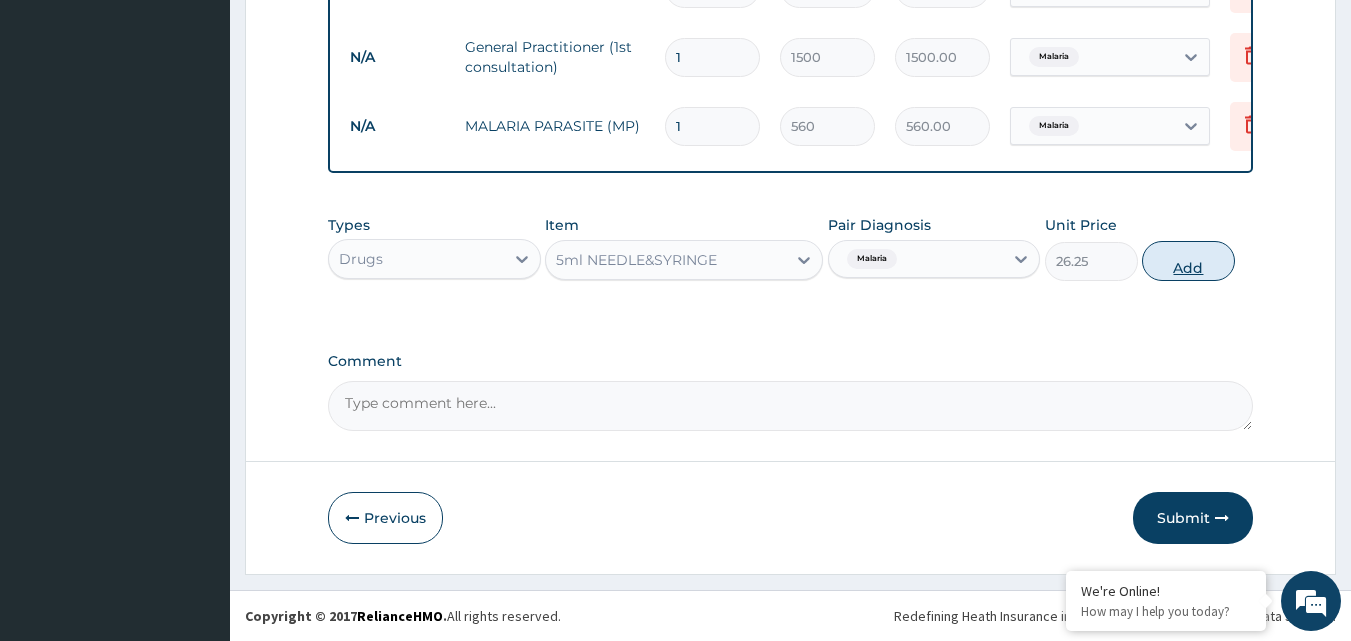 click on "Add" at bounding box center [1188, 261] 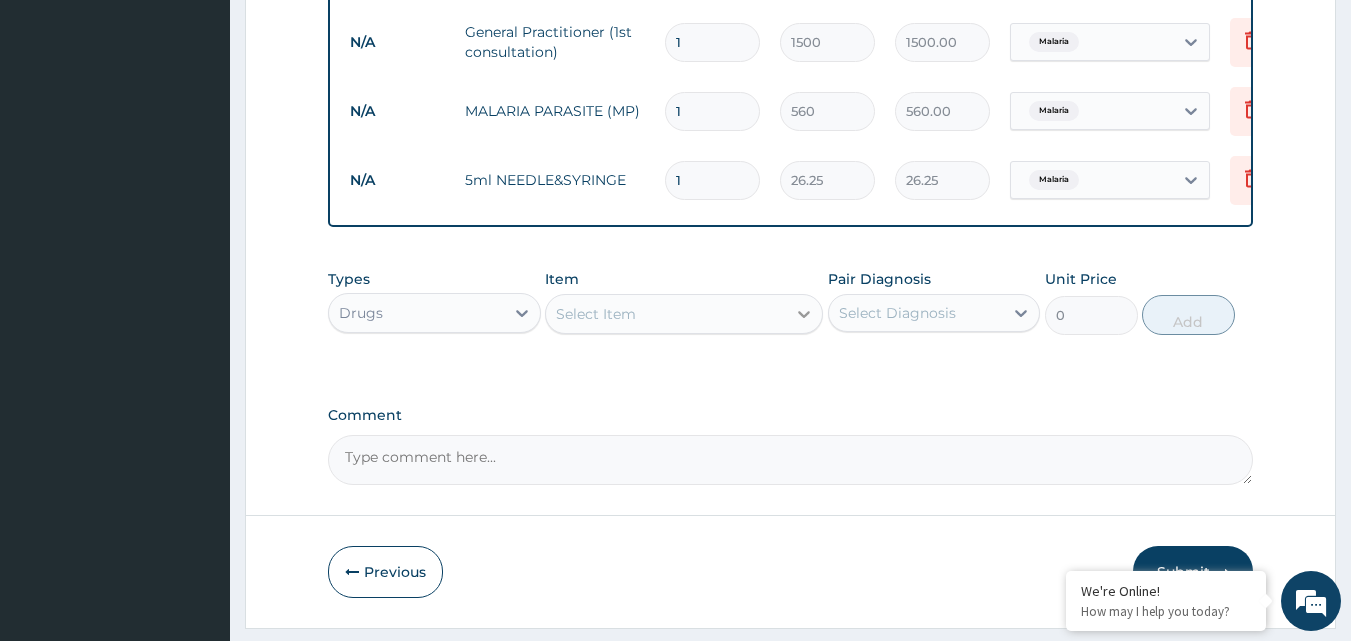 click 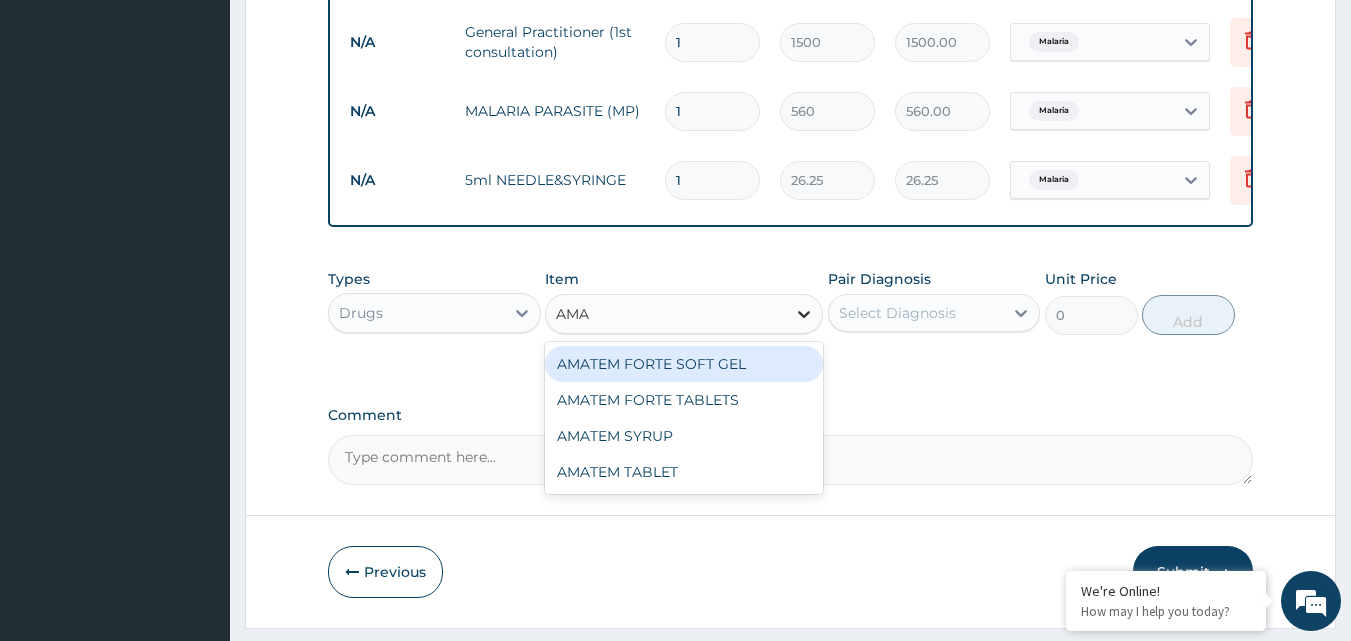 type on "AMAT" 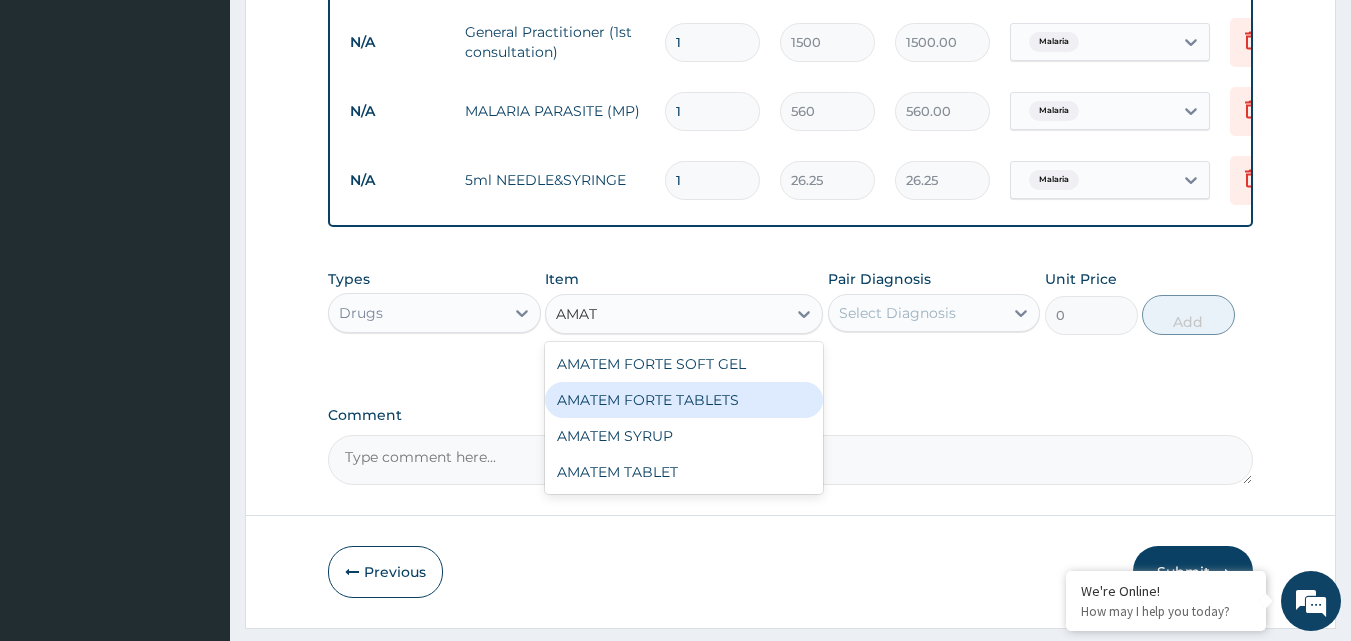 click on "AMATEM FORTE TABLETS" at bounding box center [684, 400] 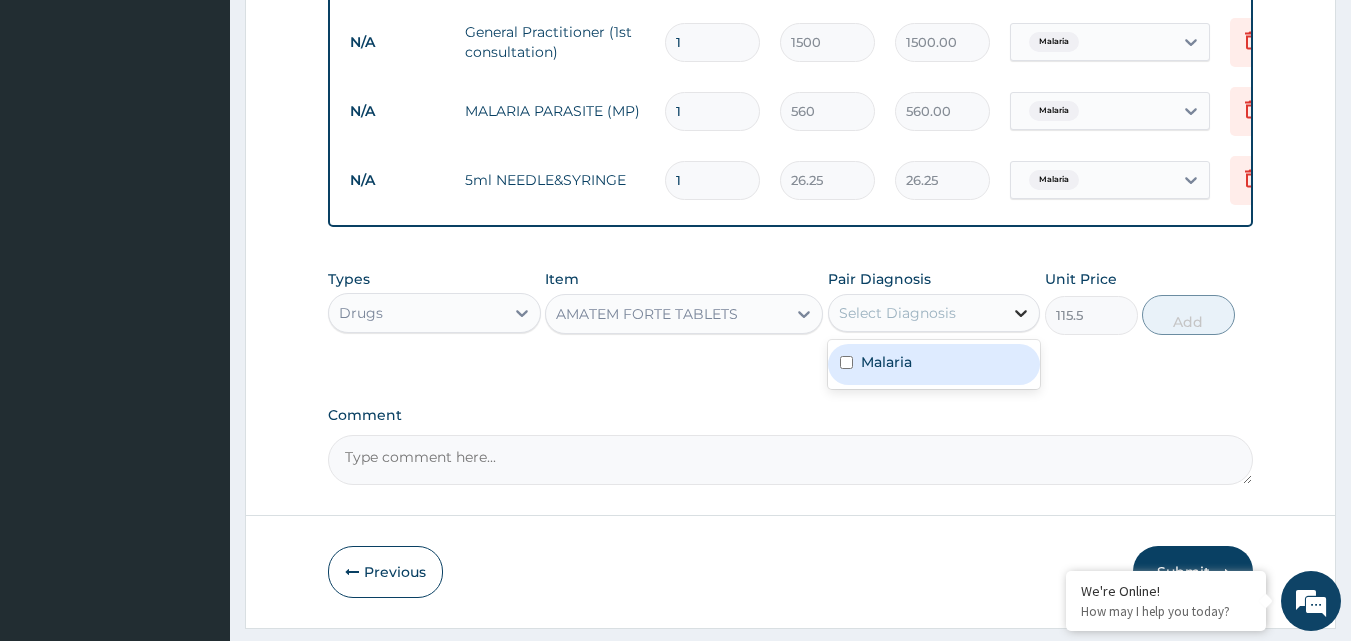 click 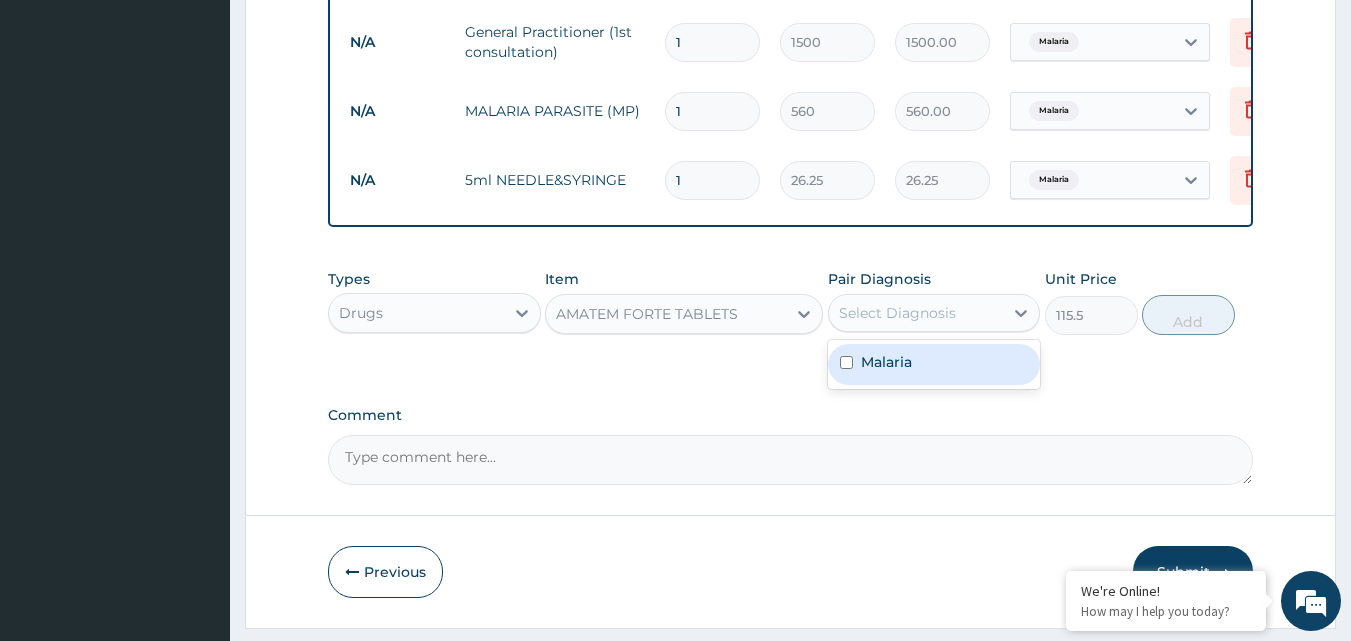click on "Malaria" at bounding box center (934, 364) 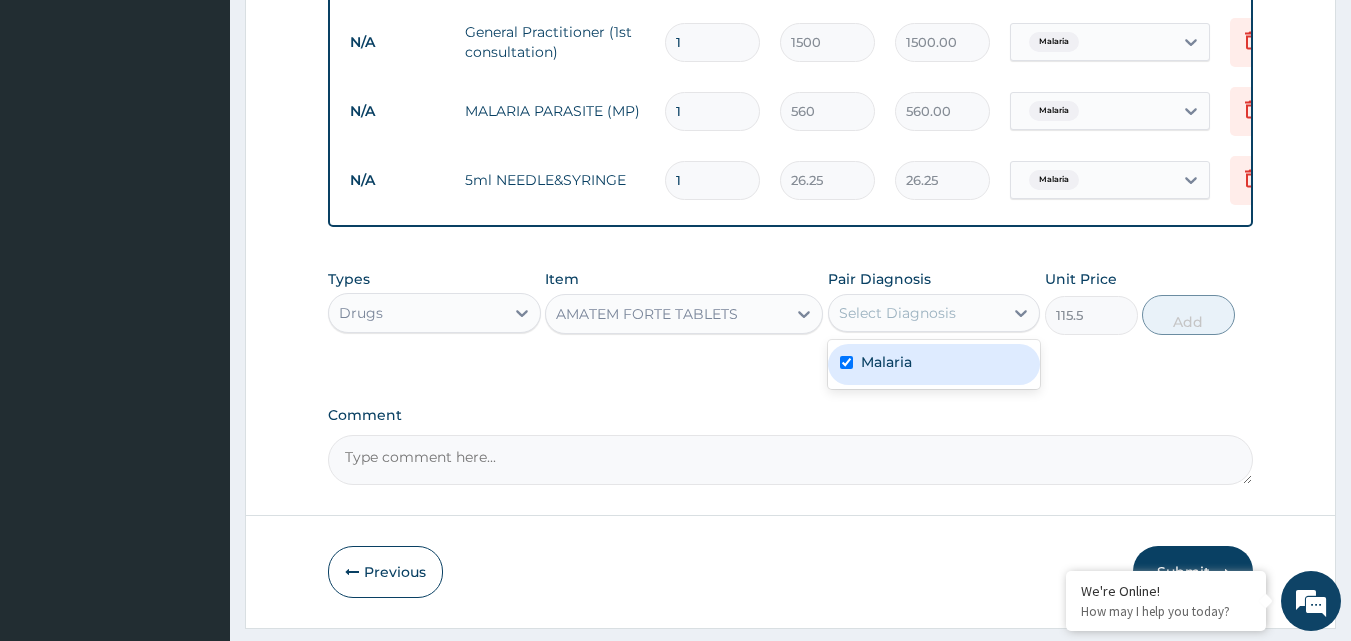 checkbox on "true" 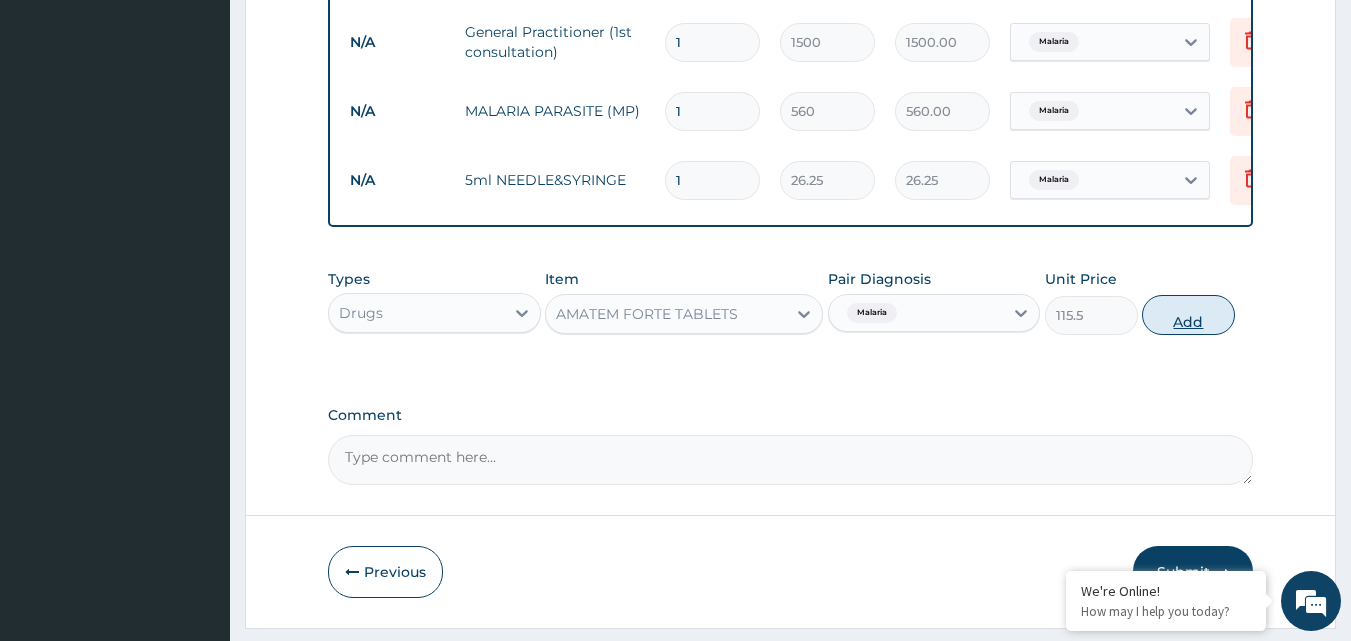 click on "Add" at bounding box center [1188, 315] 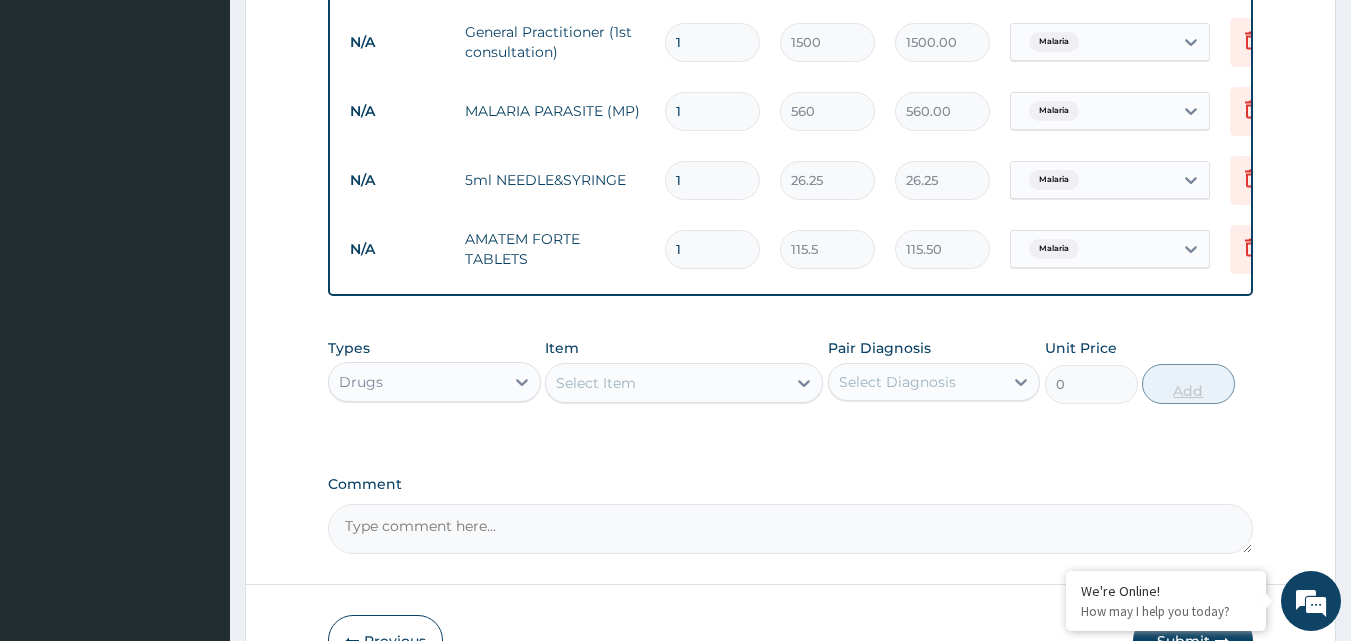 type on "2" 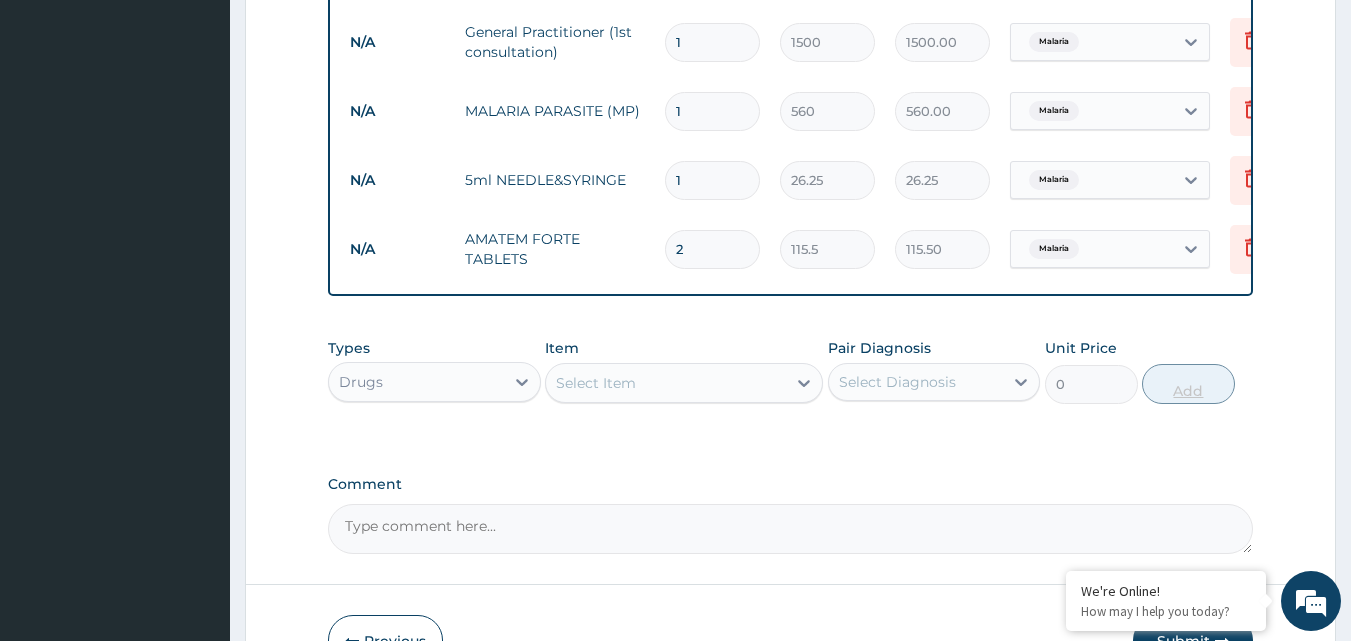 type on "231.00" 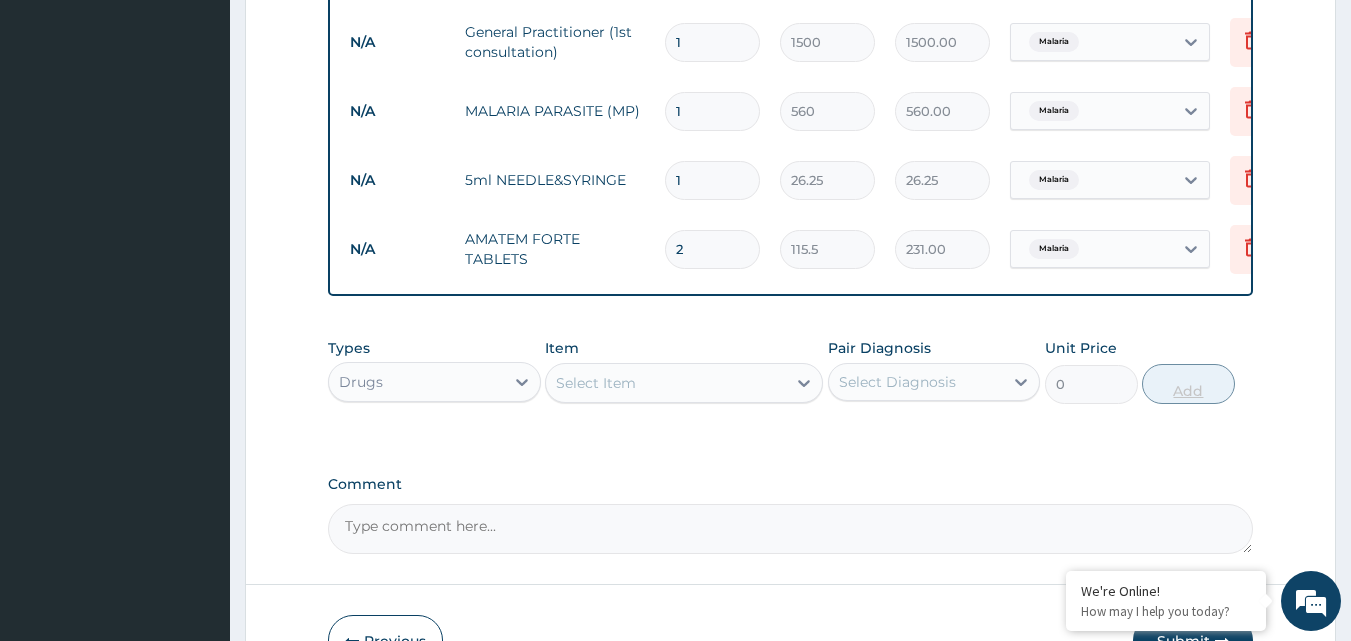 type on "3" 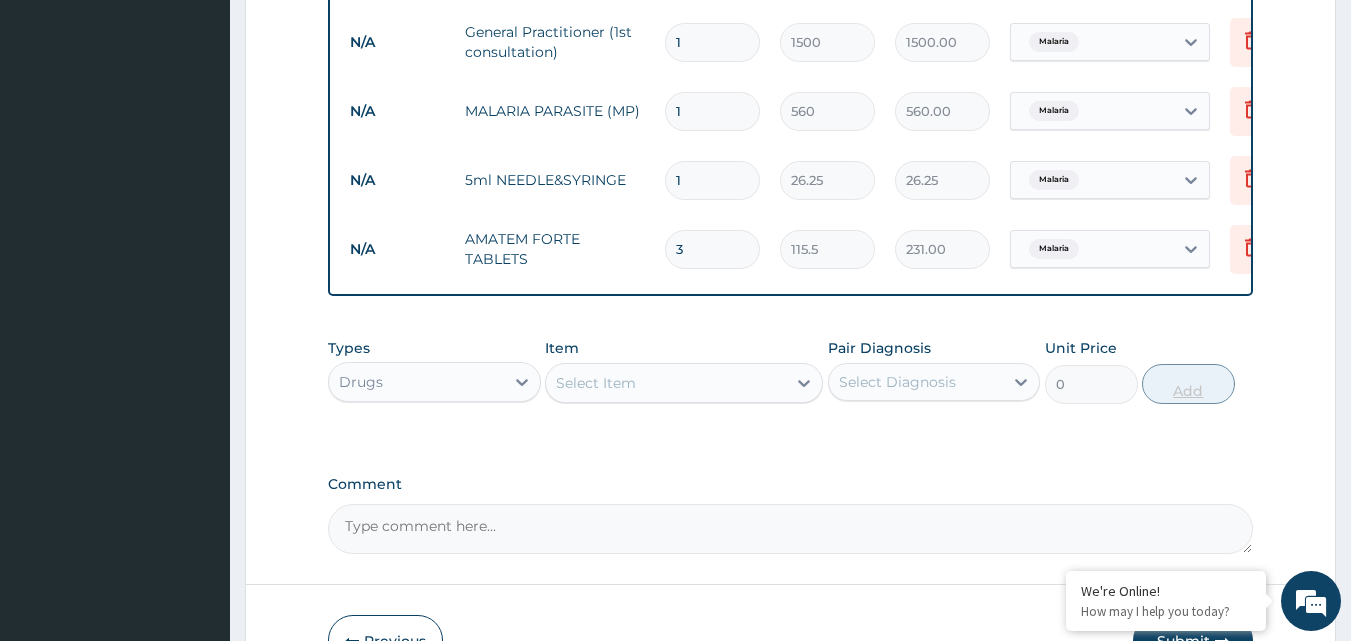 type on "346.50" 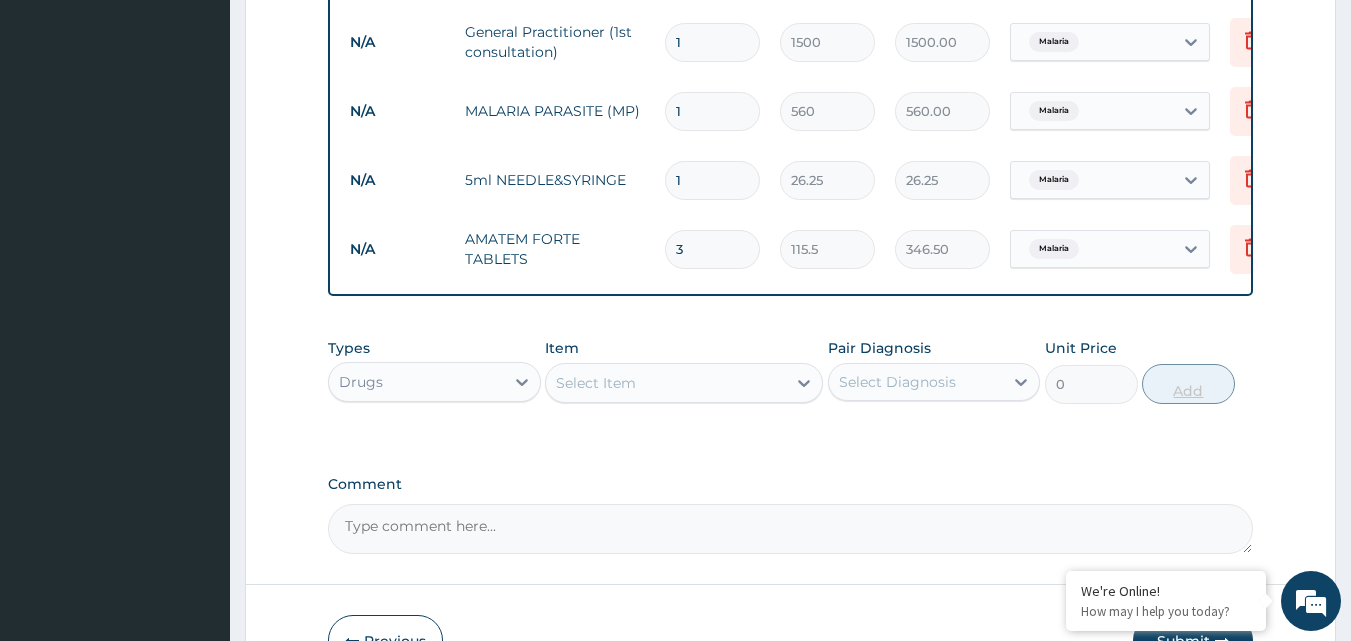 type on "4" 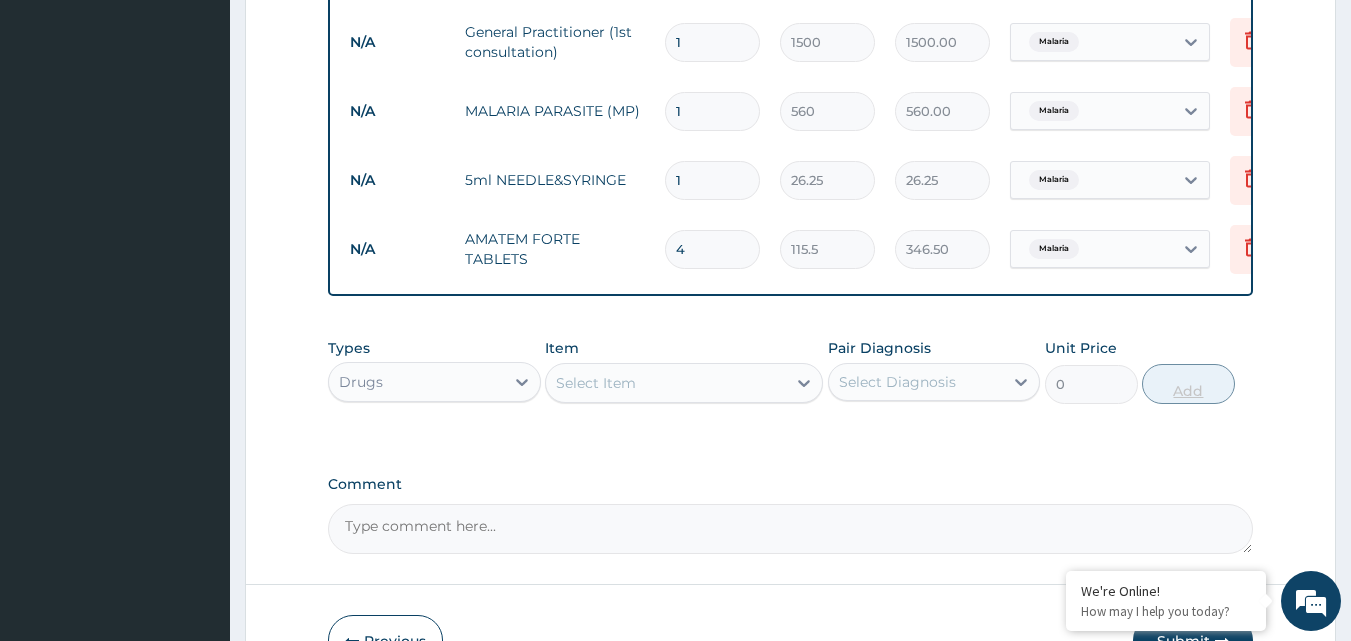 type on "462.00" 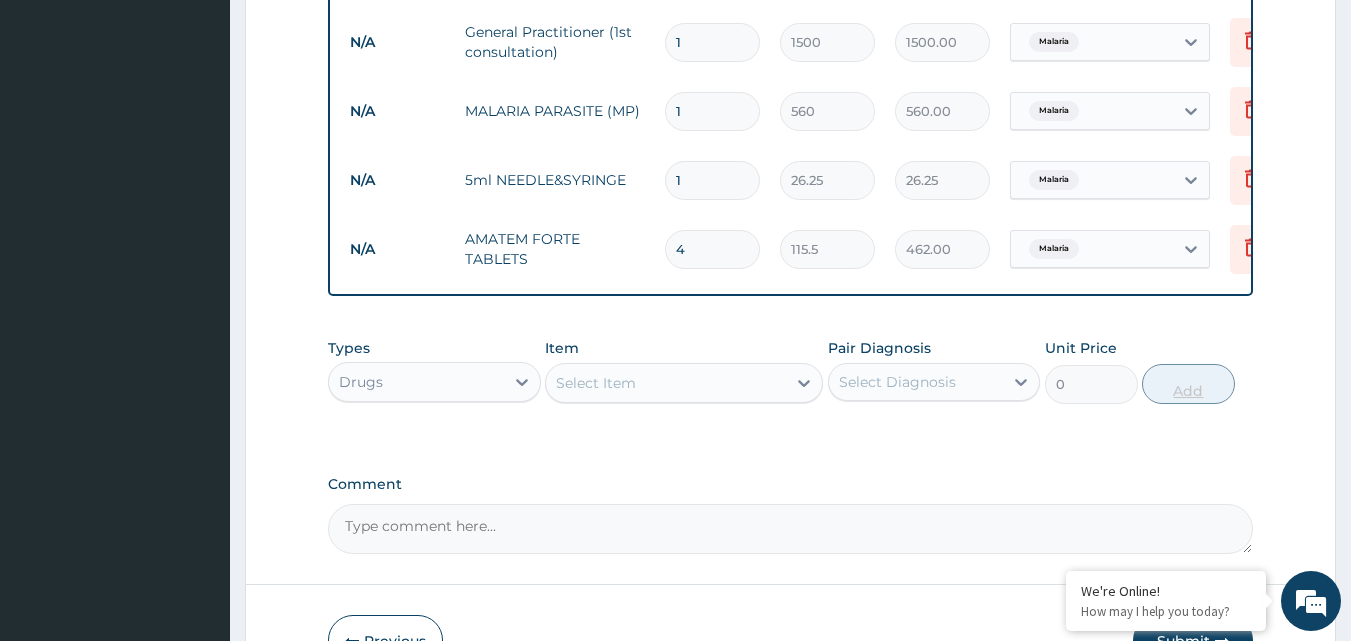 type on "5" 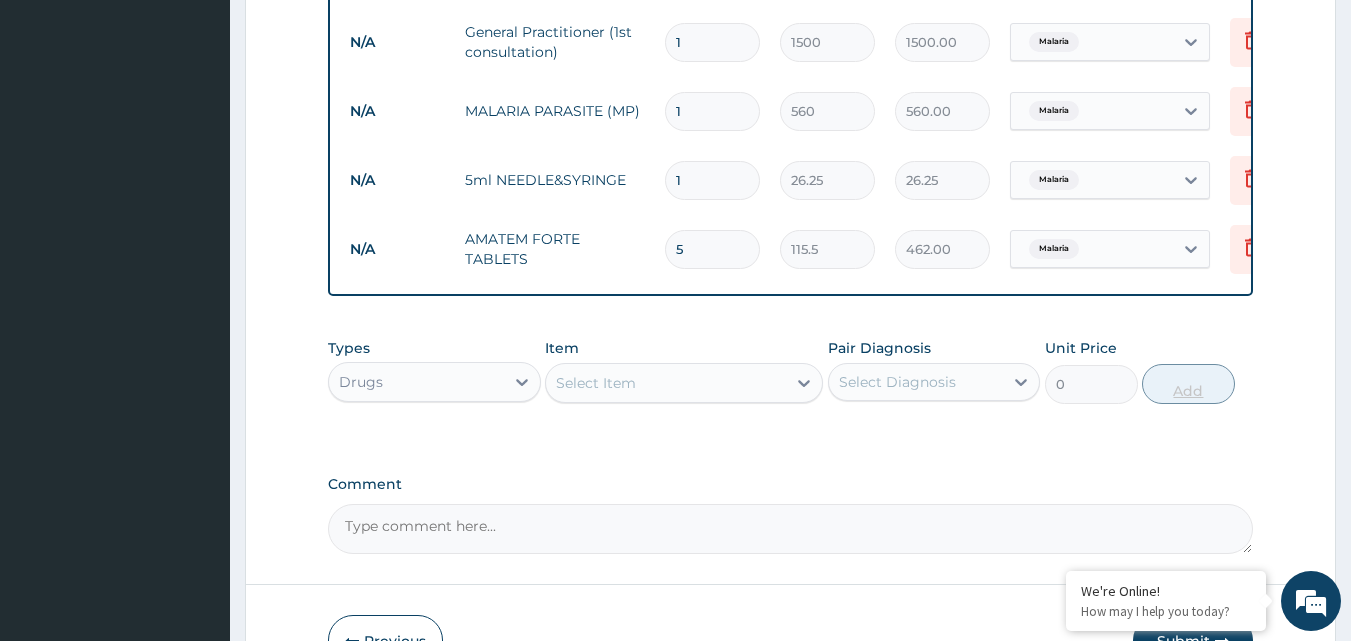 type on "577.50" 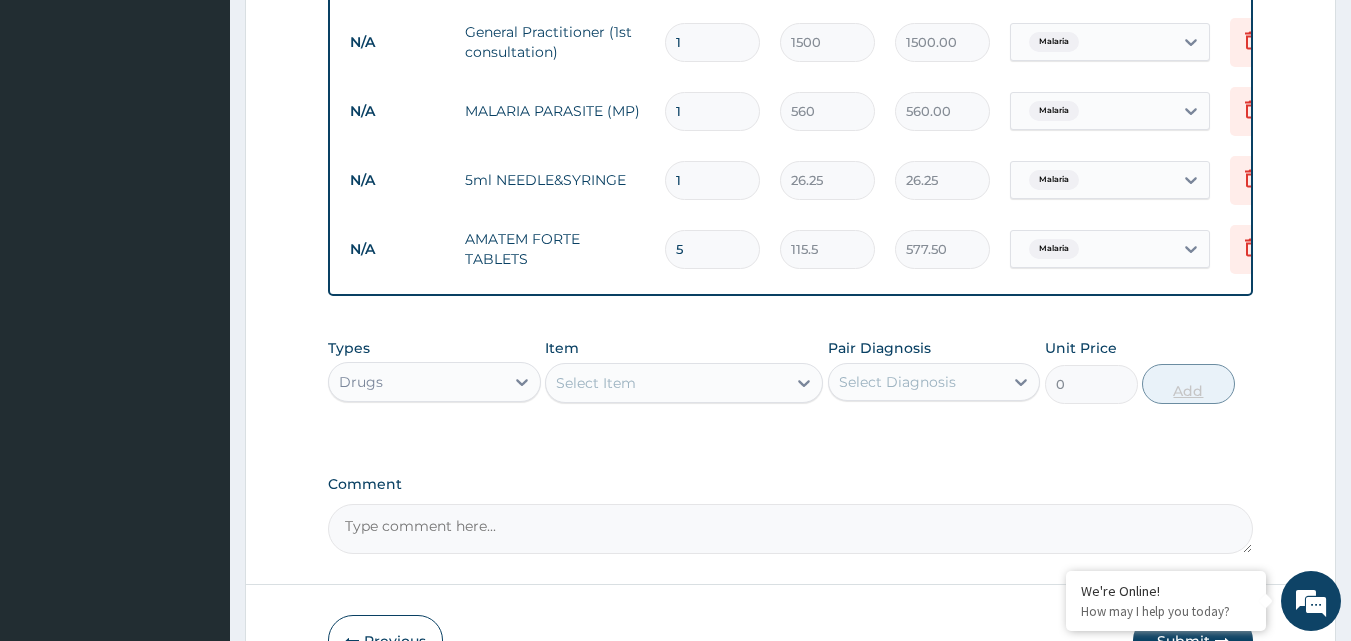 type on "6" 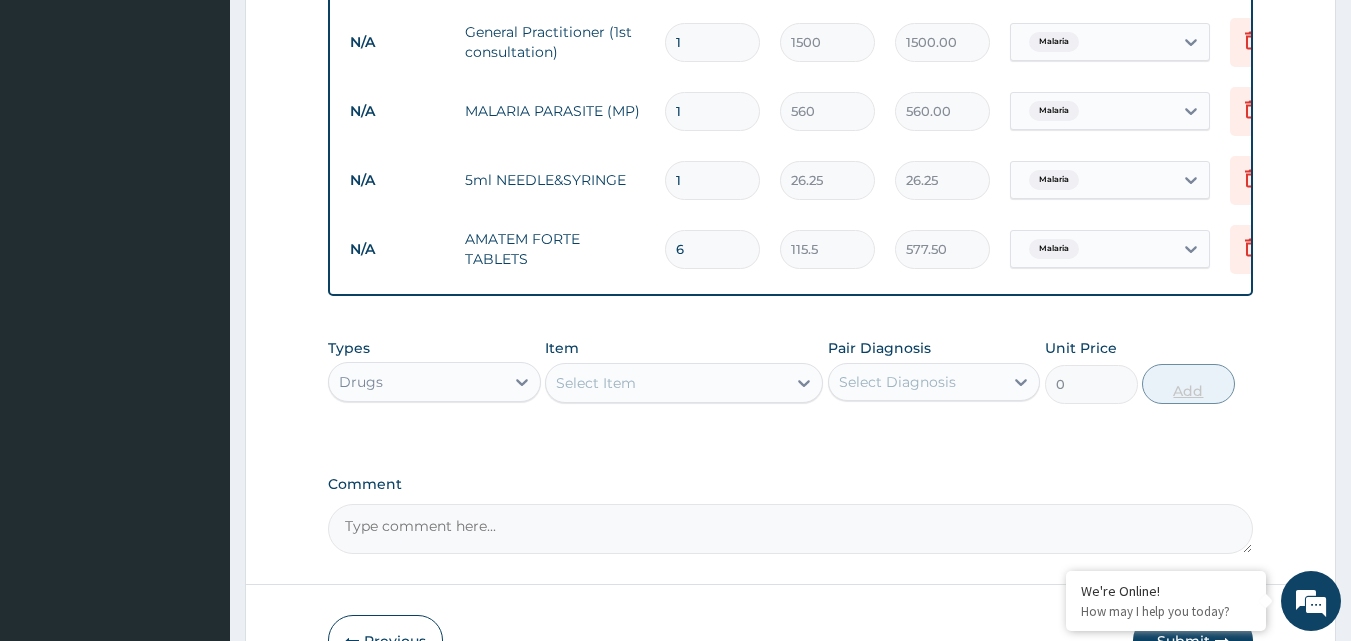 type on "693.00" 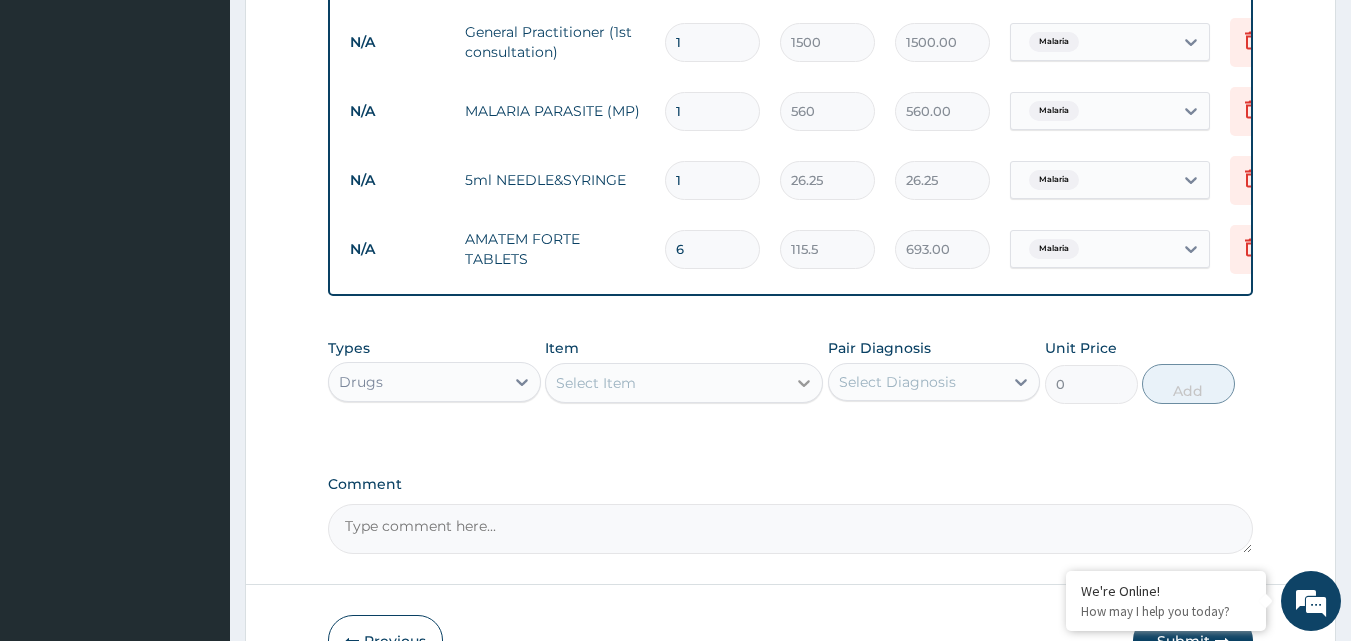 click 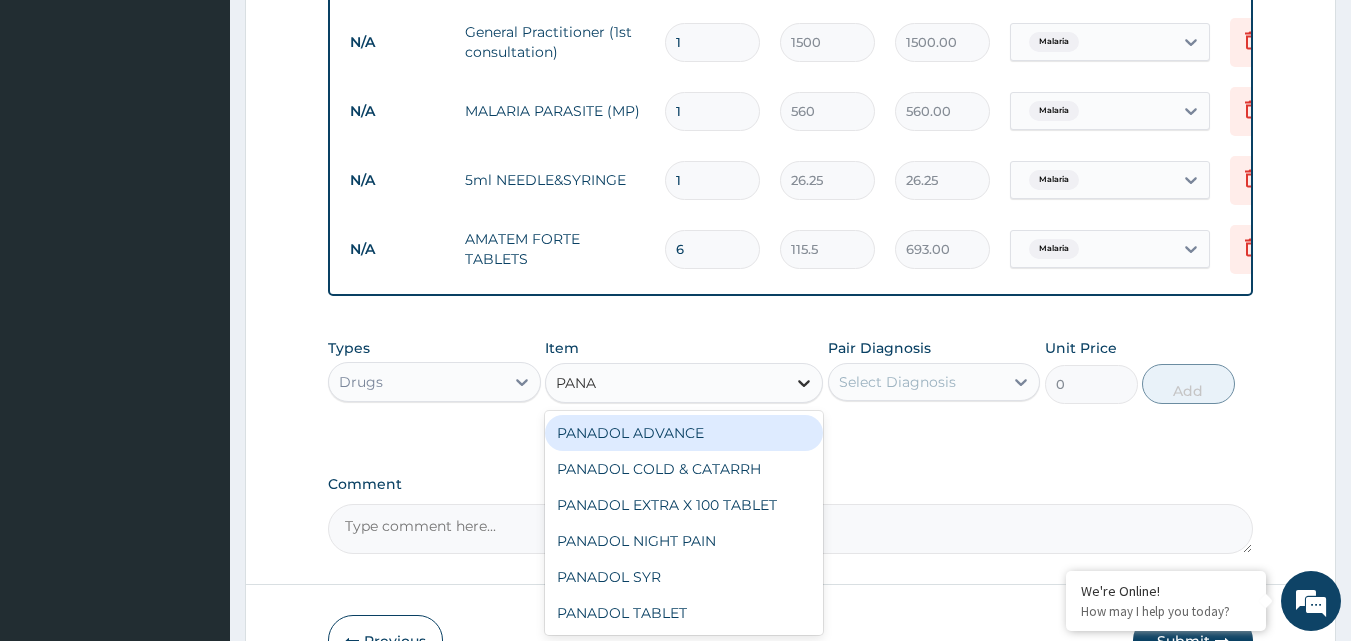 type on "PANAD" 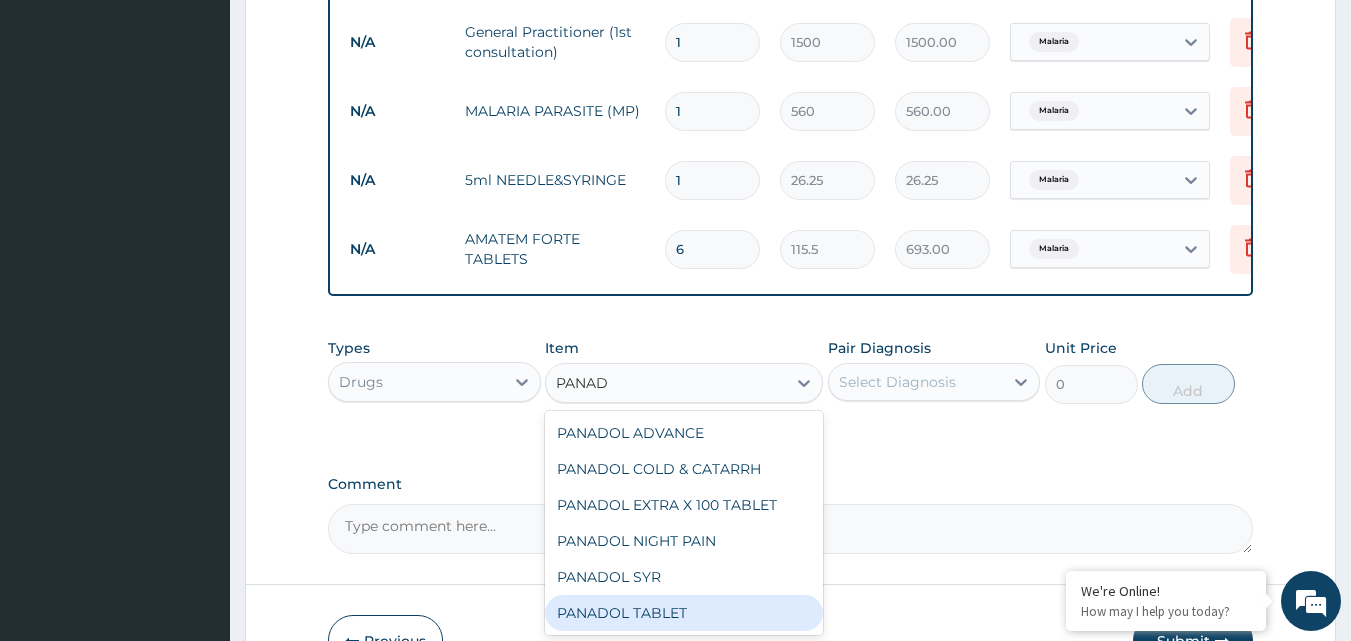 click on "PANADOL TABLET" at bounding box center (684, 613) 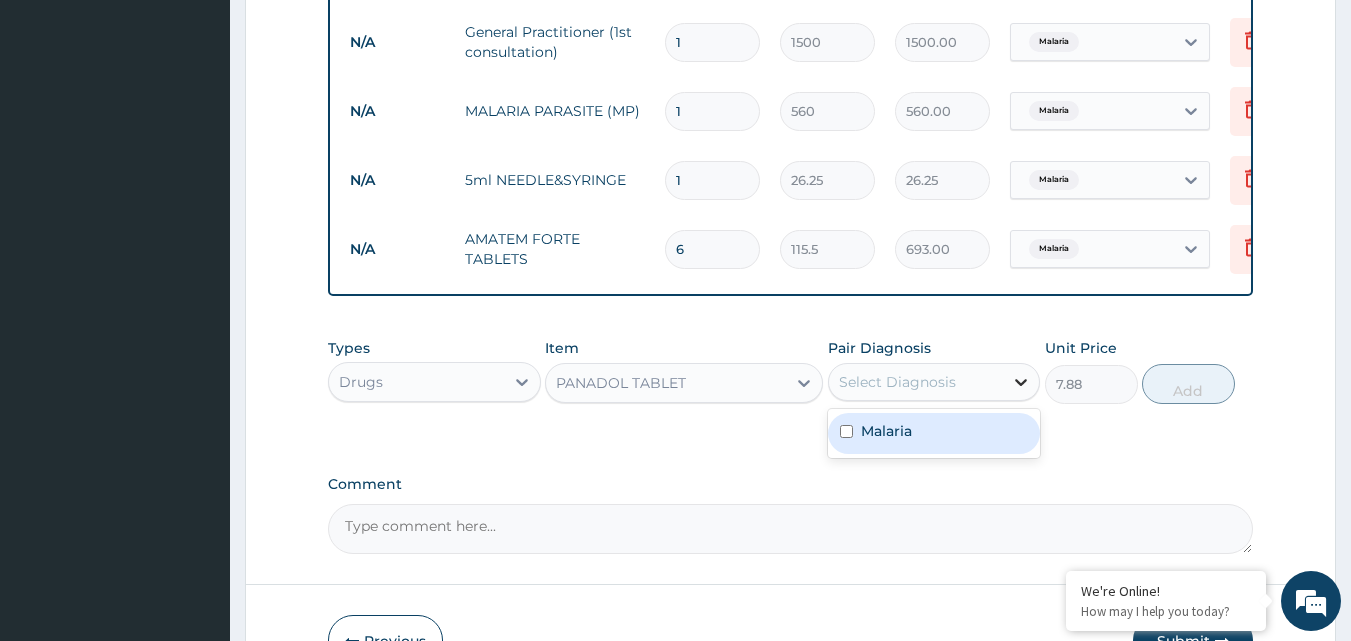 click 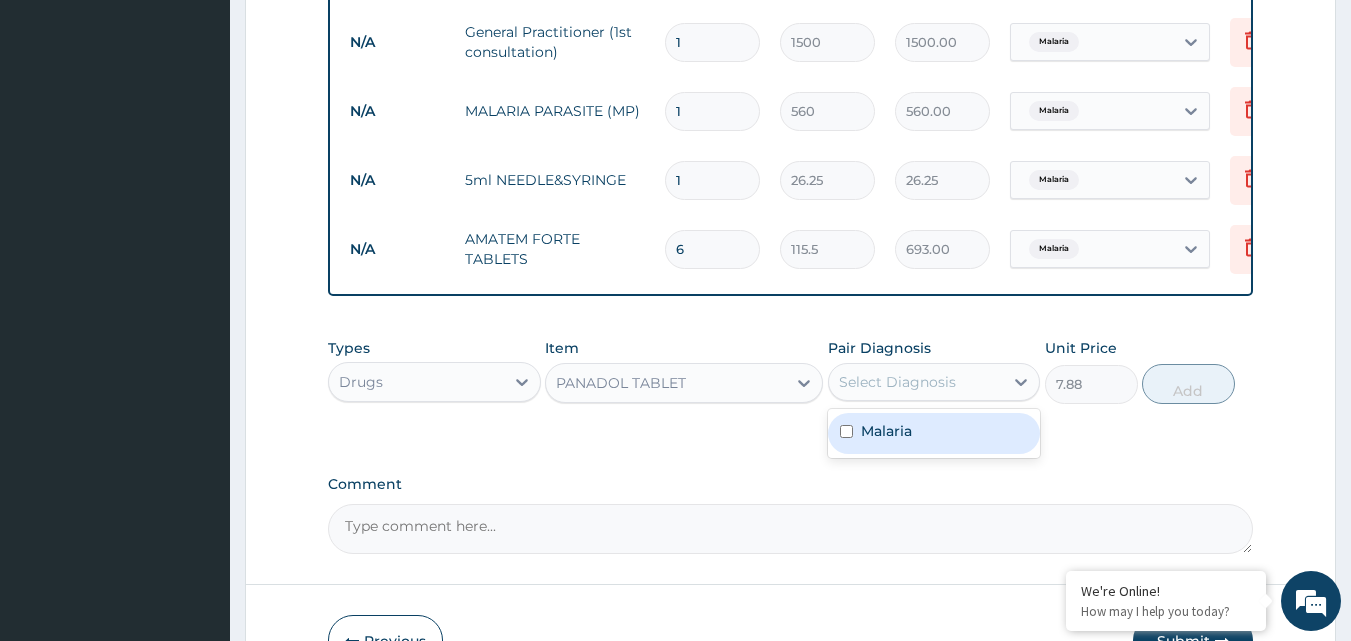 click on "Malaria" at bounding box center (934, 433) 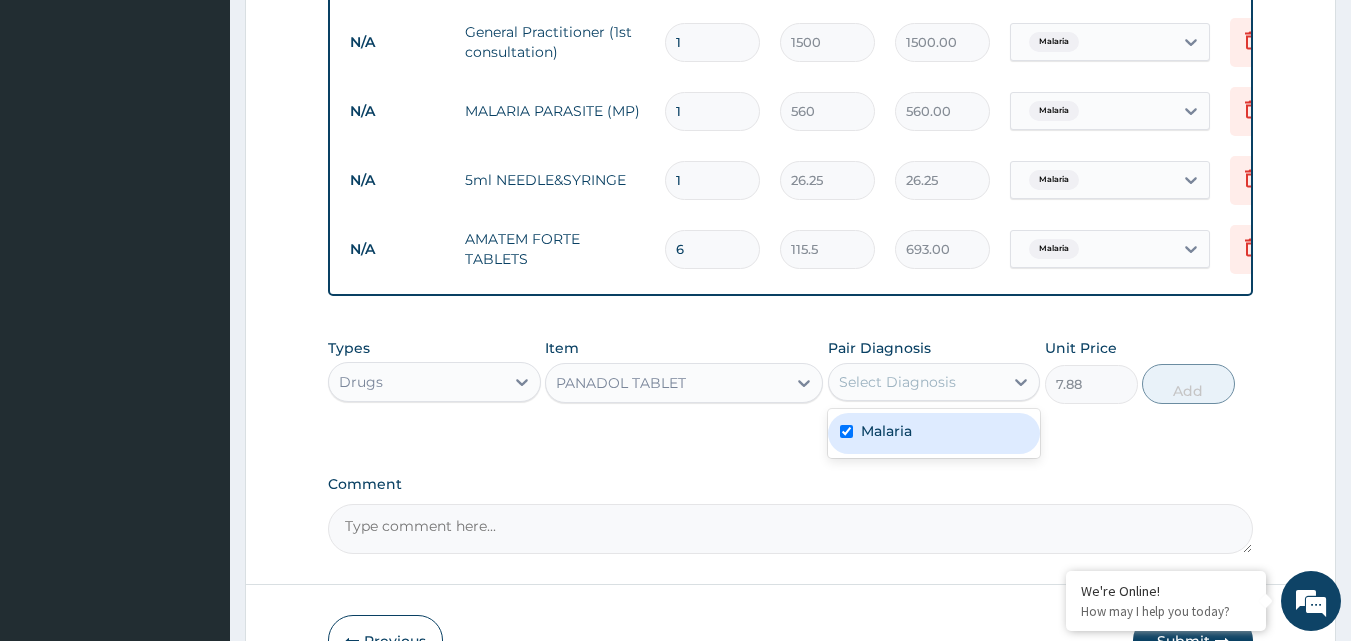 checkbox on "true" 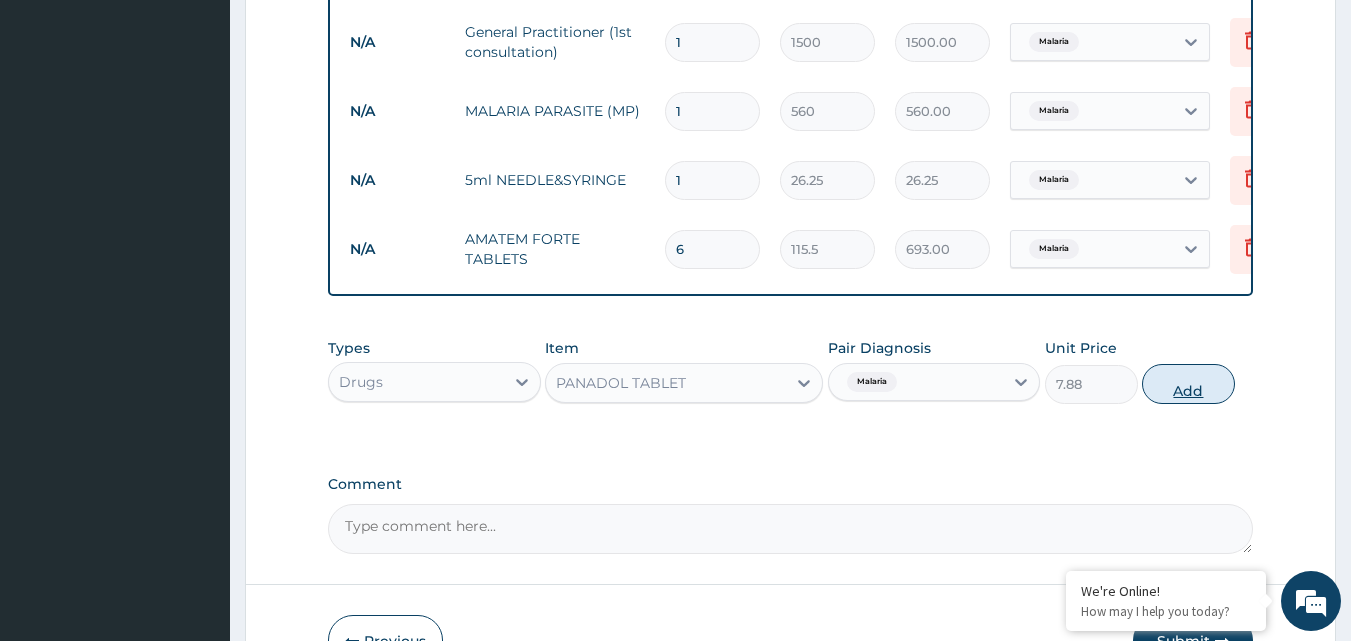 click on "Add" at bounding box center (1188, 384) 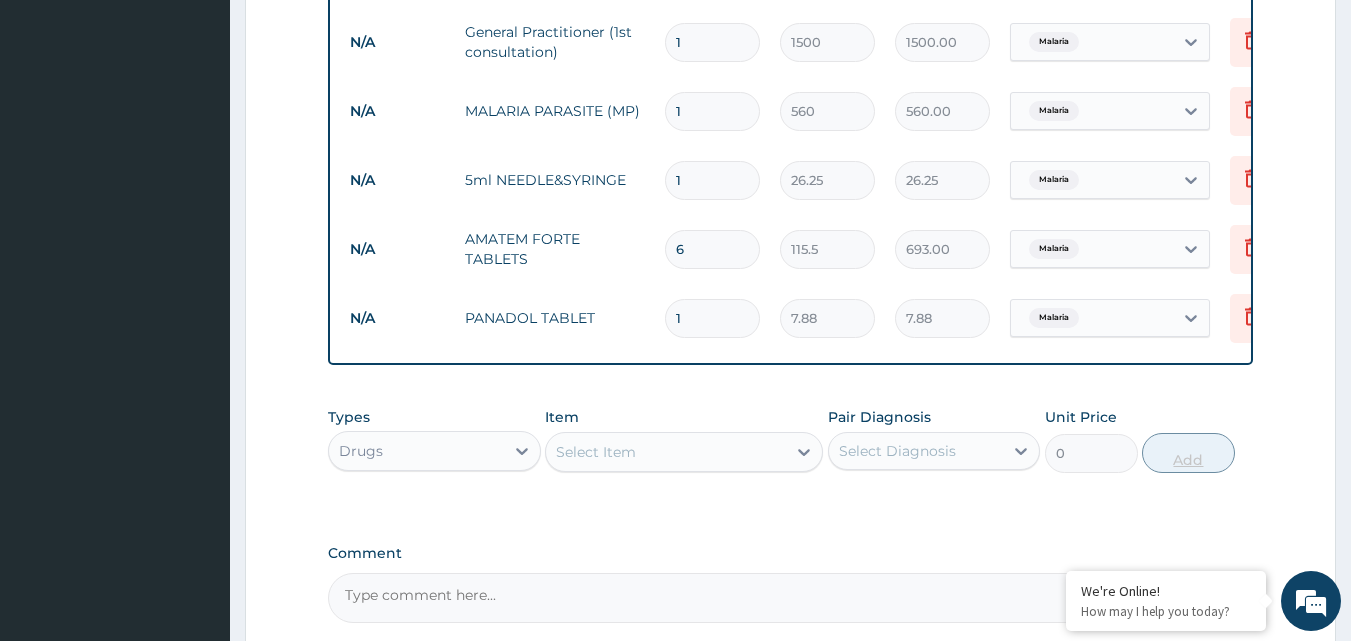 type 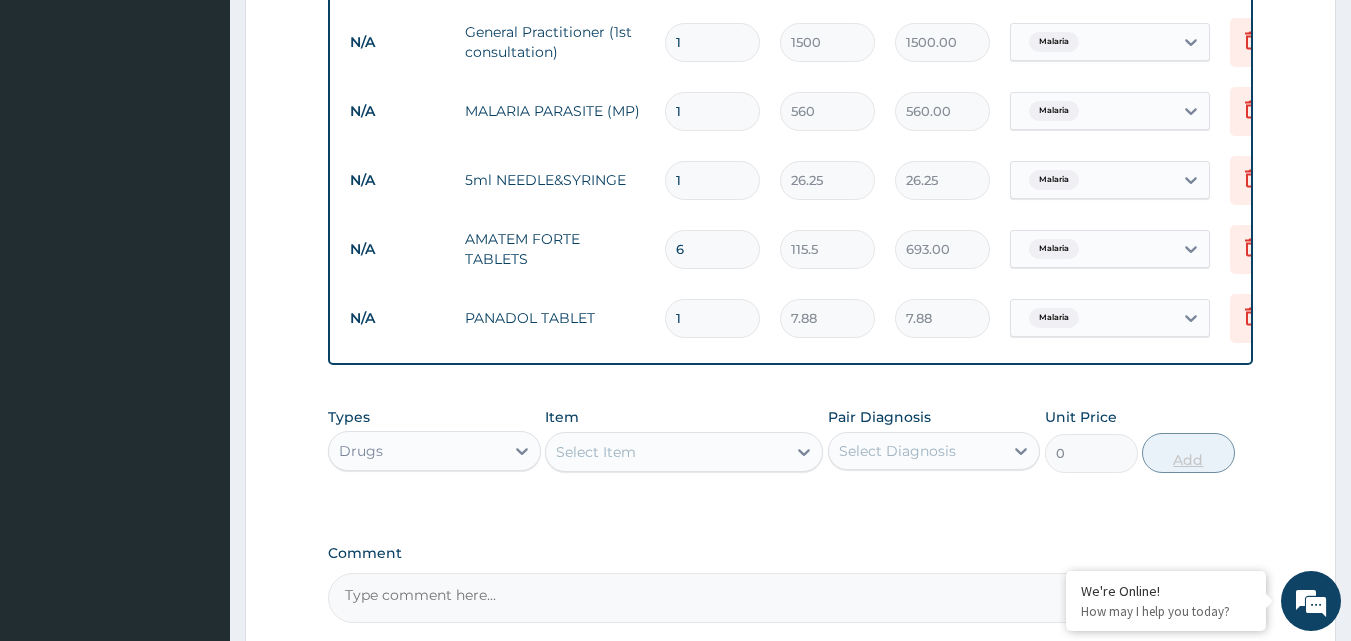 type on "0.00" 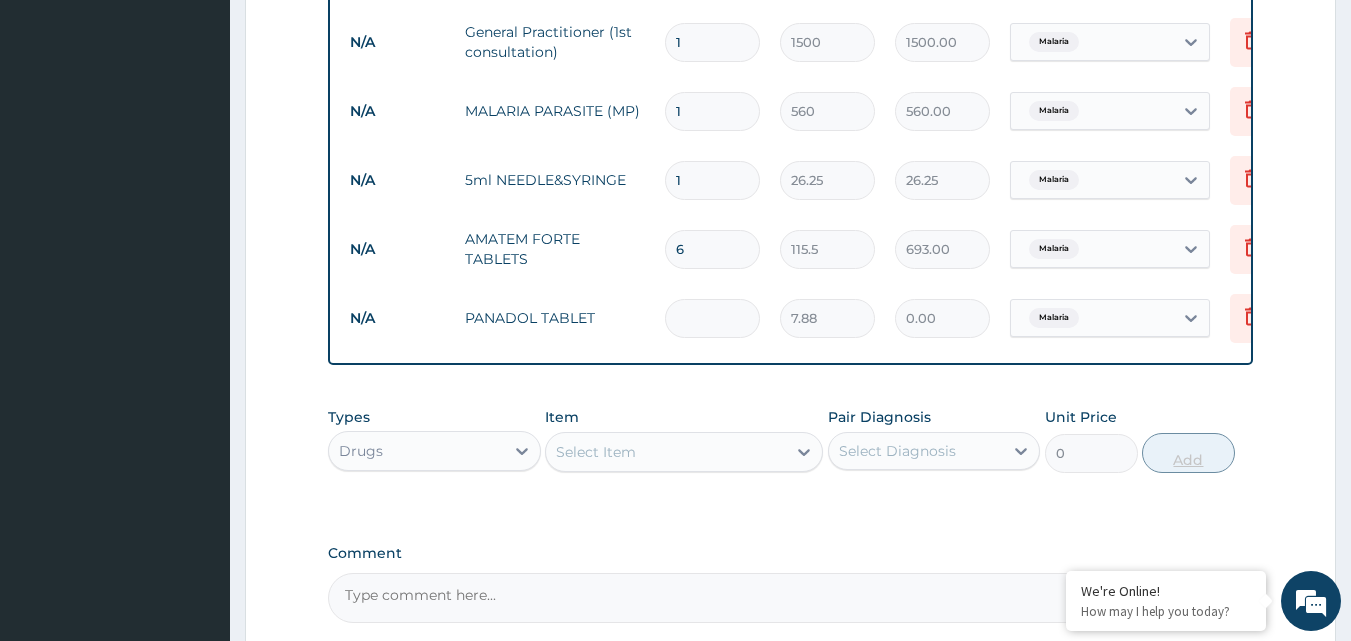 type on "3" 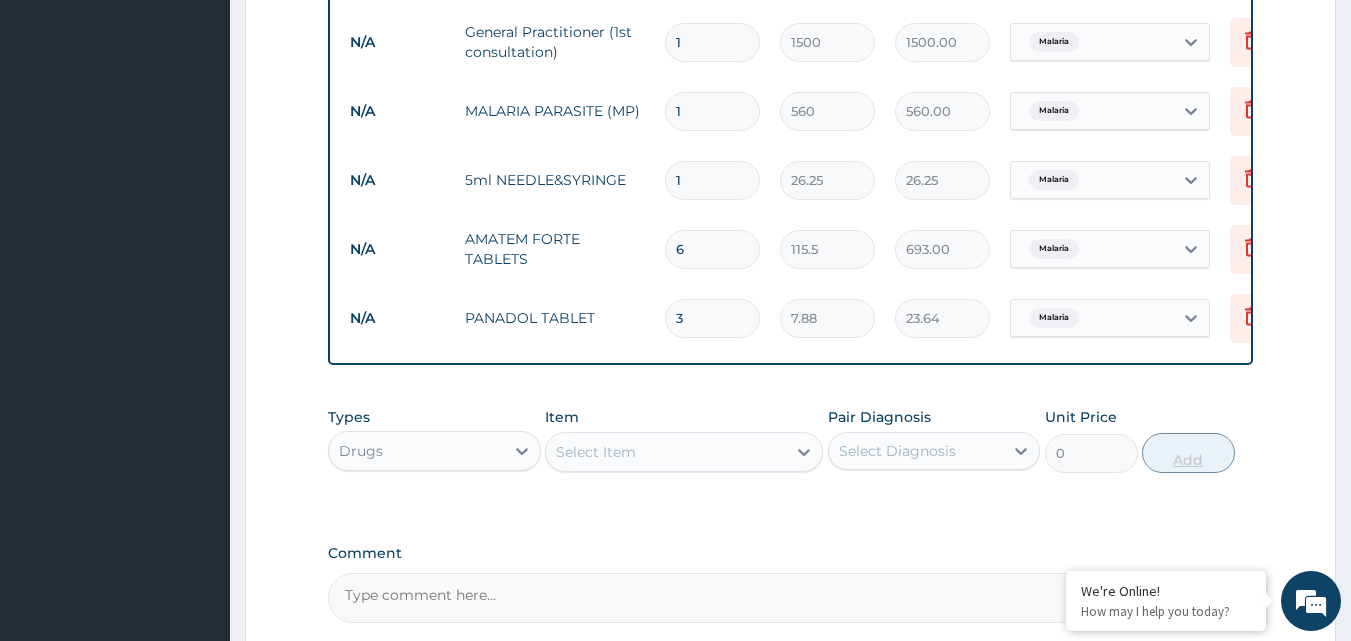 type on "30" 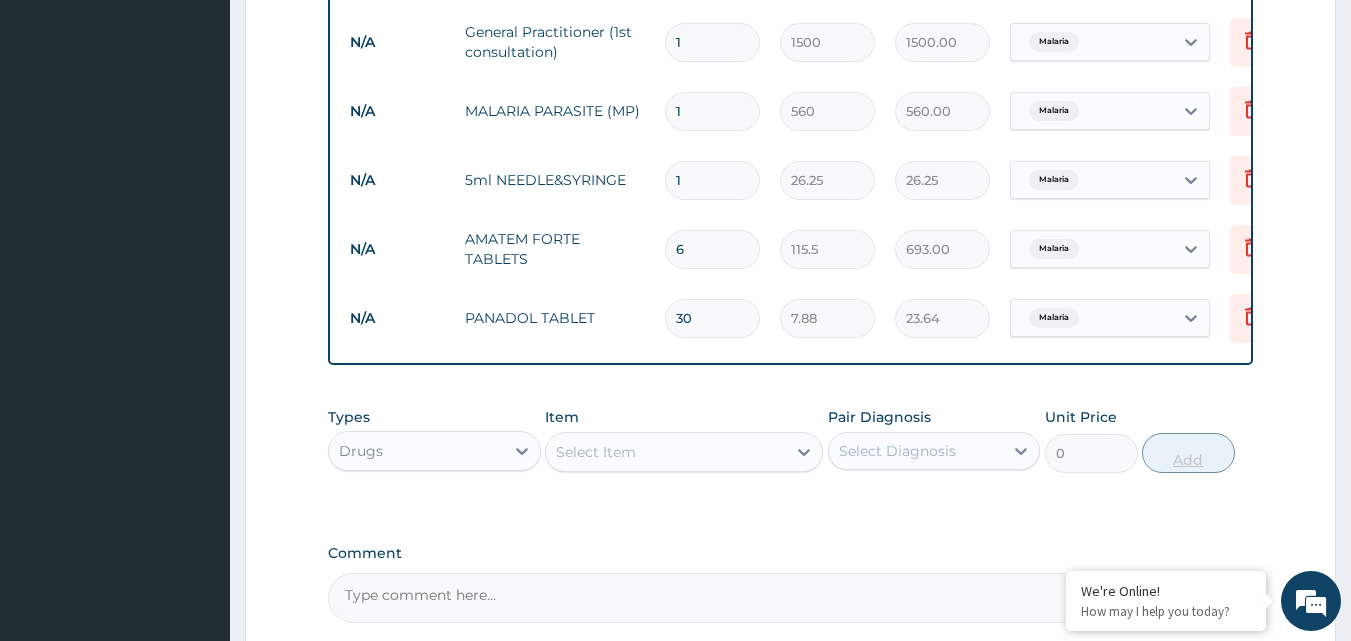 type on "236.40" 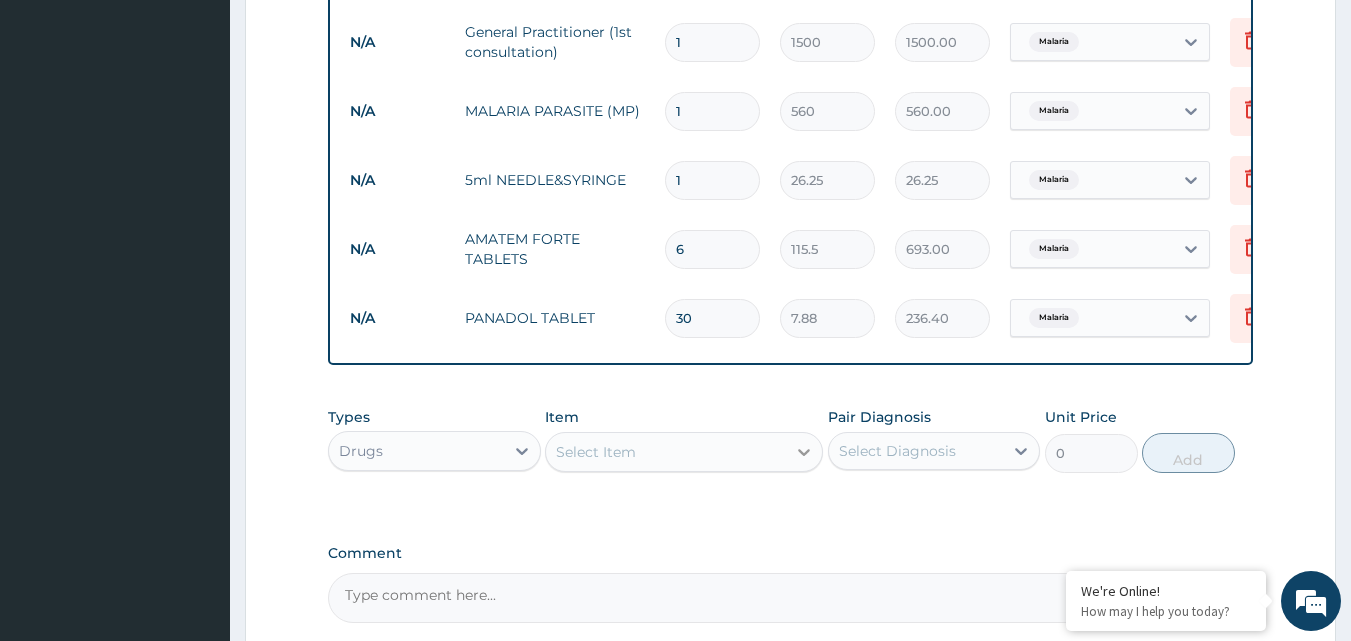 type on "30" 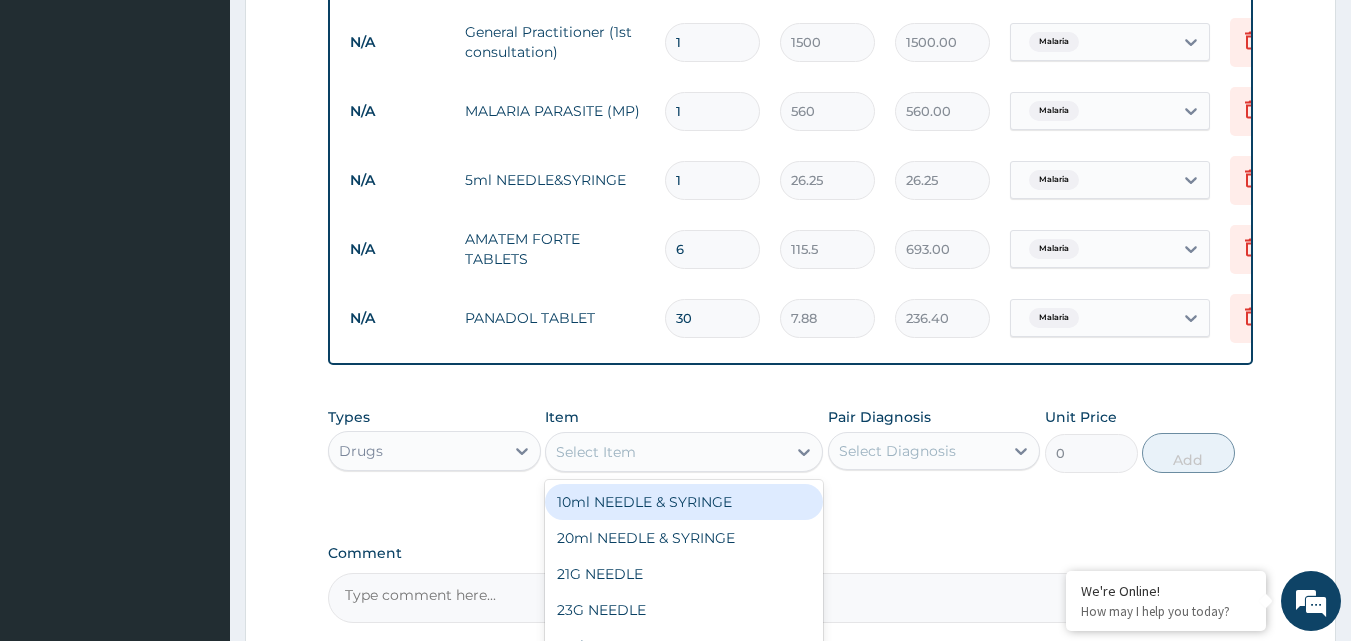 click on "Types Drugs Item option PANADOL TABLET, selected. option 10ml NEEDLE & SYRINGE focused, 1 of 1053. 1053 results available. Use Up and Down to choose options, press Enter to select the currently focused option, press Escape to exit the menu, press Tab to select the option and exit the menu. Select Item 10ml NEEDLE & SYRINGE 20ml NEEDLE & SYRINGE 21G NEEDLE 23G NEEDLE 2ml NEEDLE&SYRINGE 5ml NEEDLE&SYRINGE ABF CREAM ABITREN TABLET Aceclofenae 200mg SR/TAB Acelofenae+pem/TAB ACEM 500MG ACEPOL 60ML SUSP Acetazolamide 250mg/TAB ACETAZOLAMIDE 500MG TAB Acetylsalicylic acid/TAB ACICLOVIR 200MG TABLETS ACICLOVIR 400MG TABLETS ACICLOVIR 800MG TAB ACICLOVIR CREAM ACNEAWAY CREAM 20G ACTIFED SYRUP ACTIFED TAB ACTIVATED CHARCOAL POWDER ADRENALINE INJ ALBENDAZOLE (ZENTEL) SYRUP ALBENDAZOLE (ZENTEL) TABLET ALBENDAZOLE (ZOLAT) SYRUP ALBENDAZOLE (ZOLAT) TABLET Albendazole 200mg/TAB Albendazole 400mg/TAB ALDACTONE TABLET ALDOMET TABLET ALLEREX EYE DROP ALLERGIN 60ML ALLOPURINOL 100MG ALLOPURINOL TABS 300MG ALOMIDE EYE DROP NG 8" at bounding box center [791, 455] 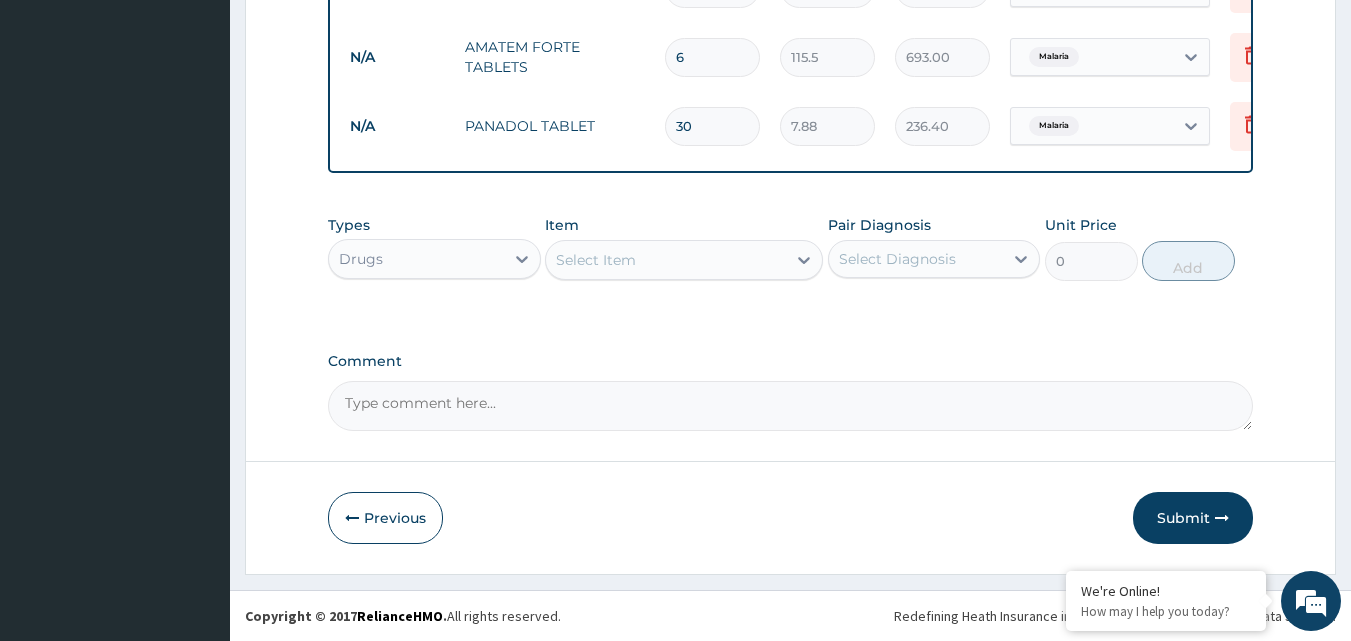 scroll, scrollTop: 1066, scrollLeft: 0, axis: vertical 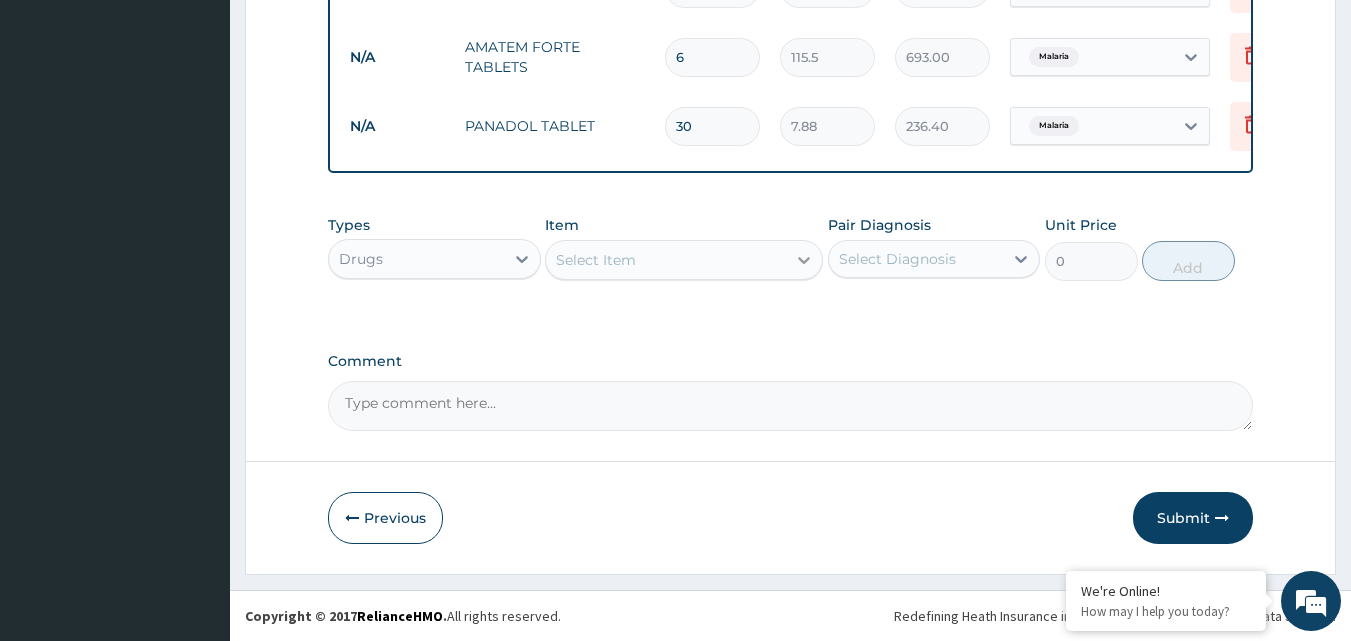 click 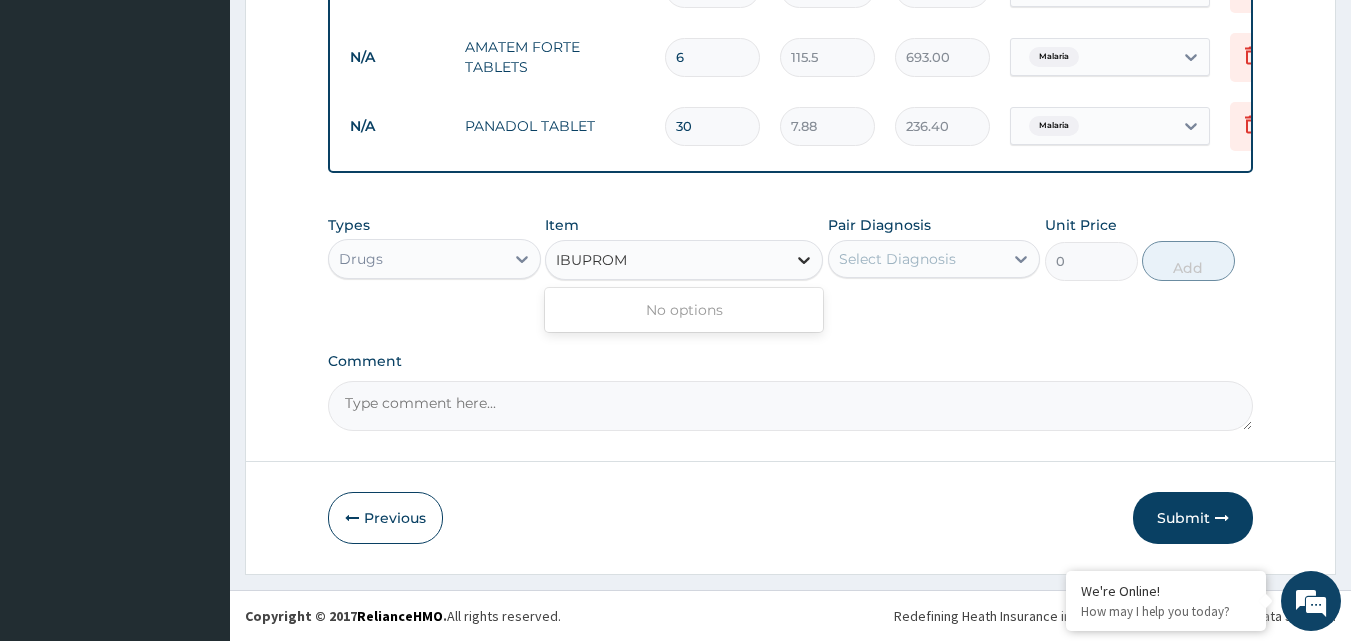 type on "IBUPRO" 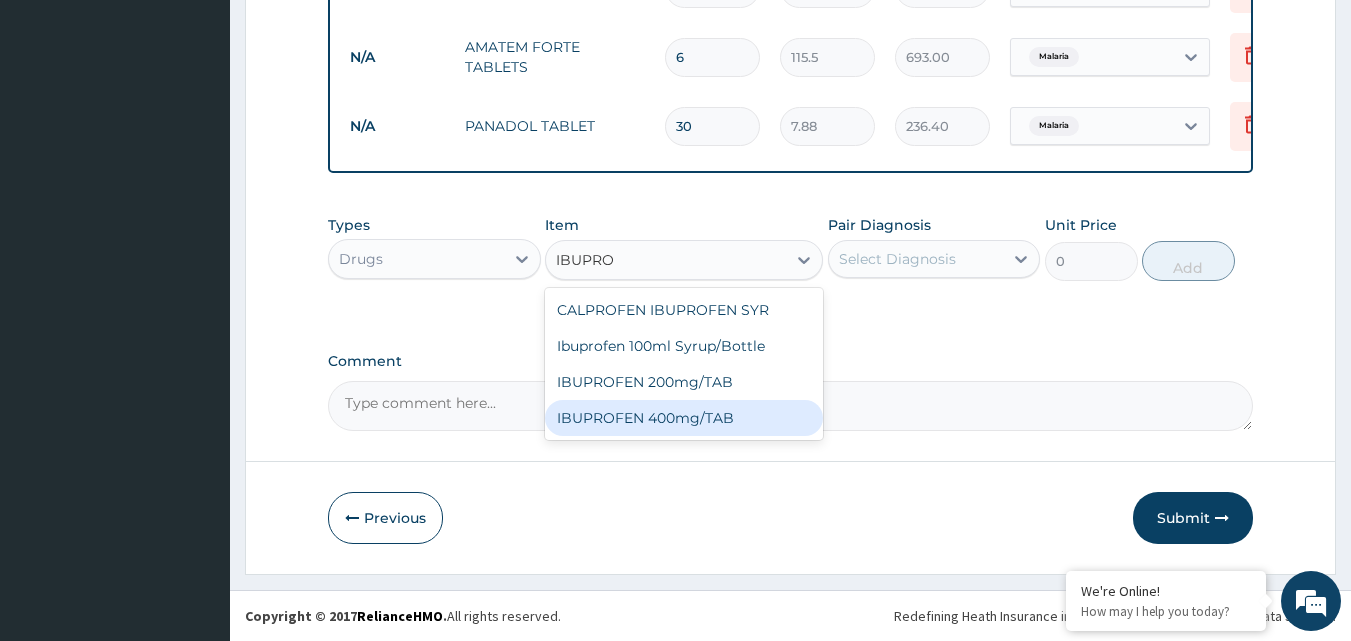 click on "IBUPROFEN 400mg/TAB" at bounding box center (684, 418) 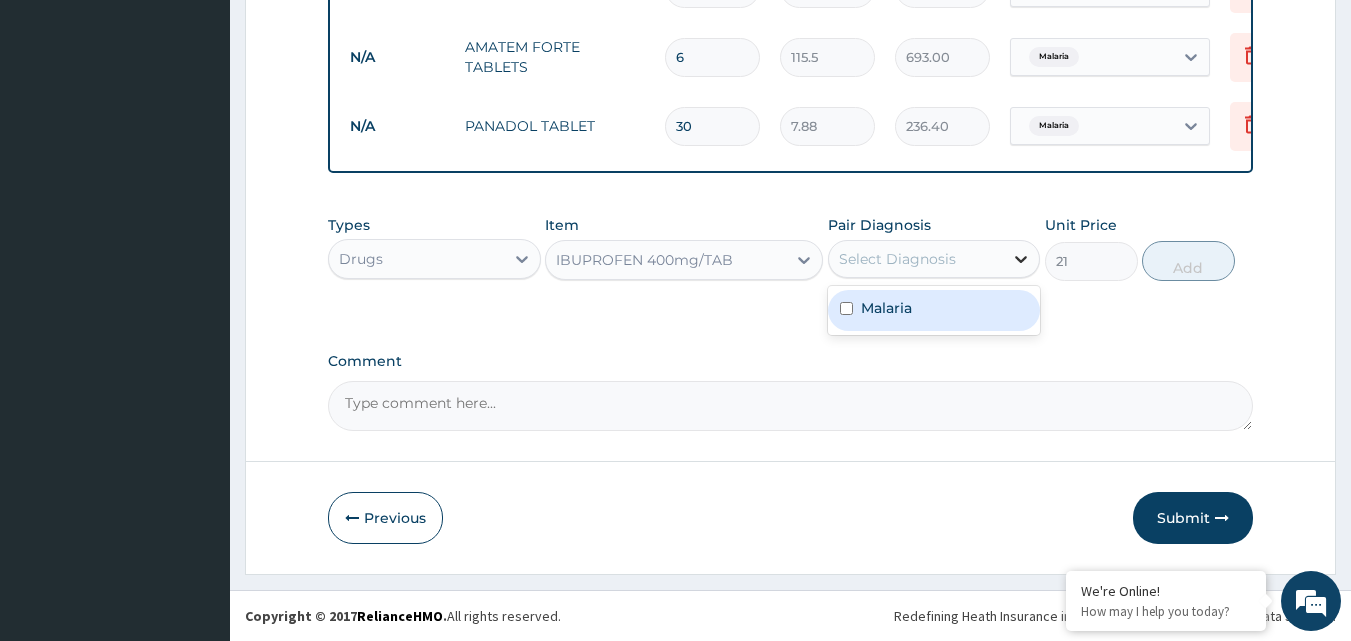 click 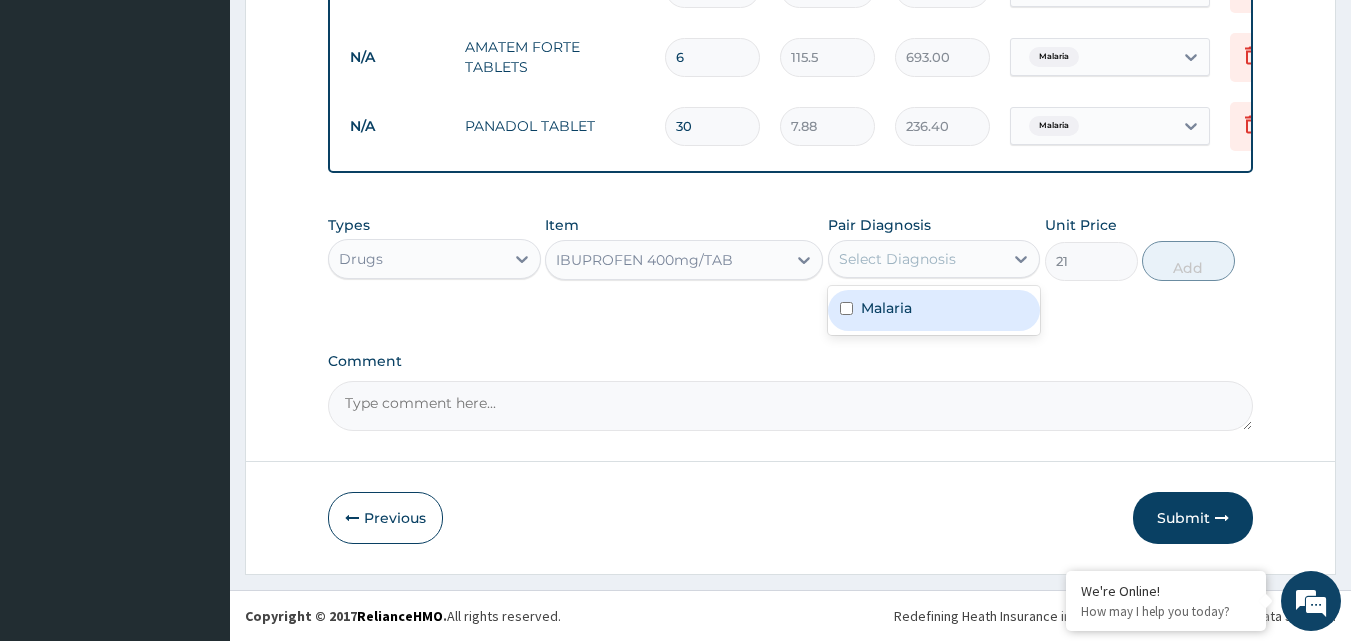 click on "Malaria" at bounding box center (934, 310) 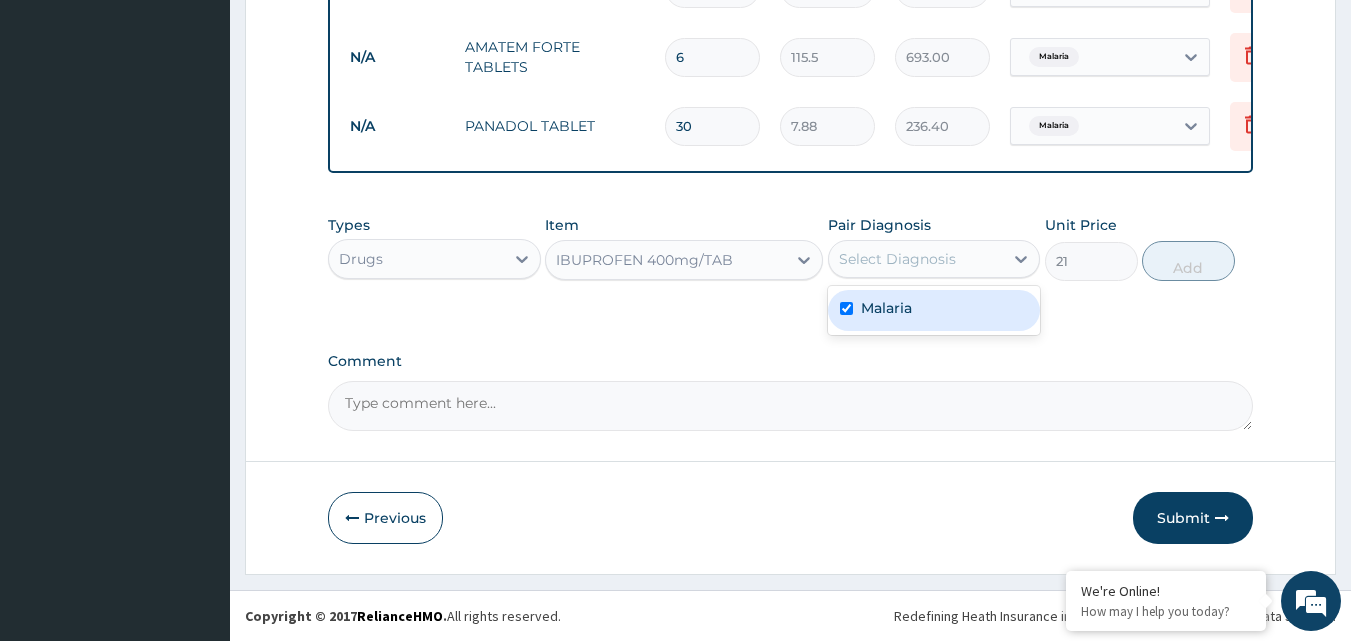 checkbox on "true" 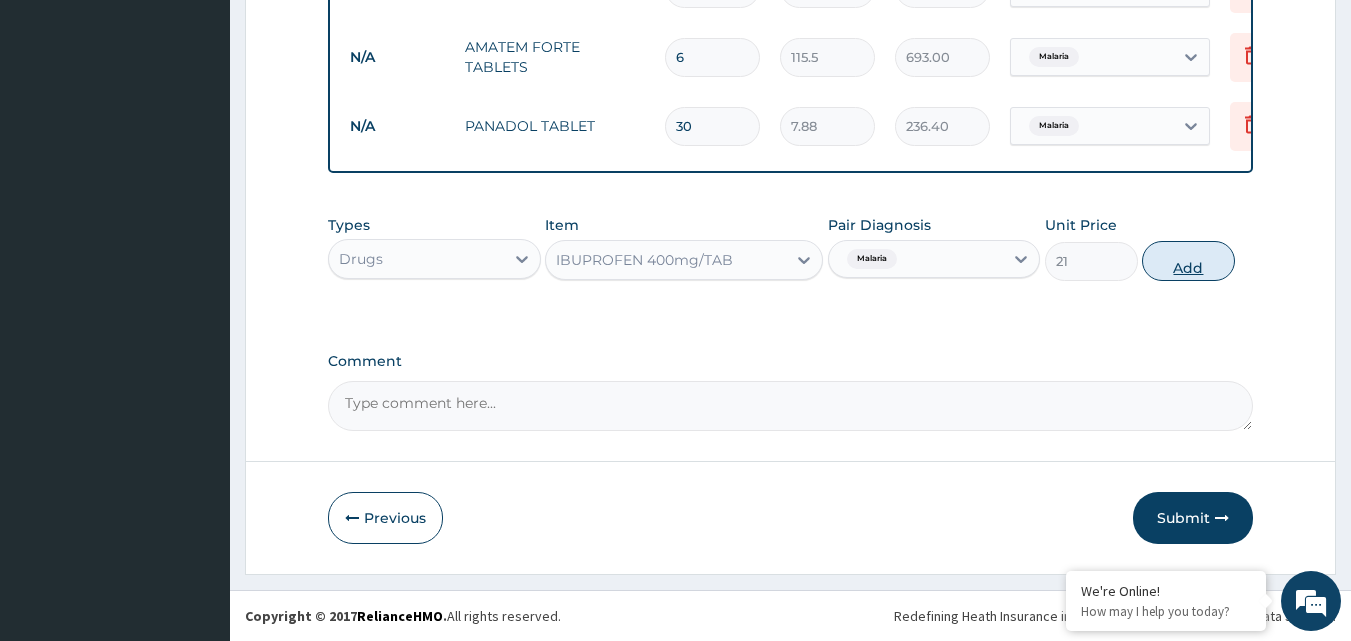 click on "Add" at bounding box center [1188, 261] 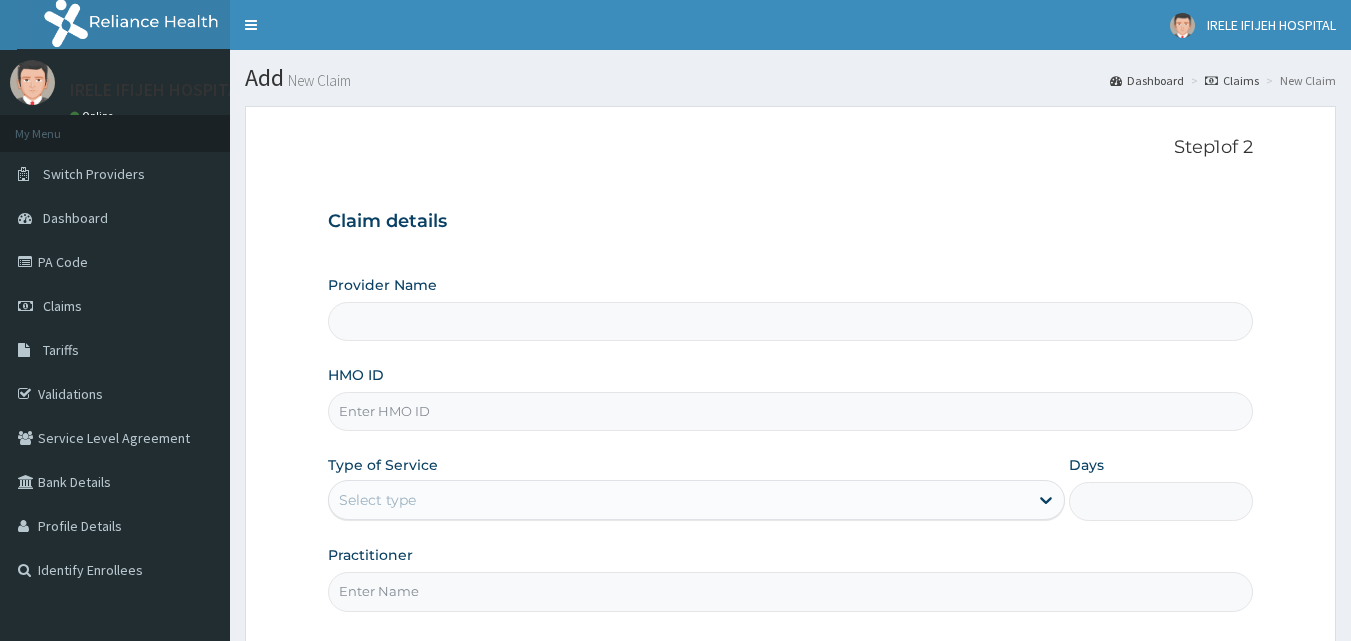 scroll, scrollTop: 0, scrollLeft: 0, axis: both 